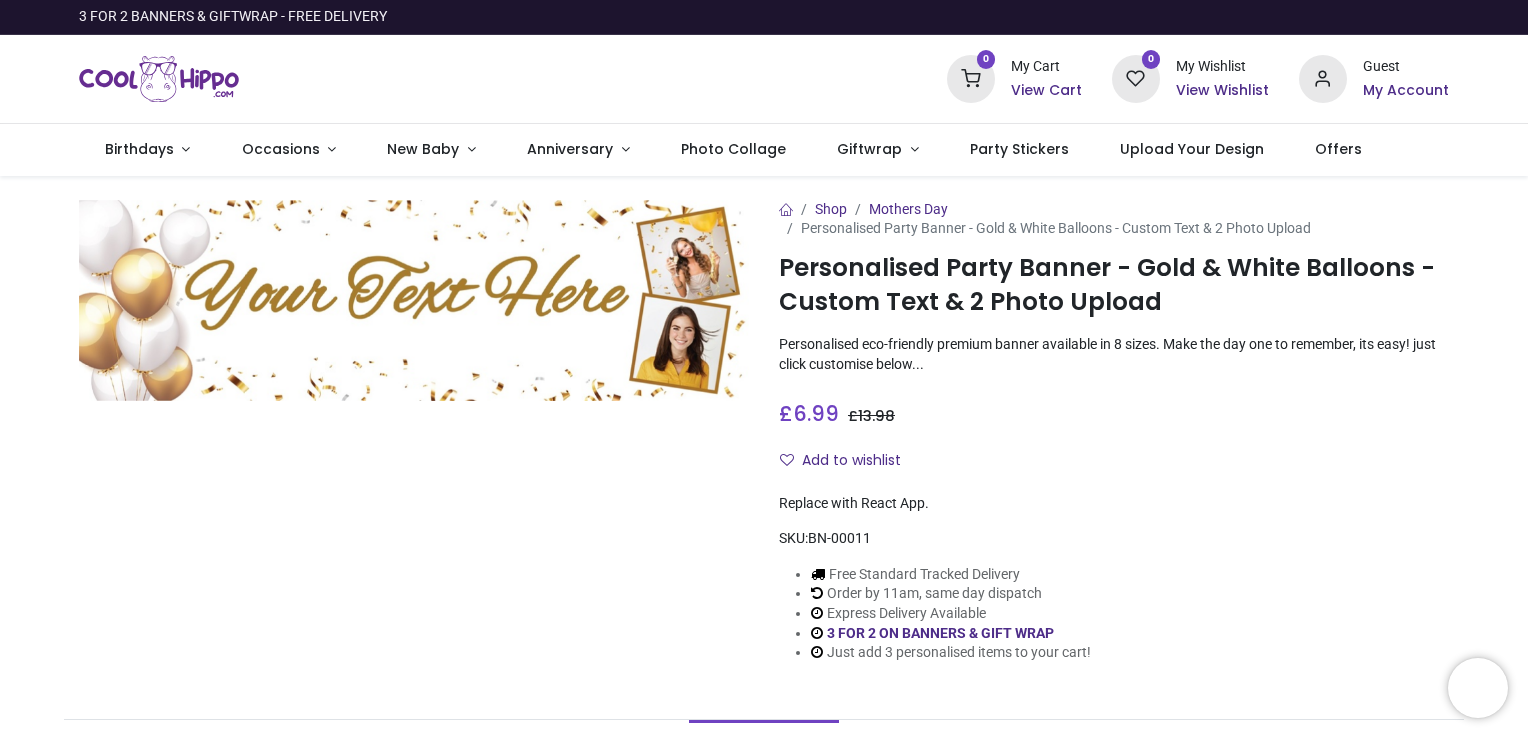 scroll, scrollTop: 0, scrollLeft: 0, axis: both 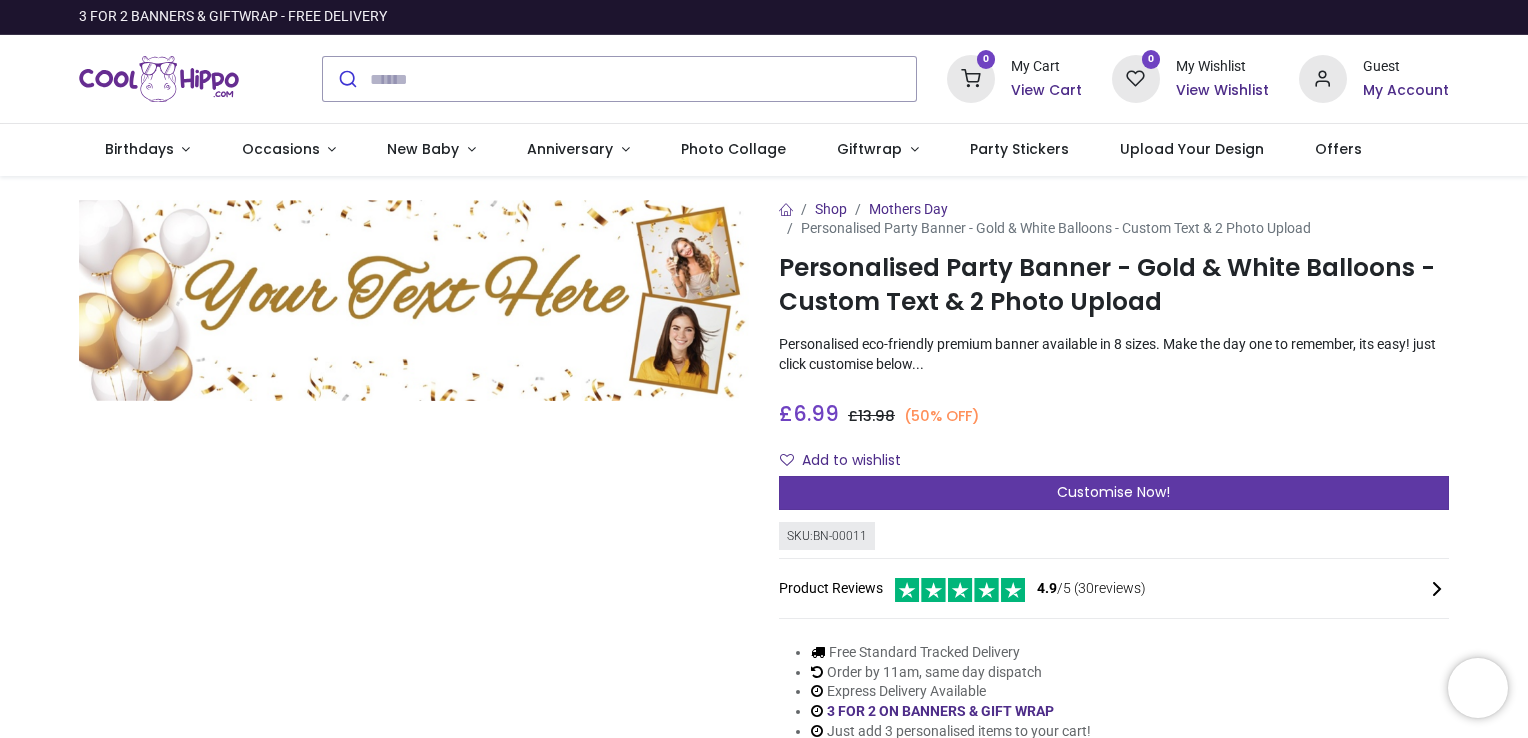 click on "Customise Now!" at bounding box center [1113, 492] 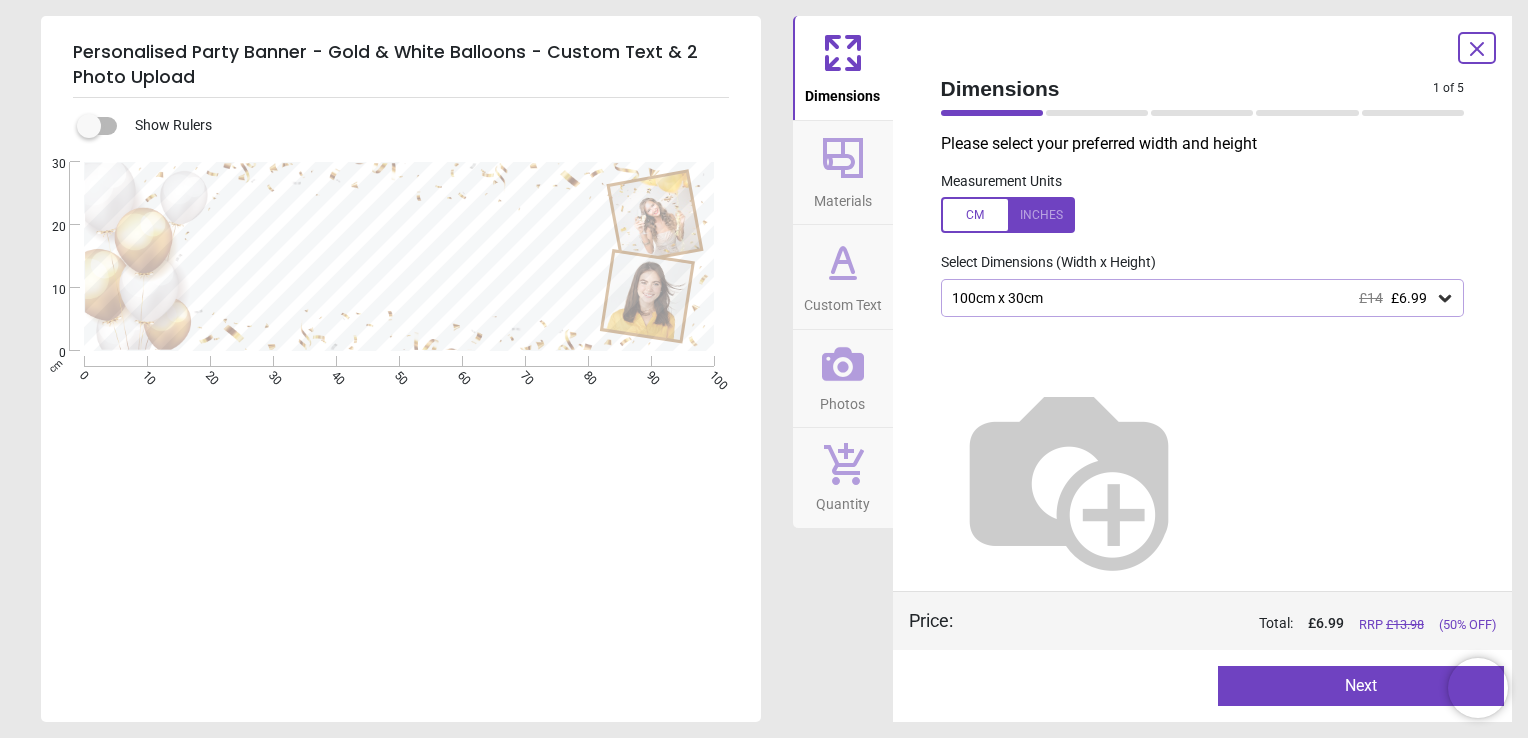 click 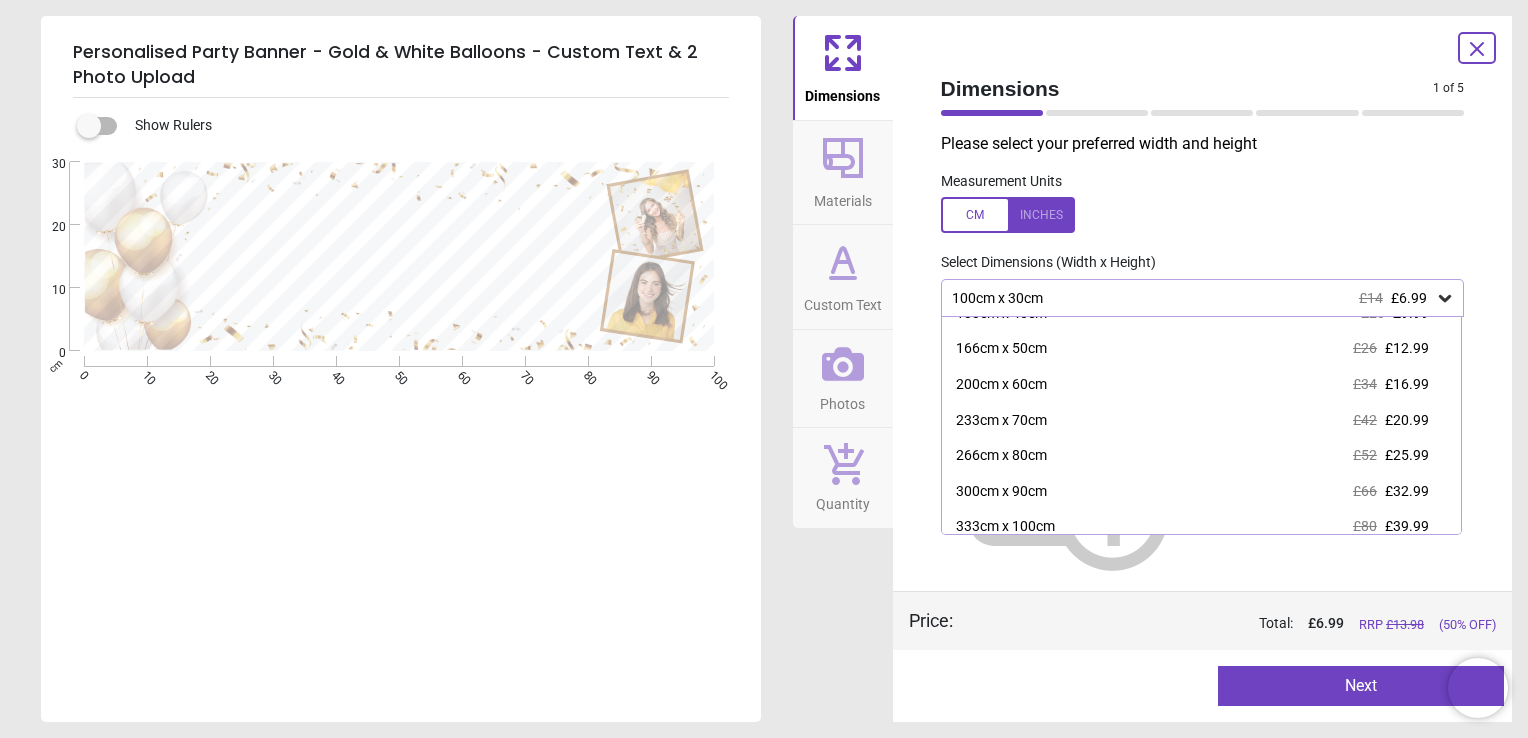 scroll, scrollTop: 68, scrollLeft: 0, axis: vertical 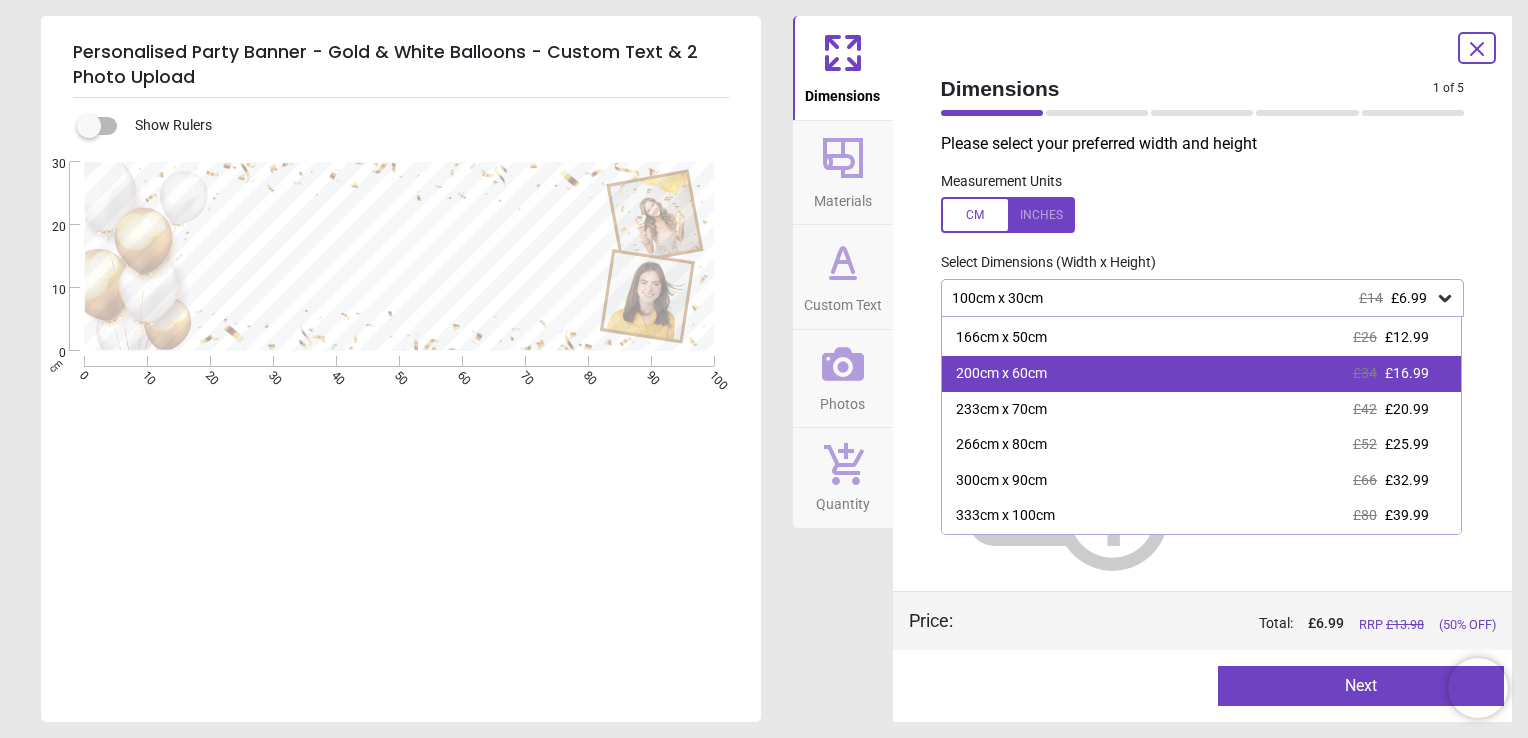 click on "200cm  x  60cm       £34 £16.99" at bounding box center [1202, 374] 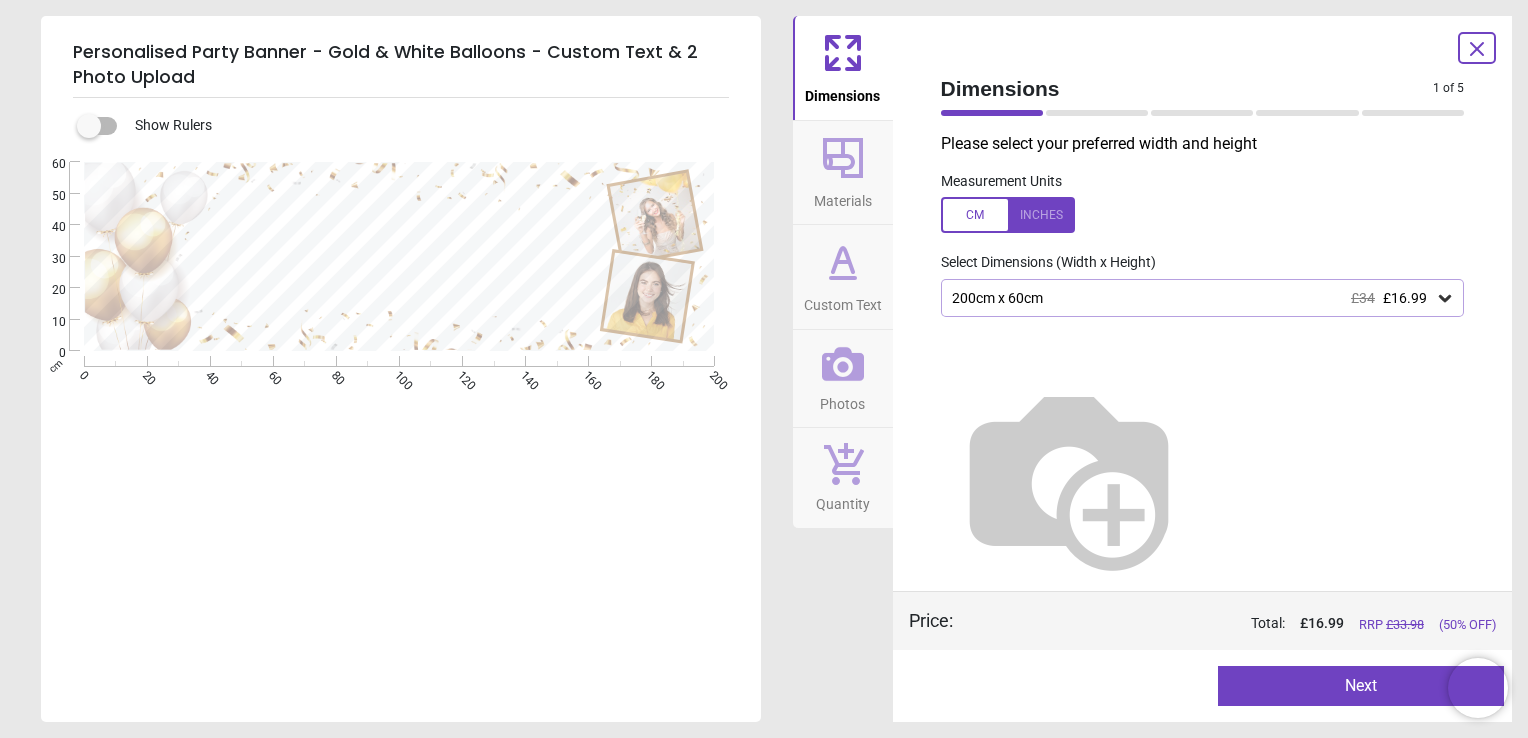 click at bounding box center (1069, 477) 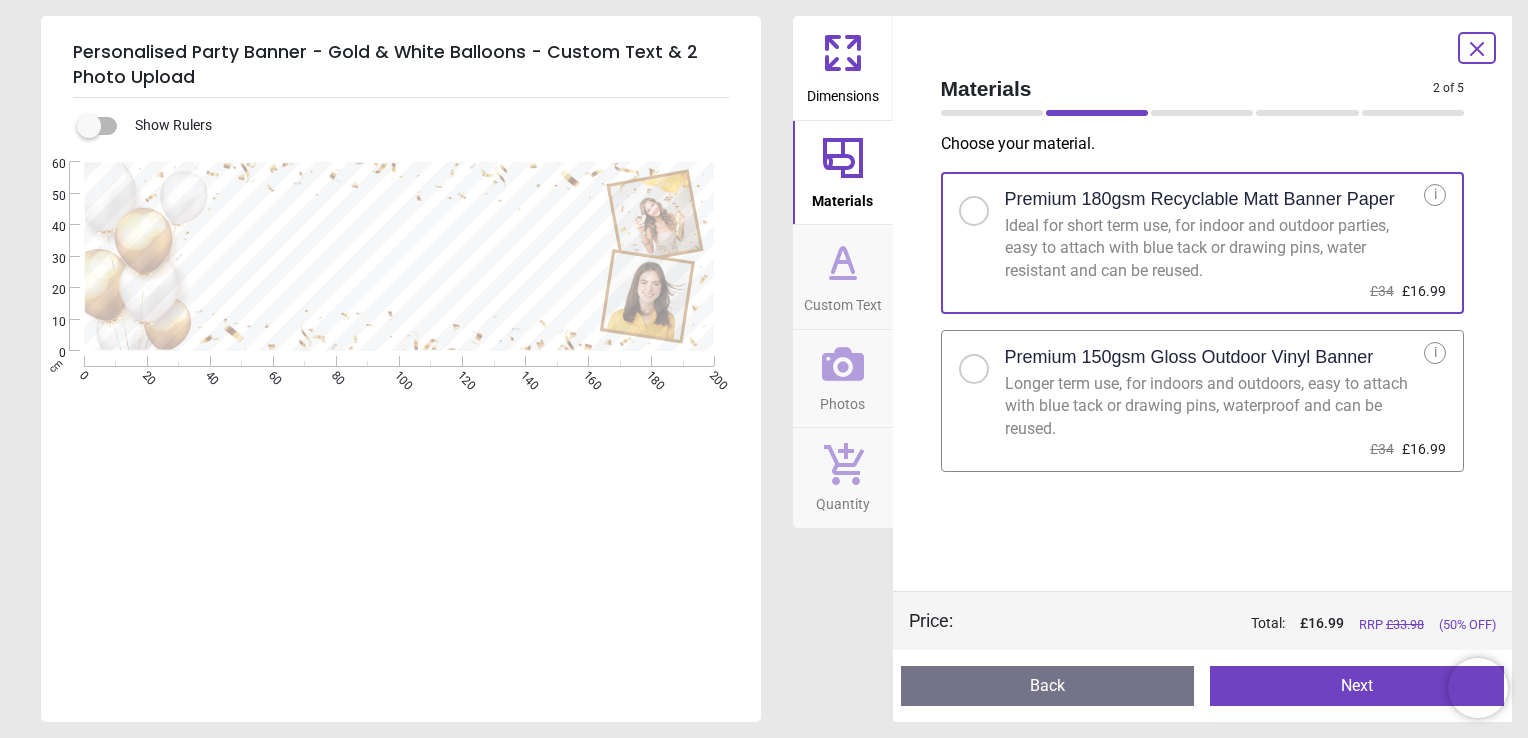 click at bounding box center (974, 369) 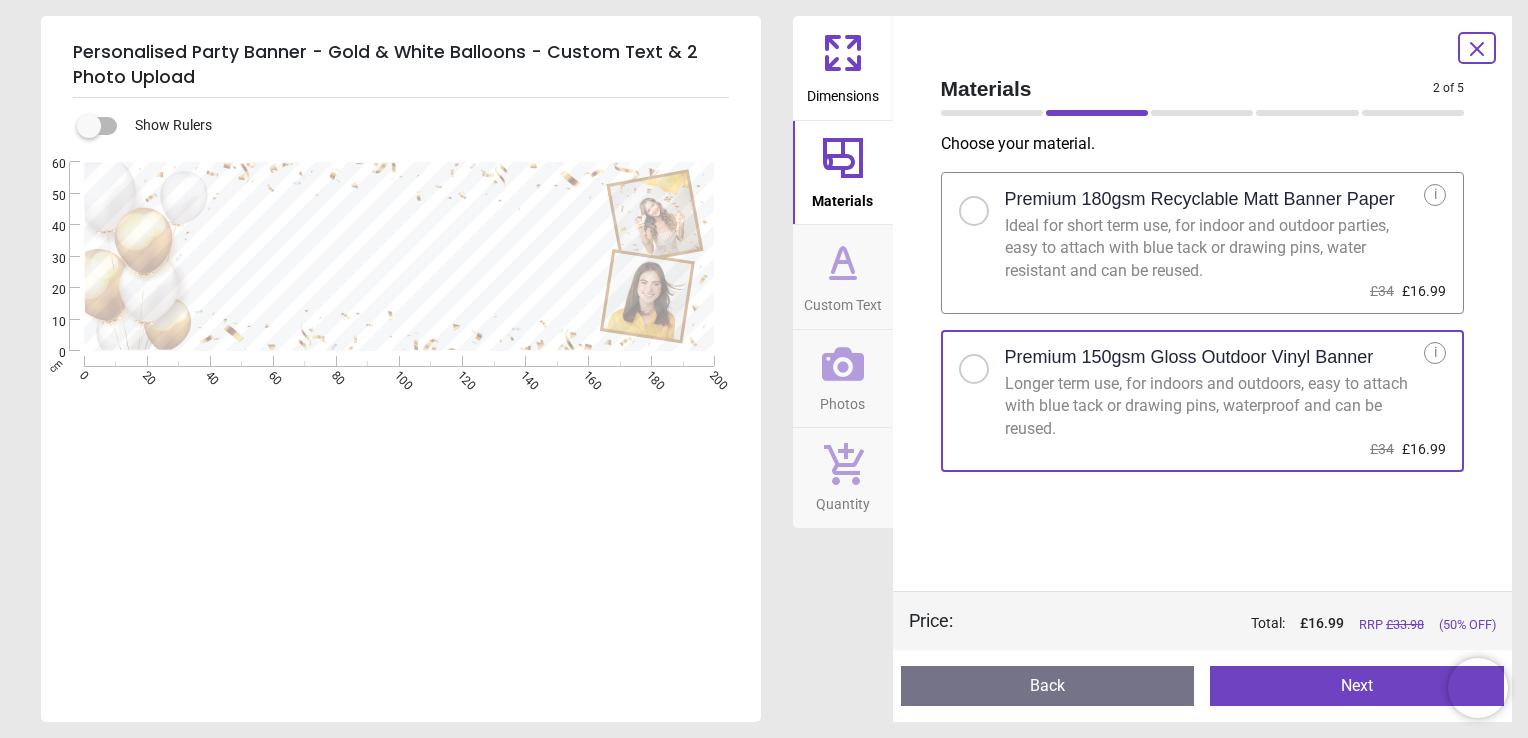click at bounding box center [974, 211] 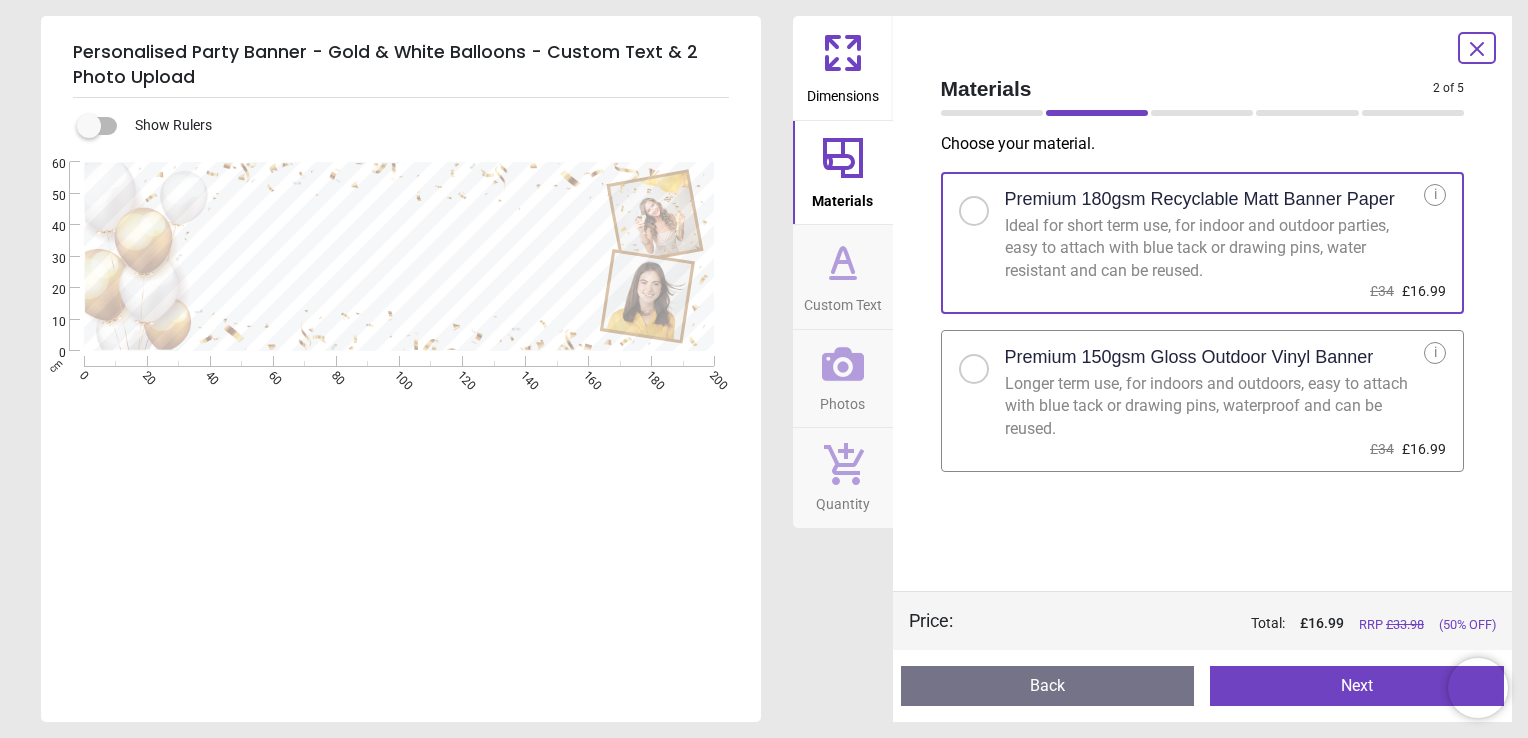 click on "Custom Text" at bounding box center [843, 301] 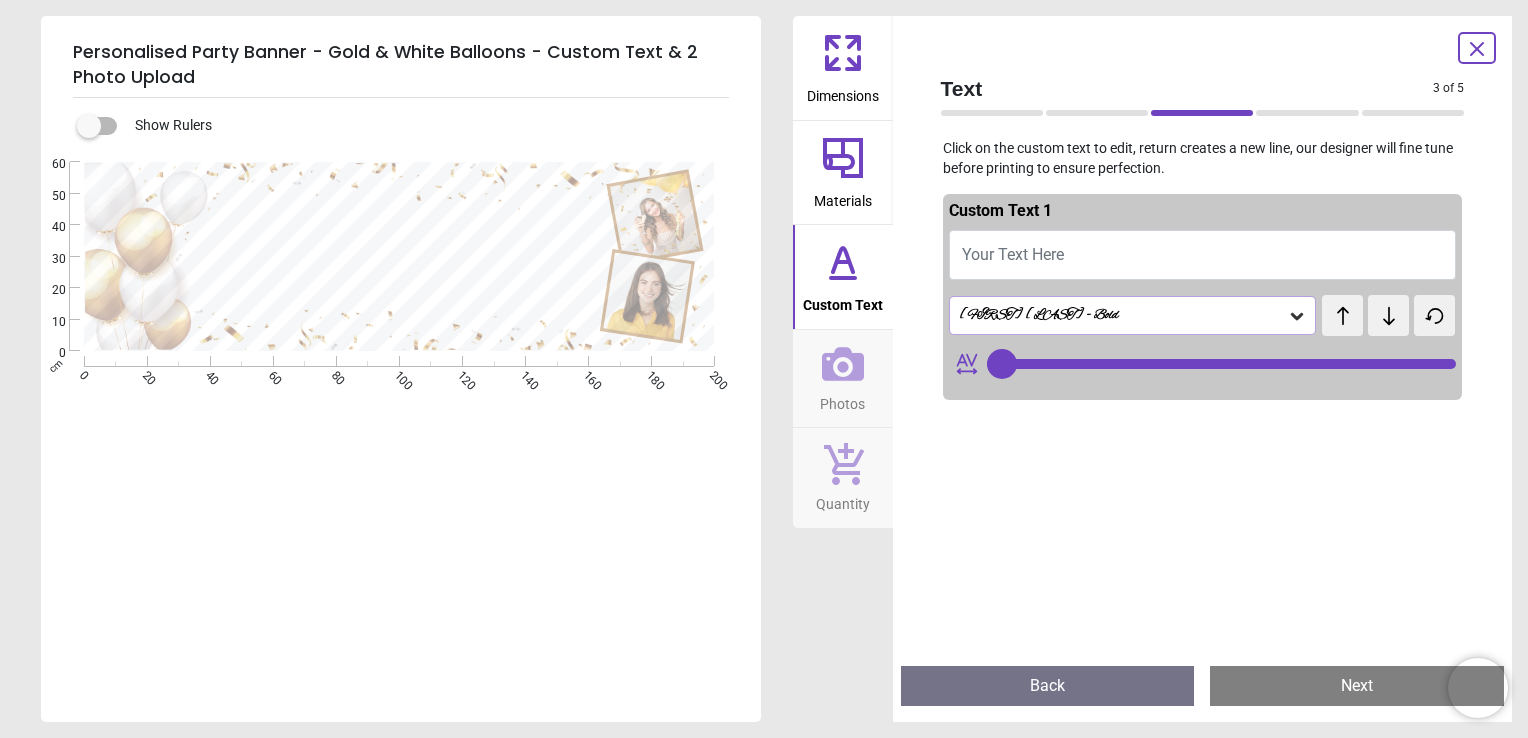 type on "**" 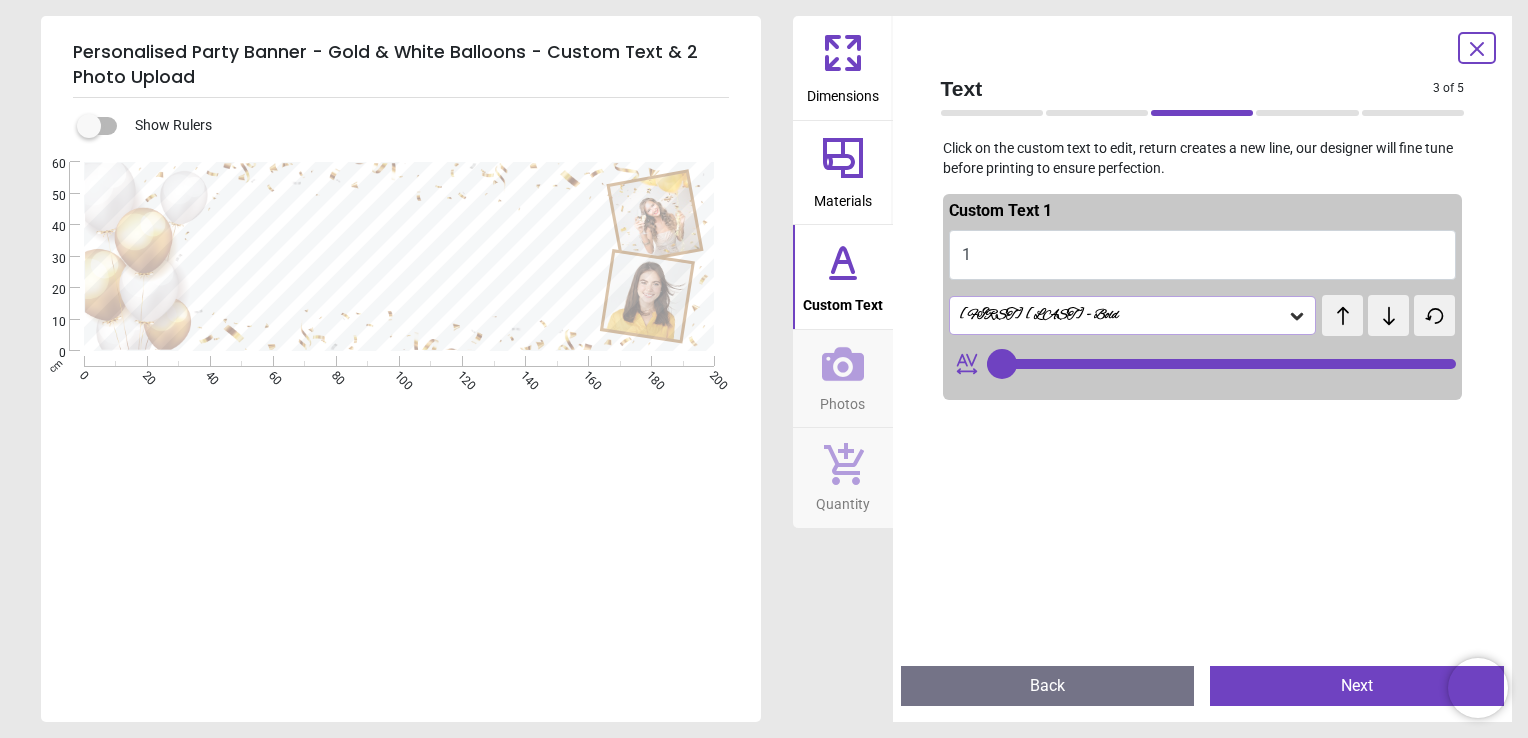 type on "**" 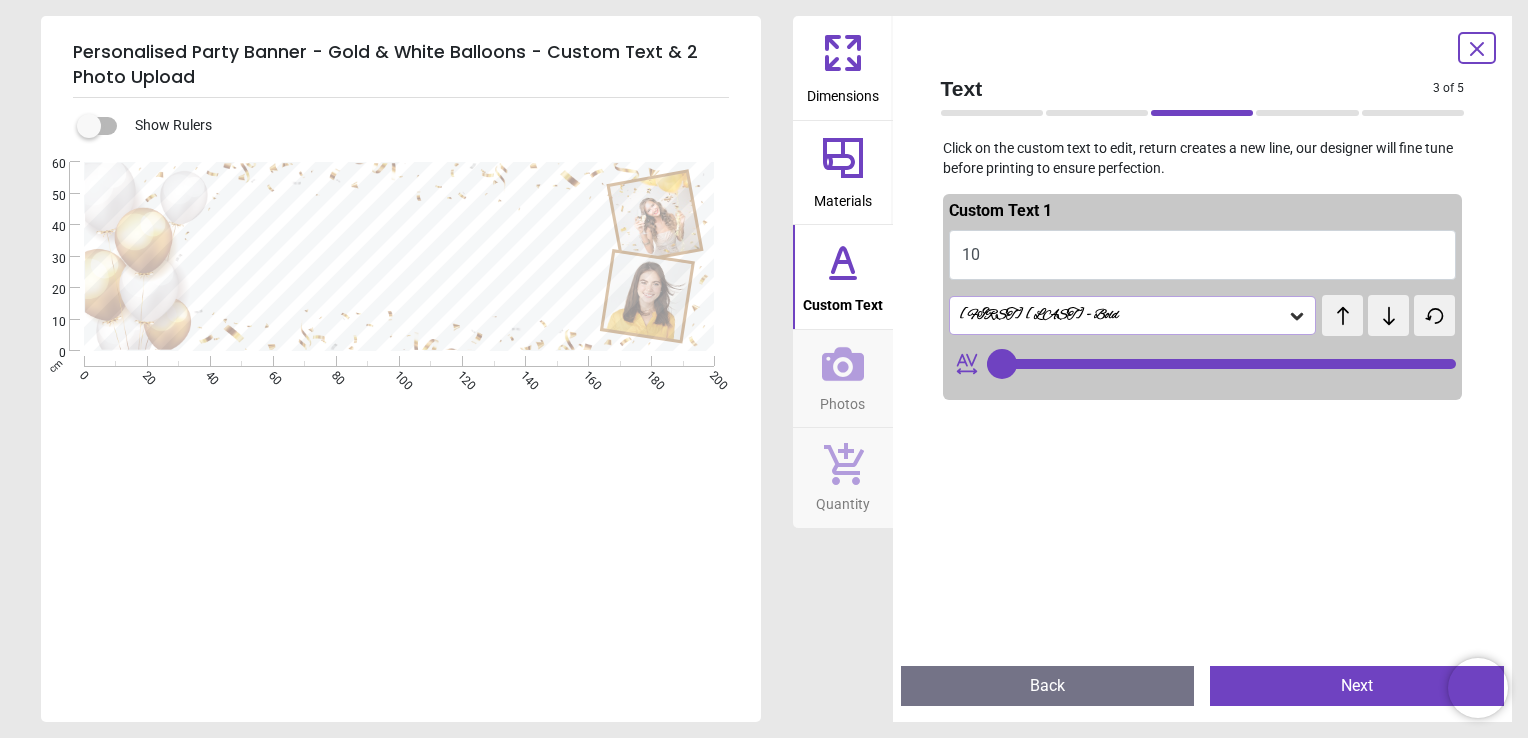 type on "***" 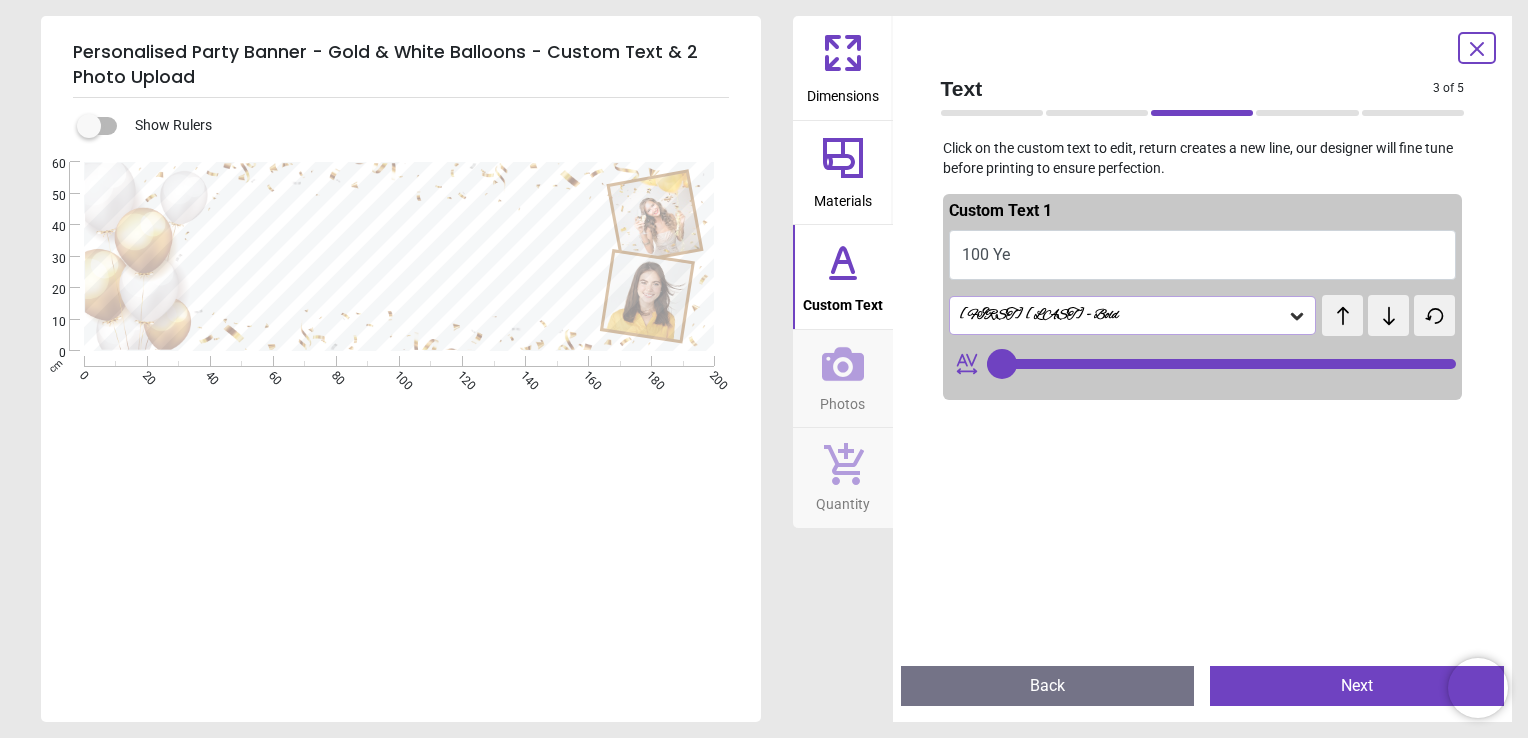 type on "*******" 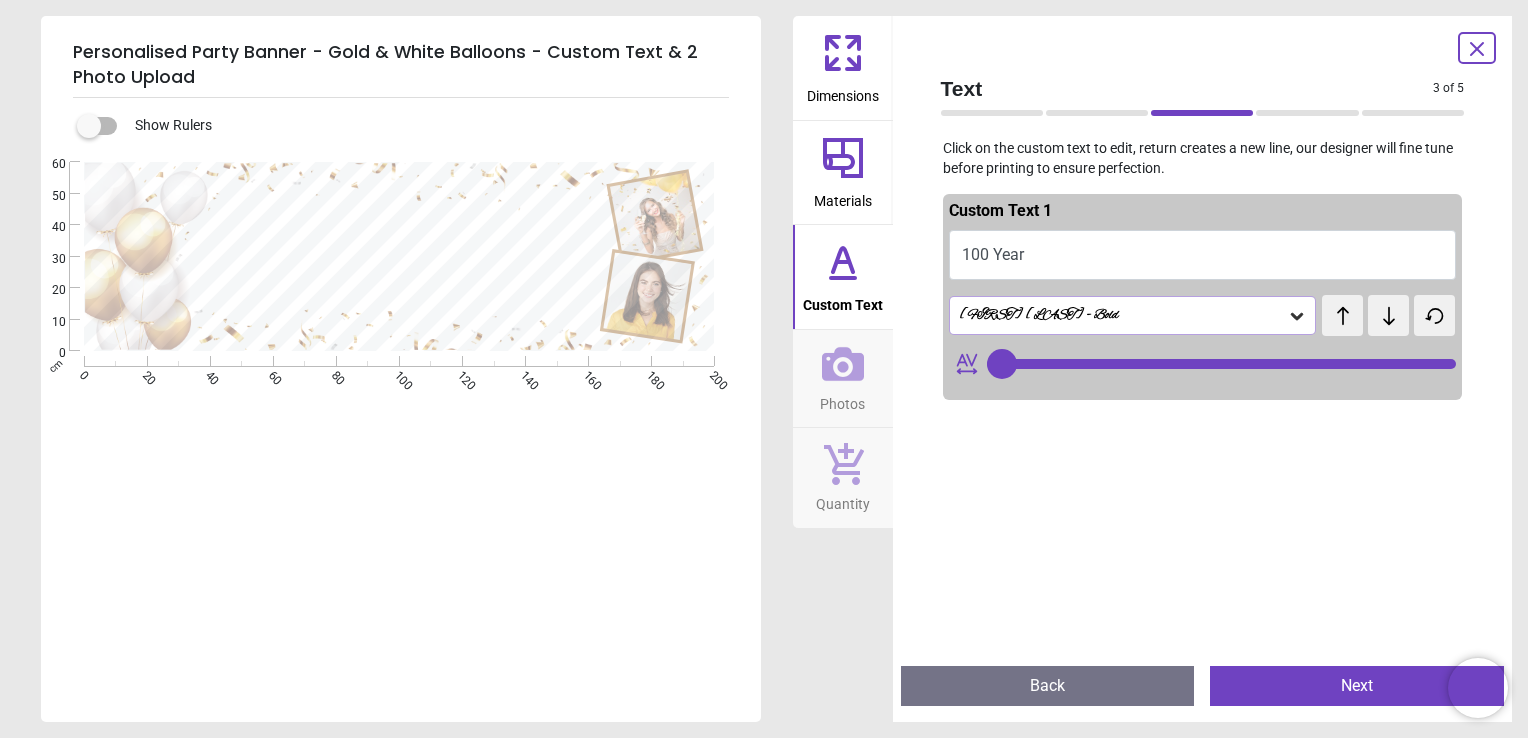 scroll, scrollTop: 0, scrollLeft: 0, axis: both 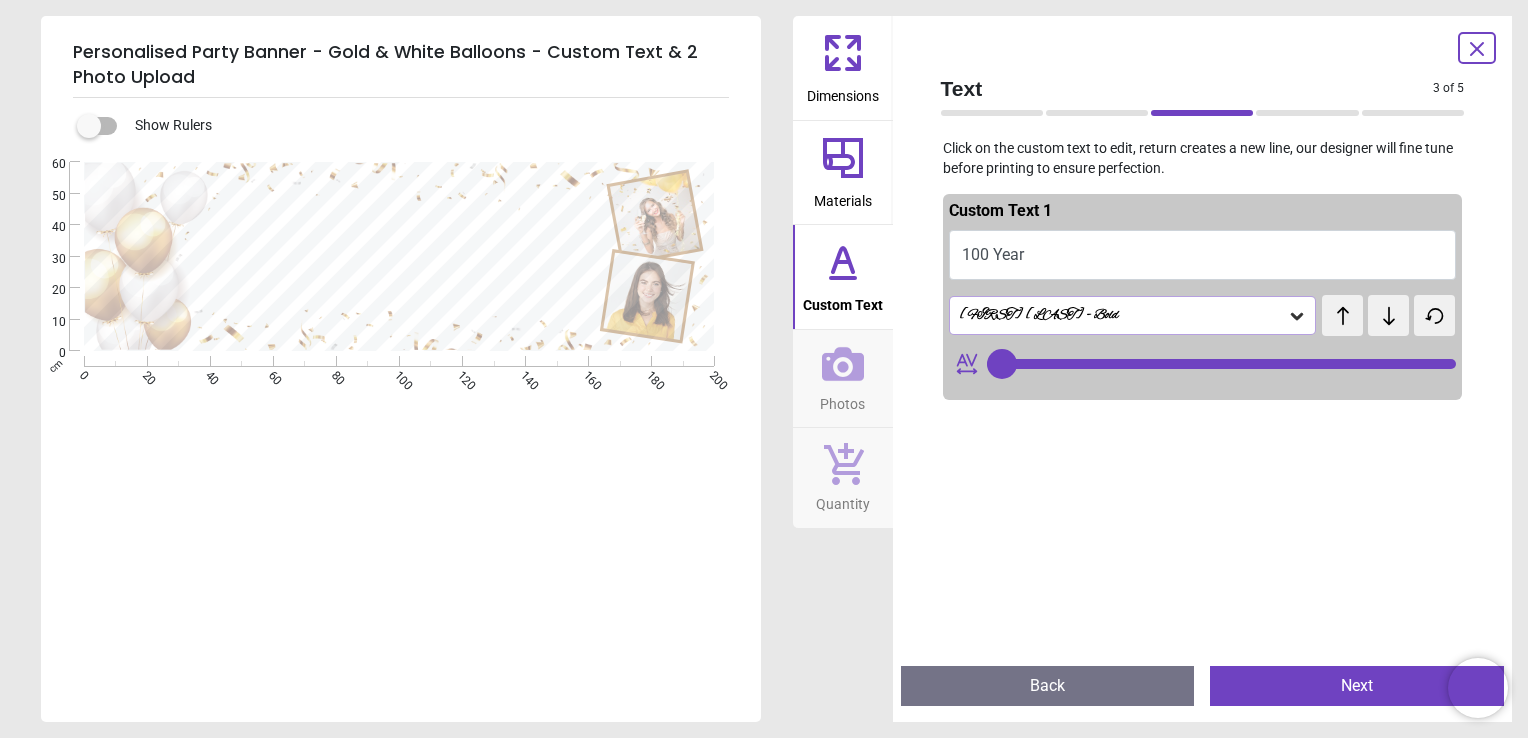 type on "***" 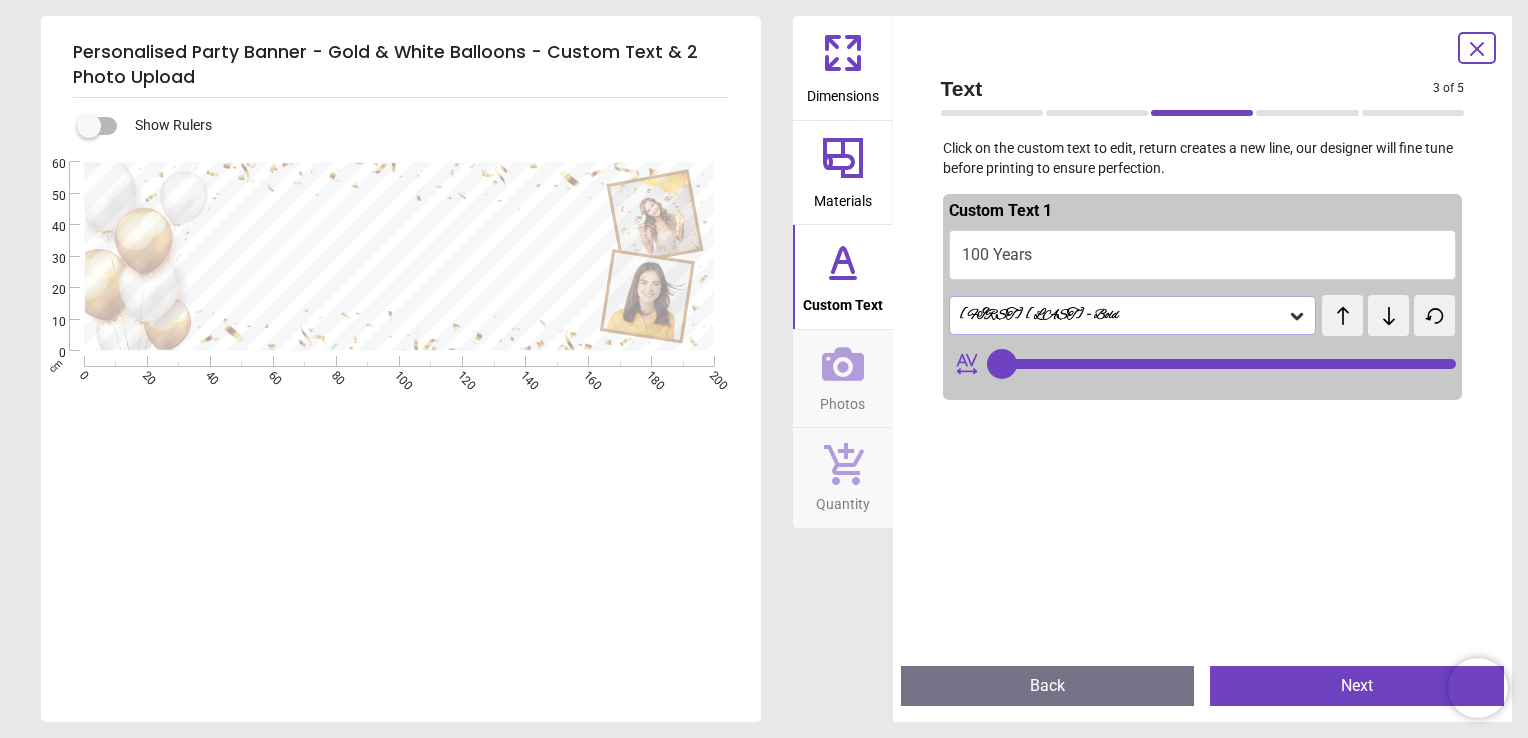 type on "*********" 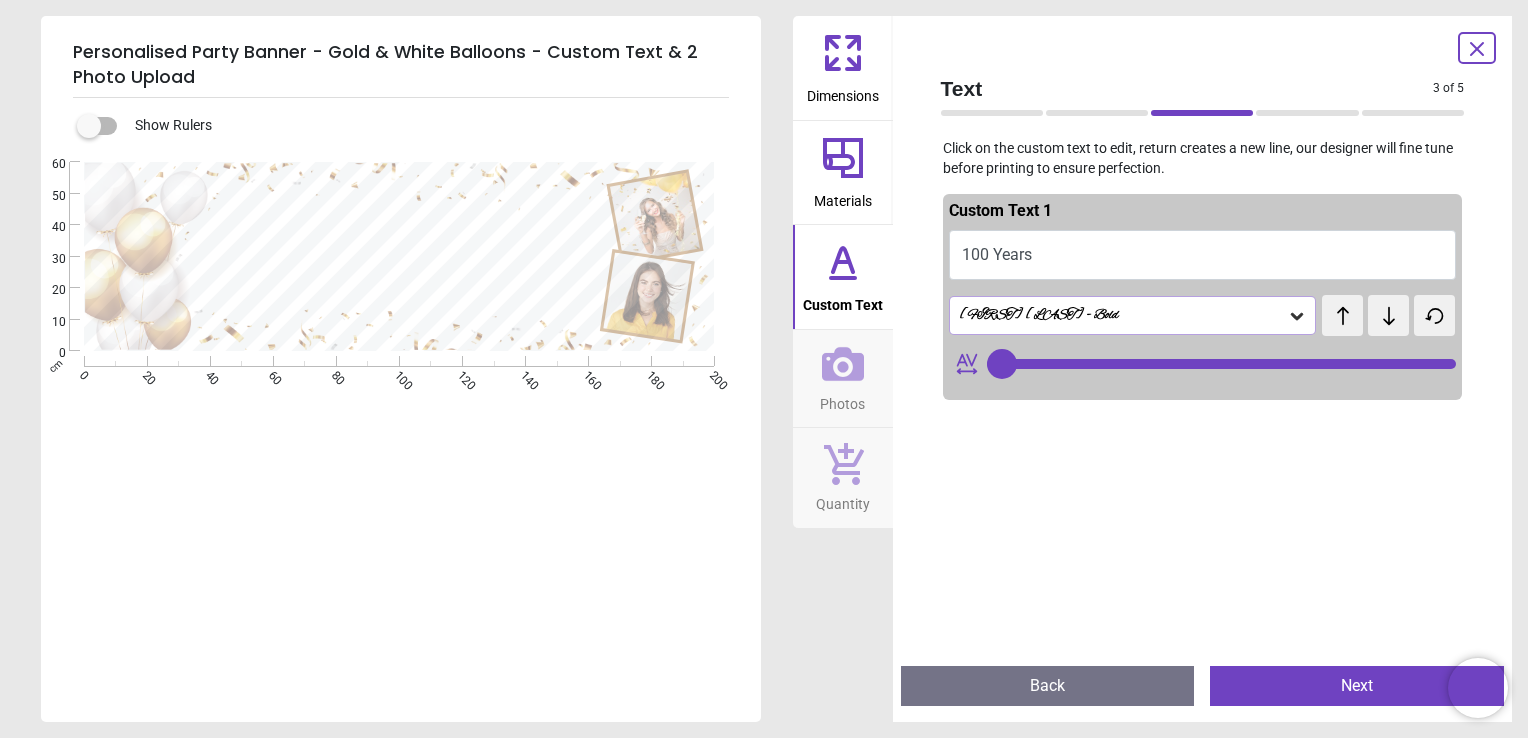 type on "**********" 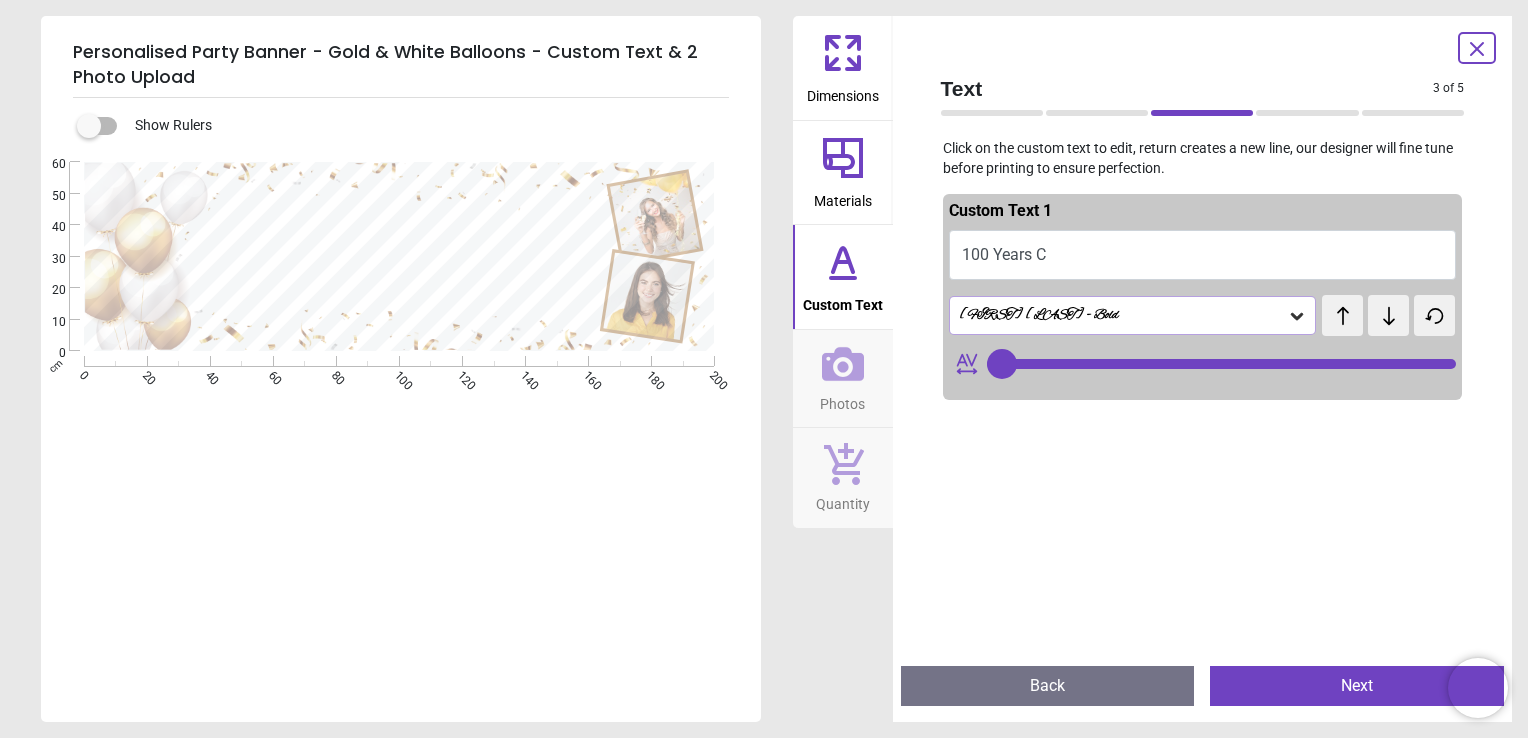 type on "**********" 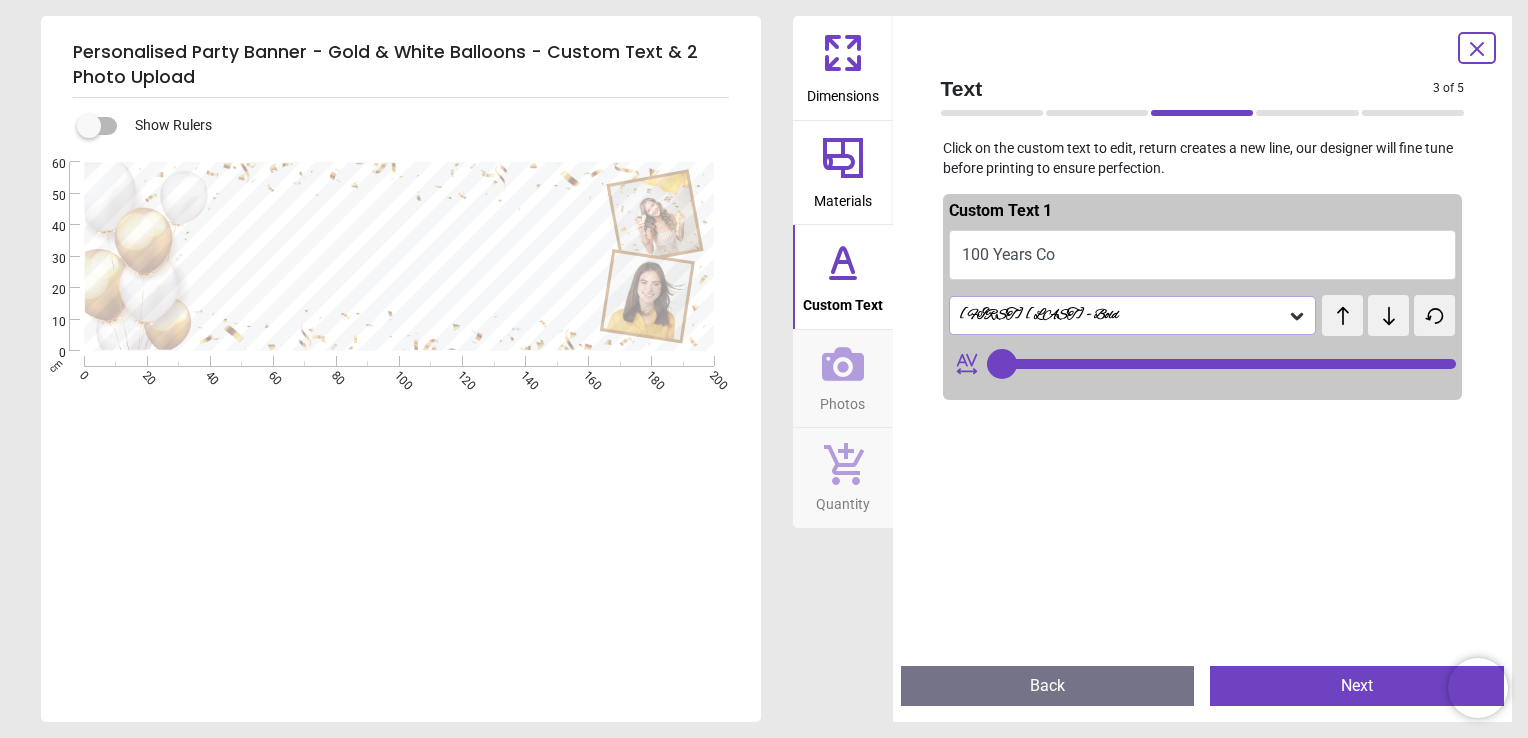 type on "**********" 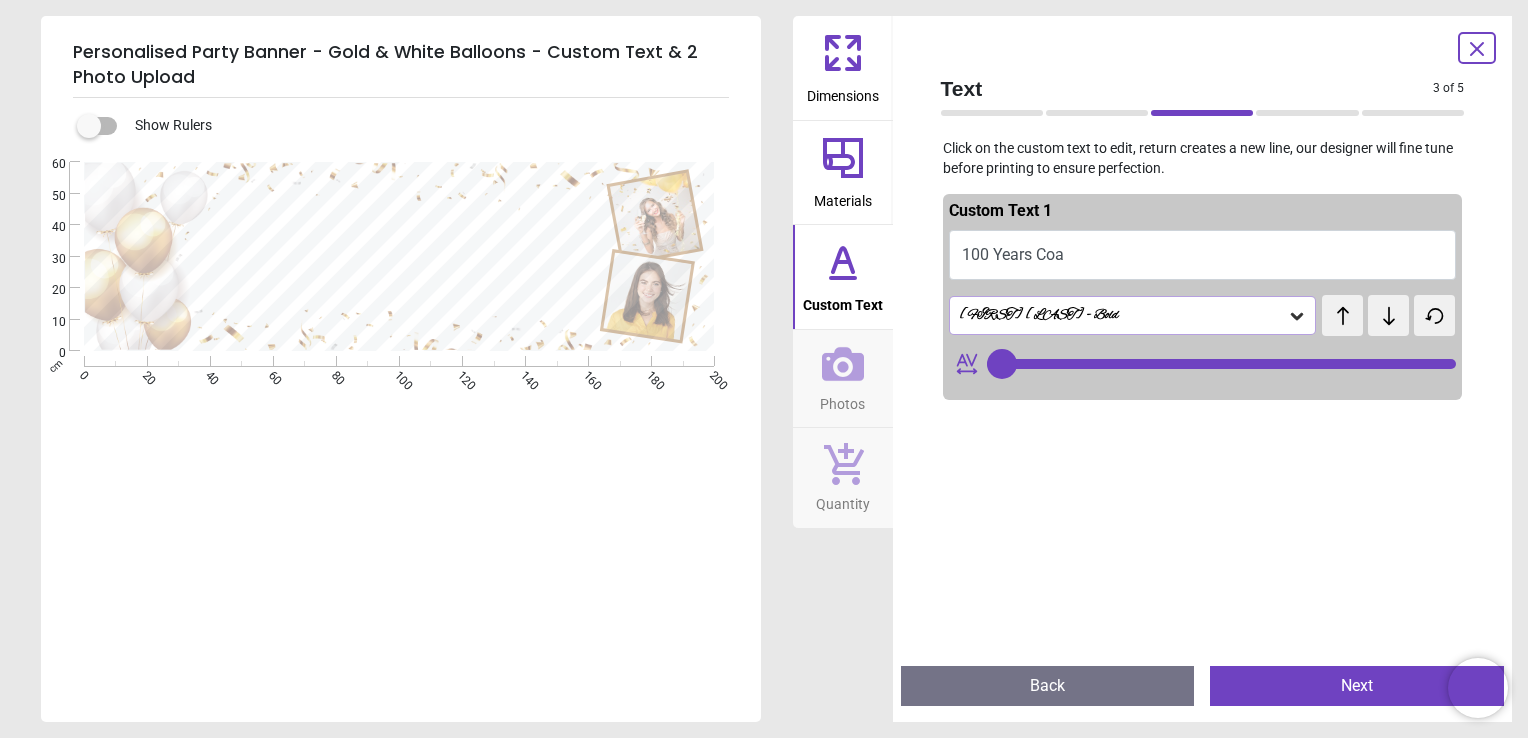 type on "**********" 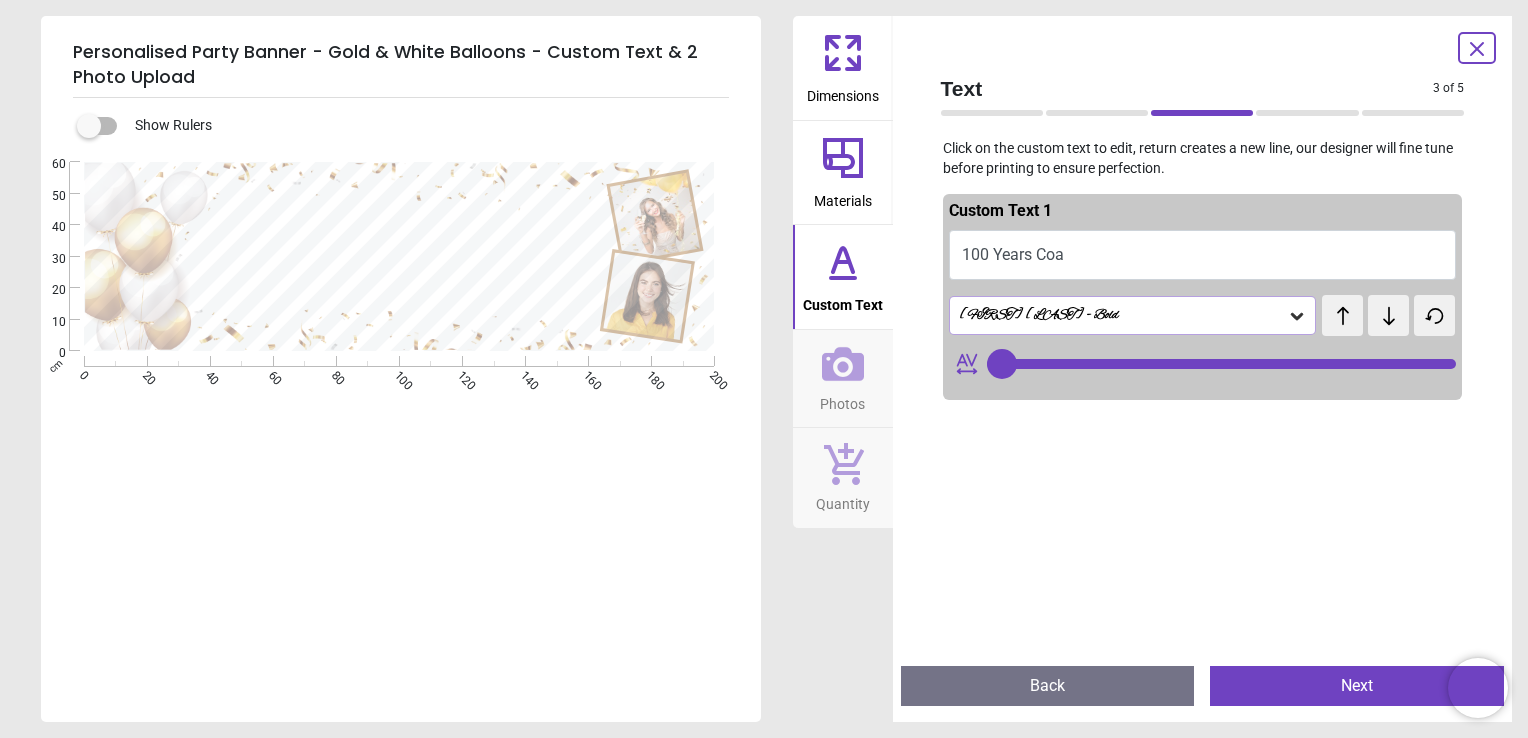 type on "**" 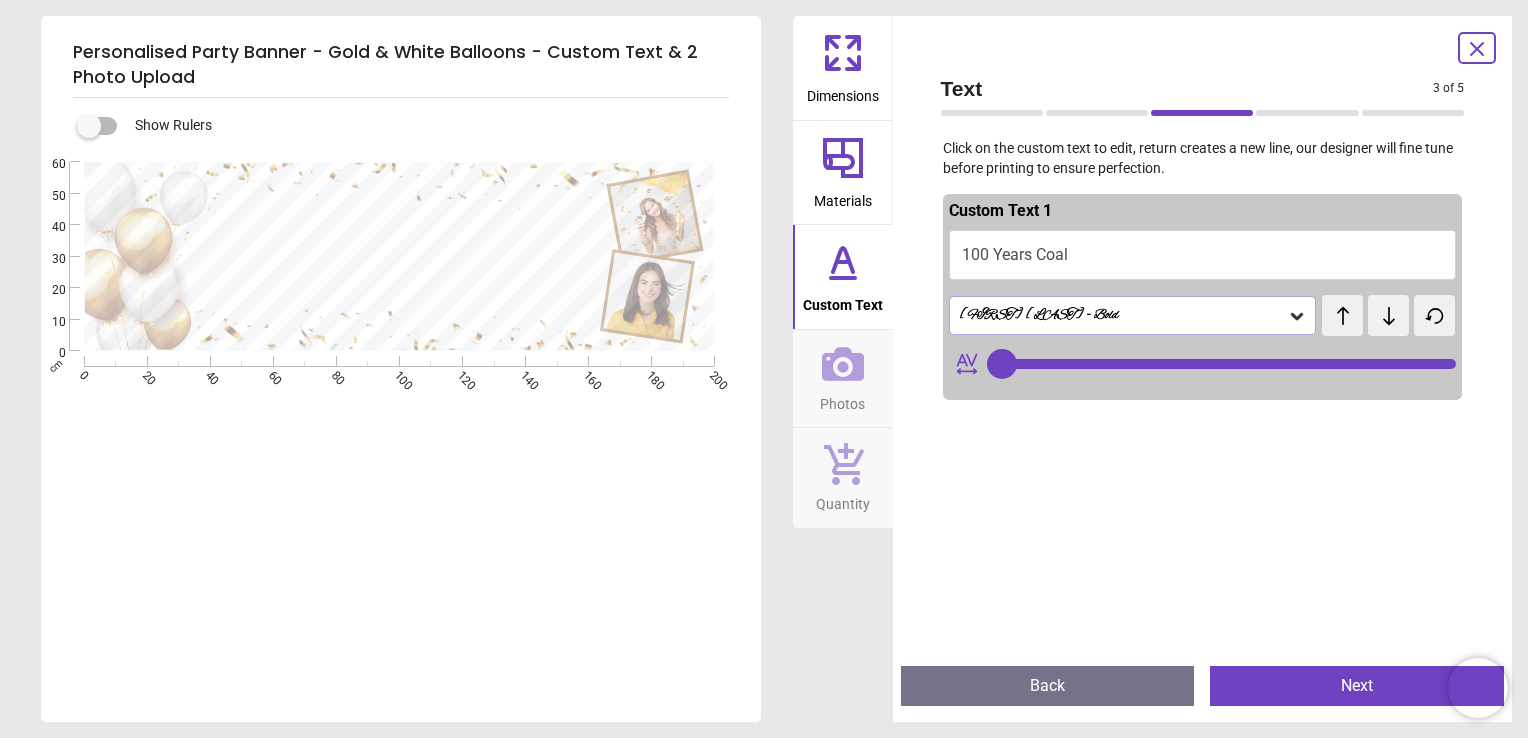 type on "**********" 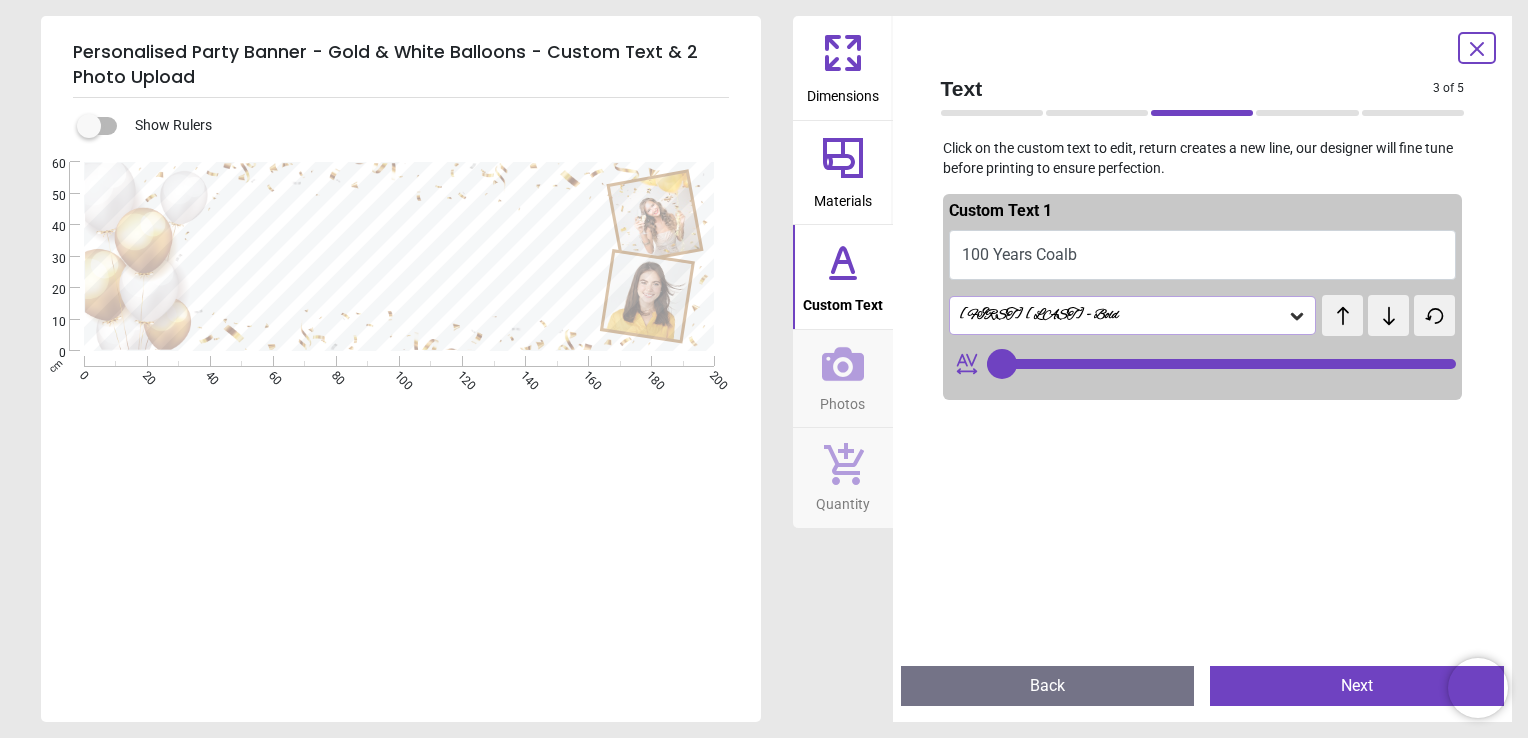 type on "**********" 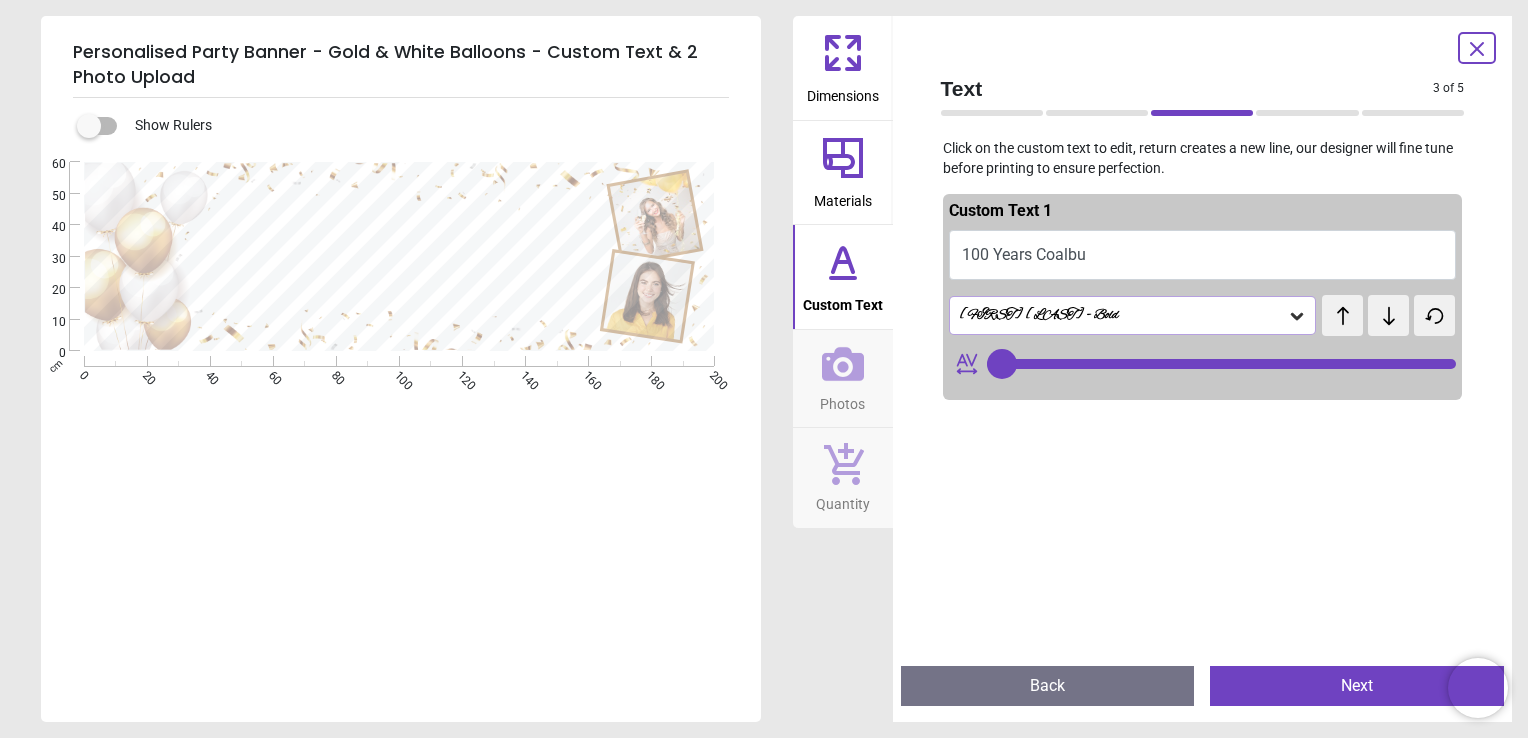 type on "**********" 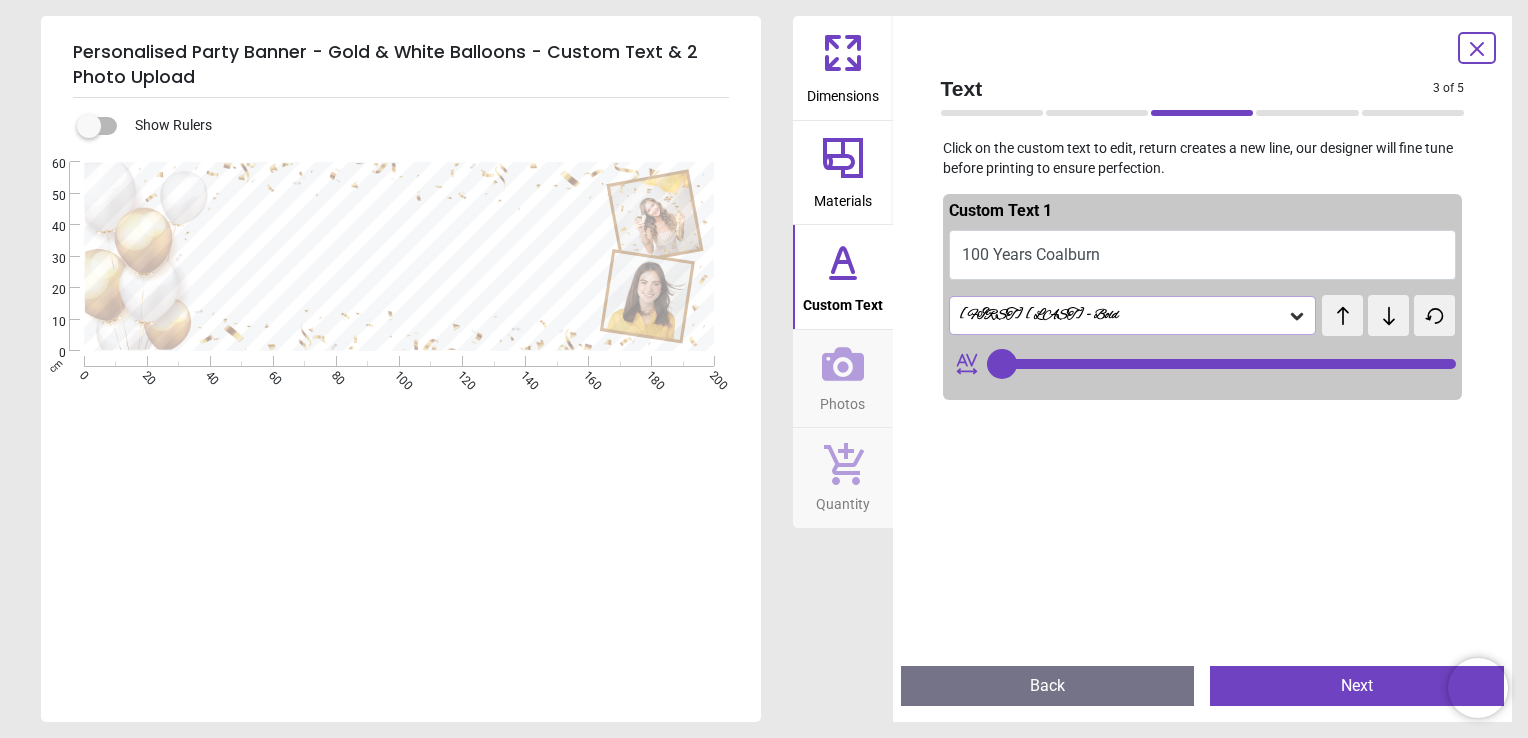 scroll, scrollTop: 3, scrollLeft: 0, axis: vertical 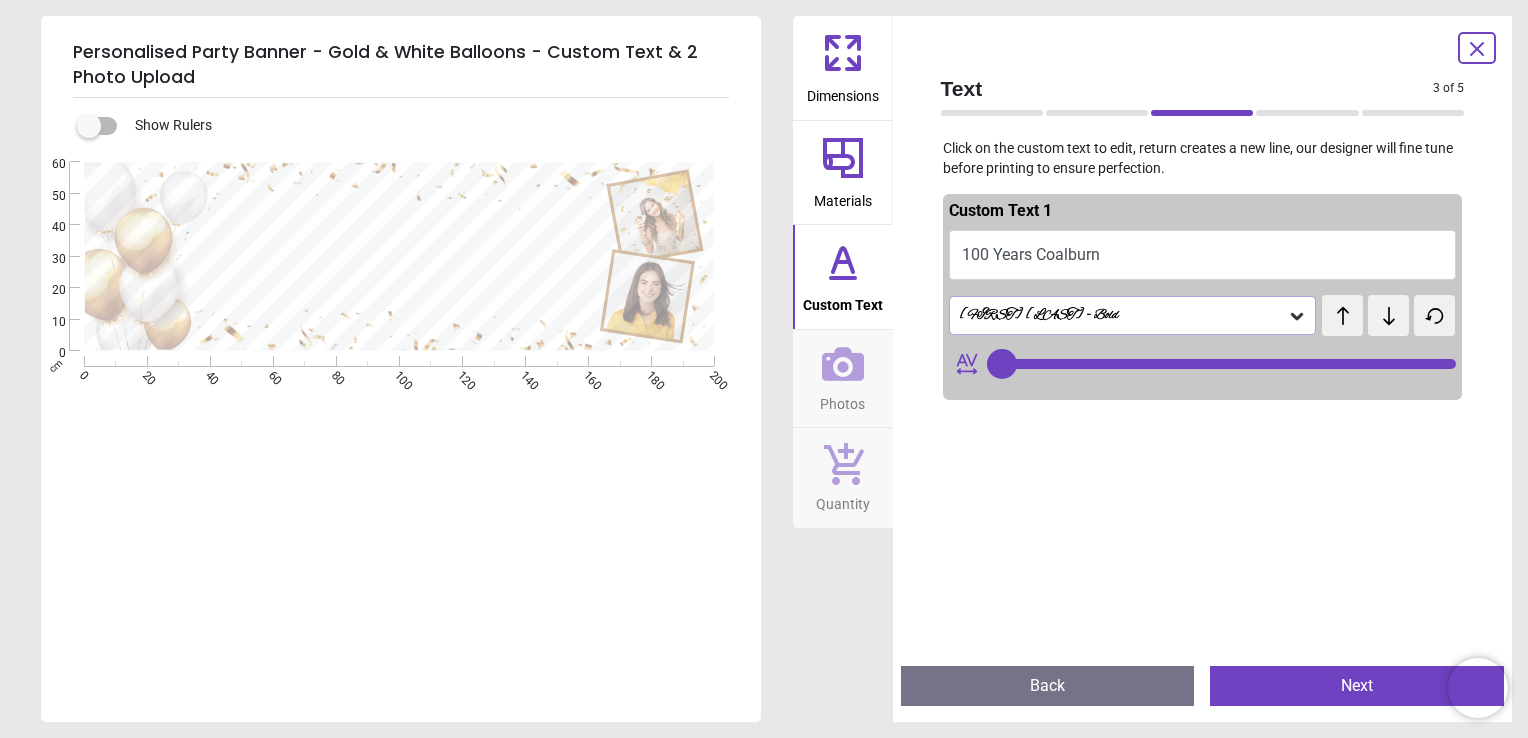 type on "**" 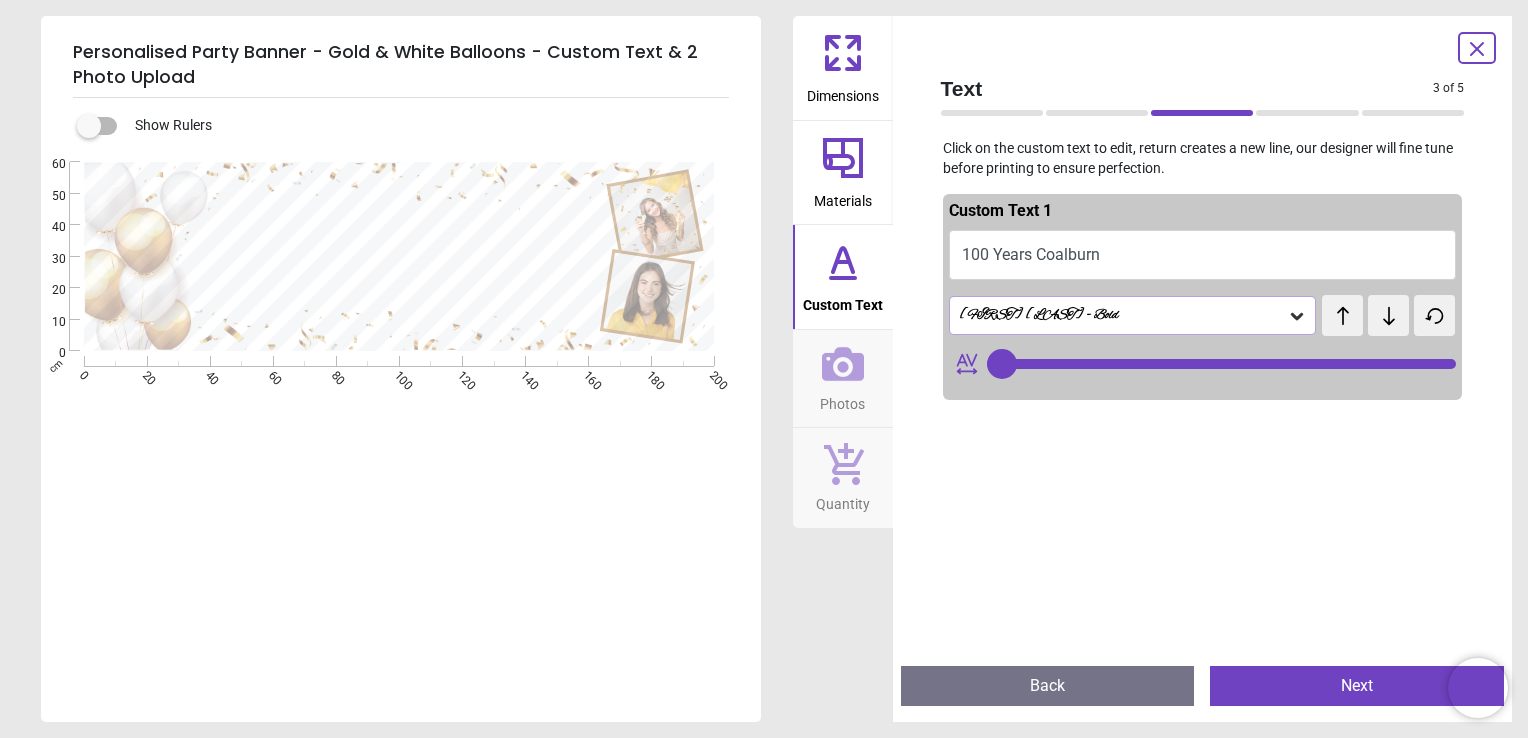type on "**********" 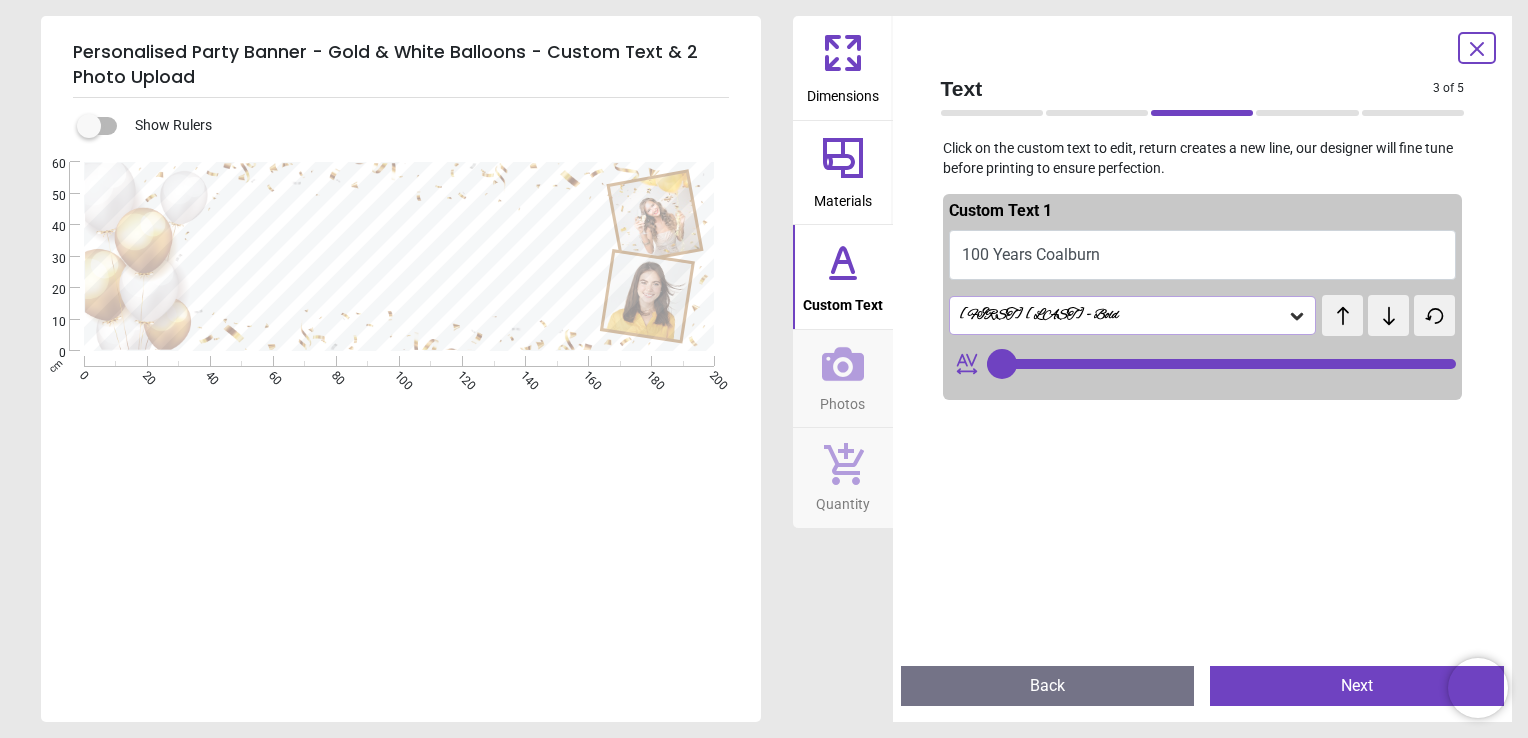 type on "**" 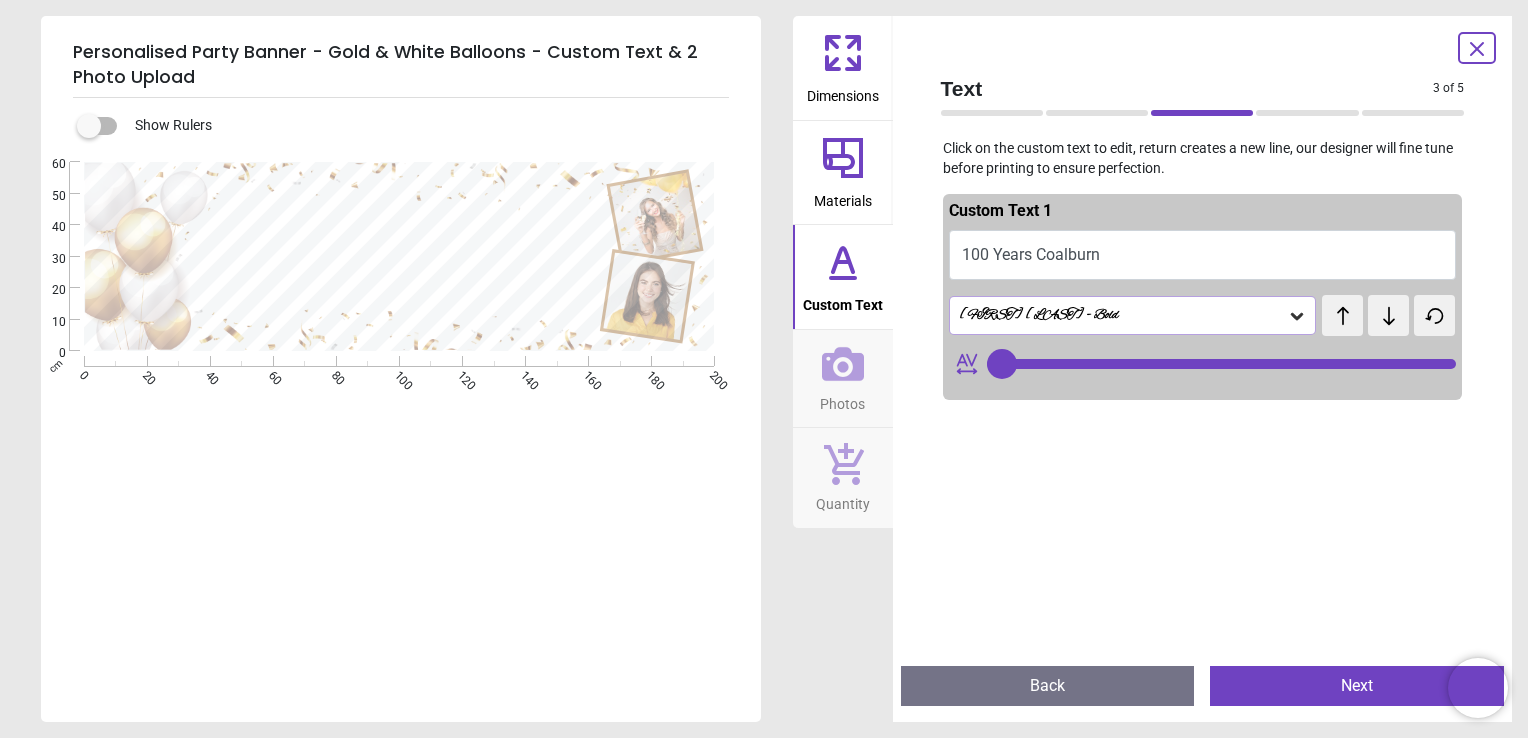 scroll, scrollTop: 0, scrollLeft: 0, axis: both 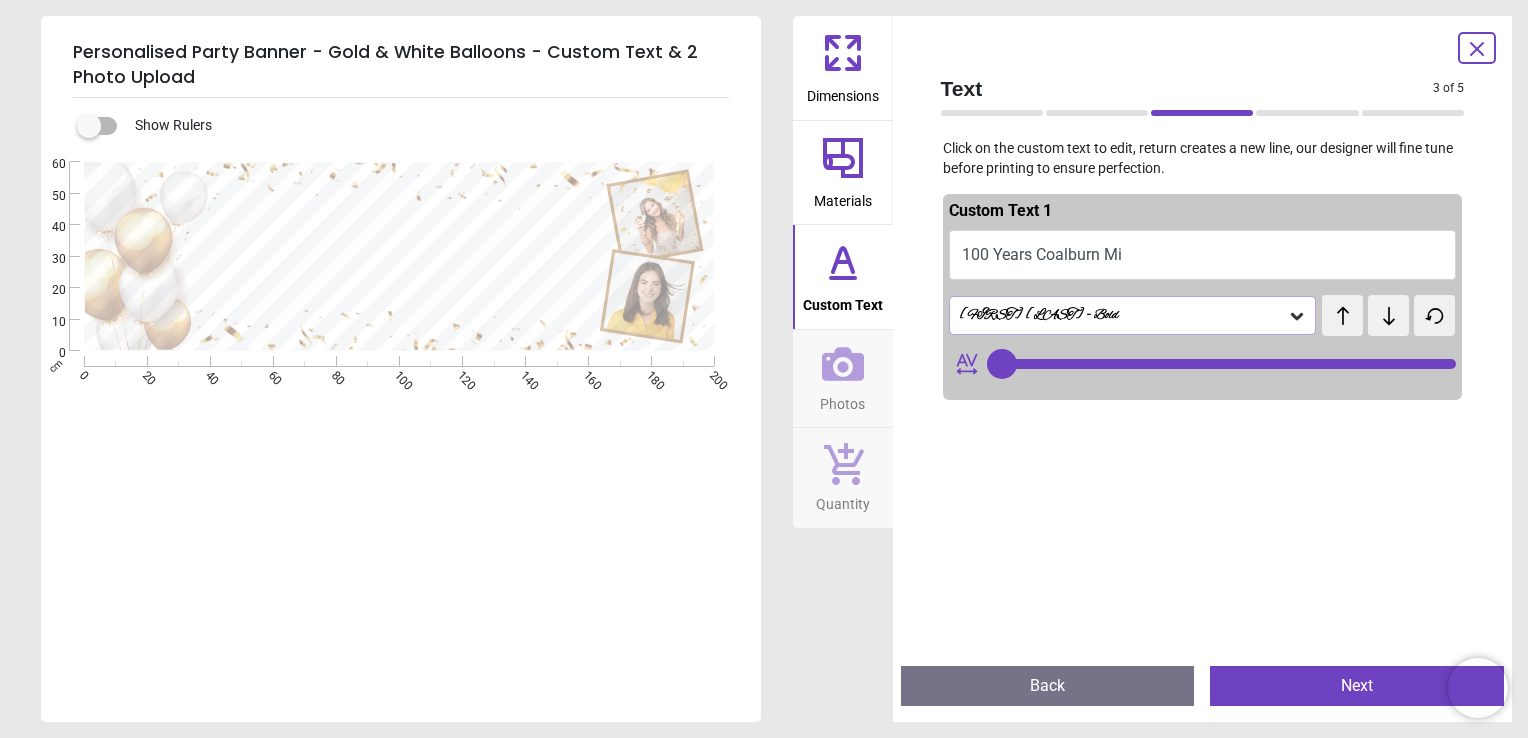 type on "**" 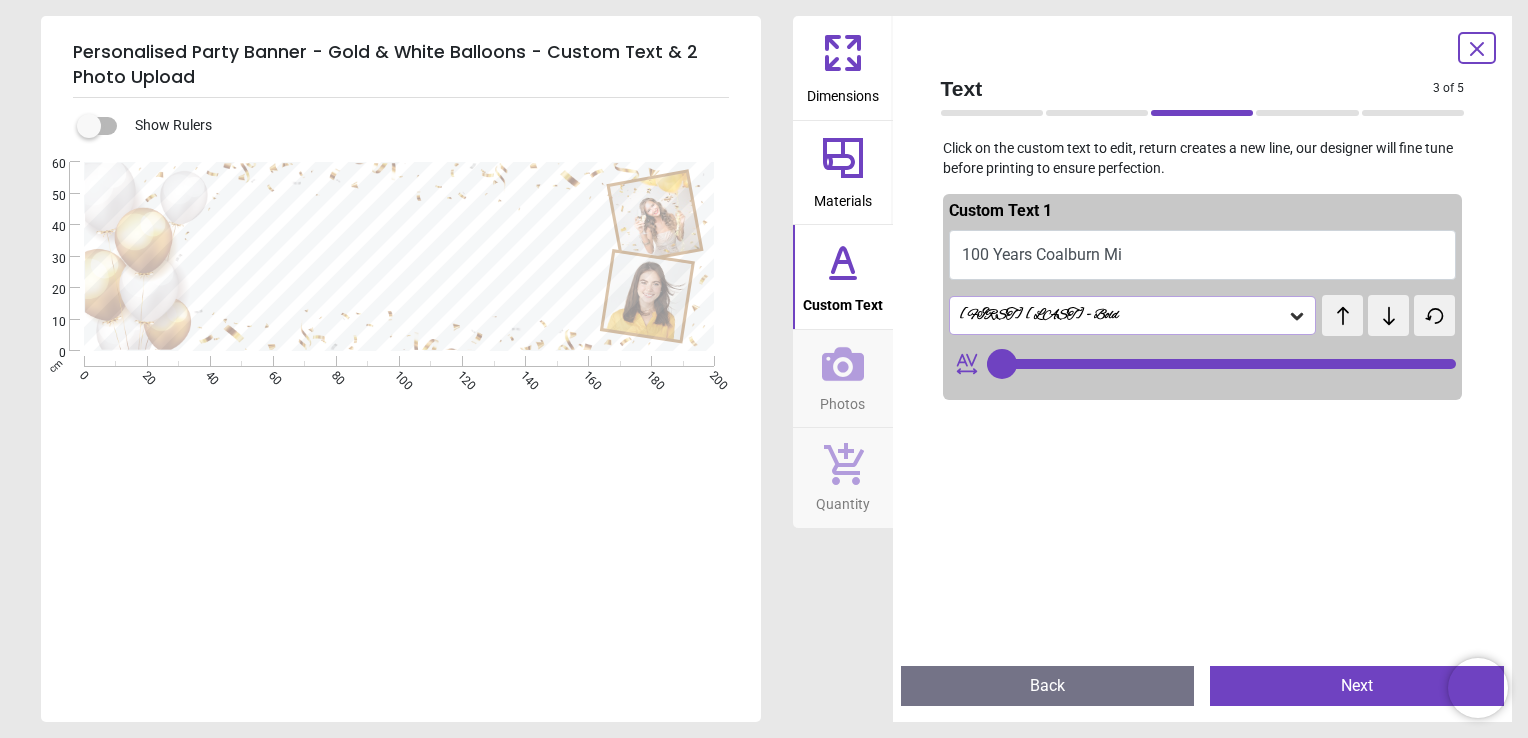 type on "**********" 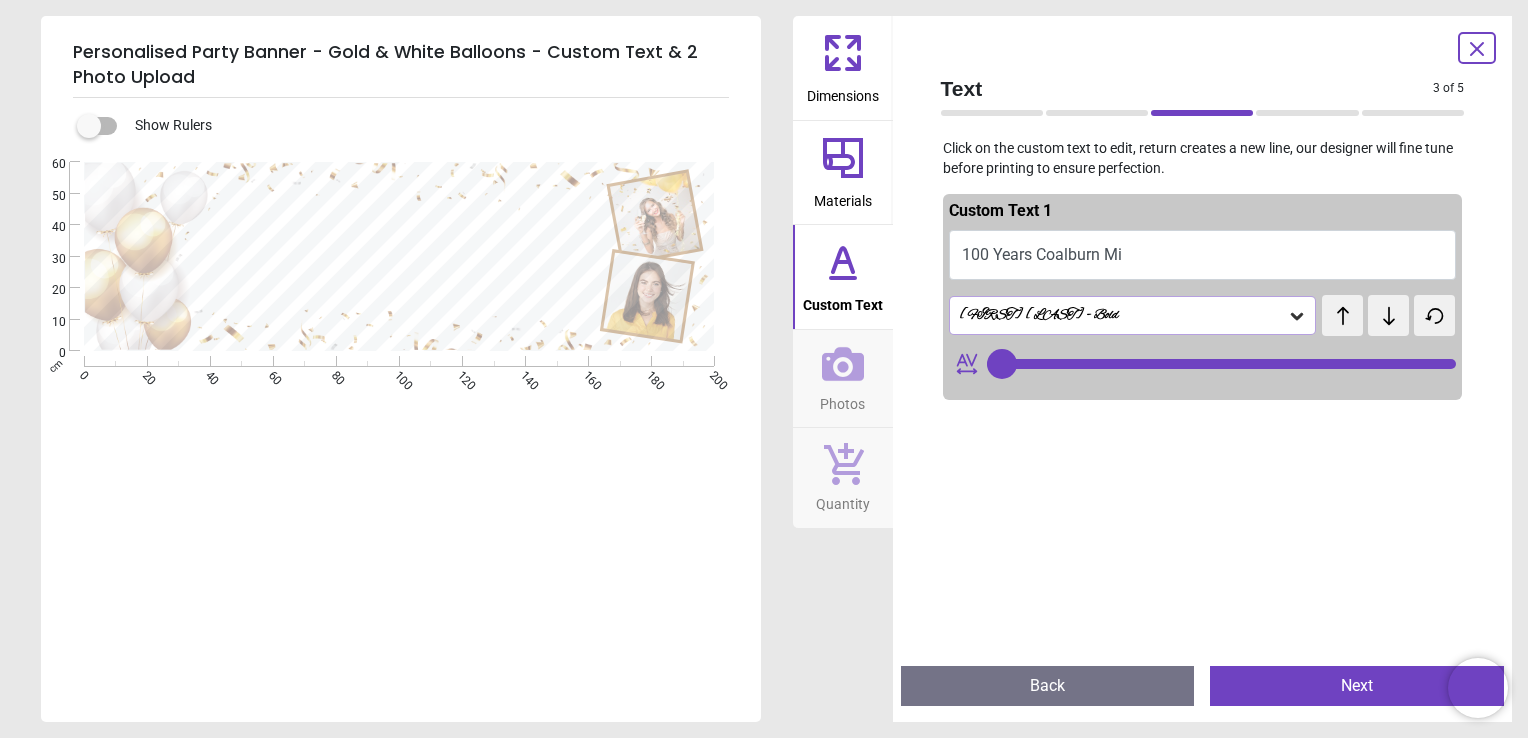 type on "**" 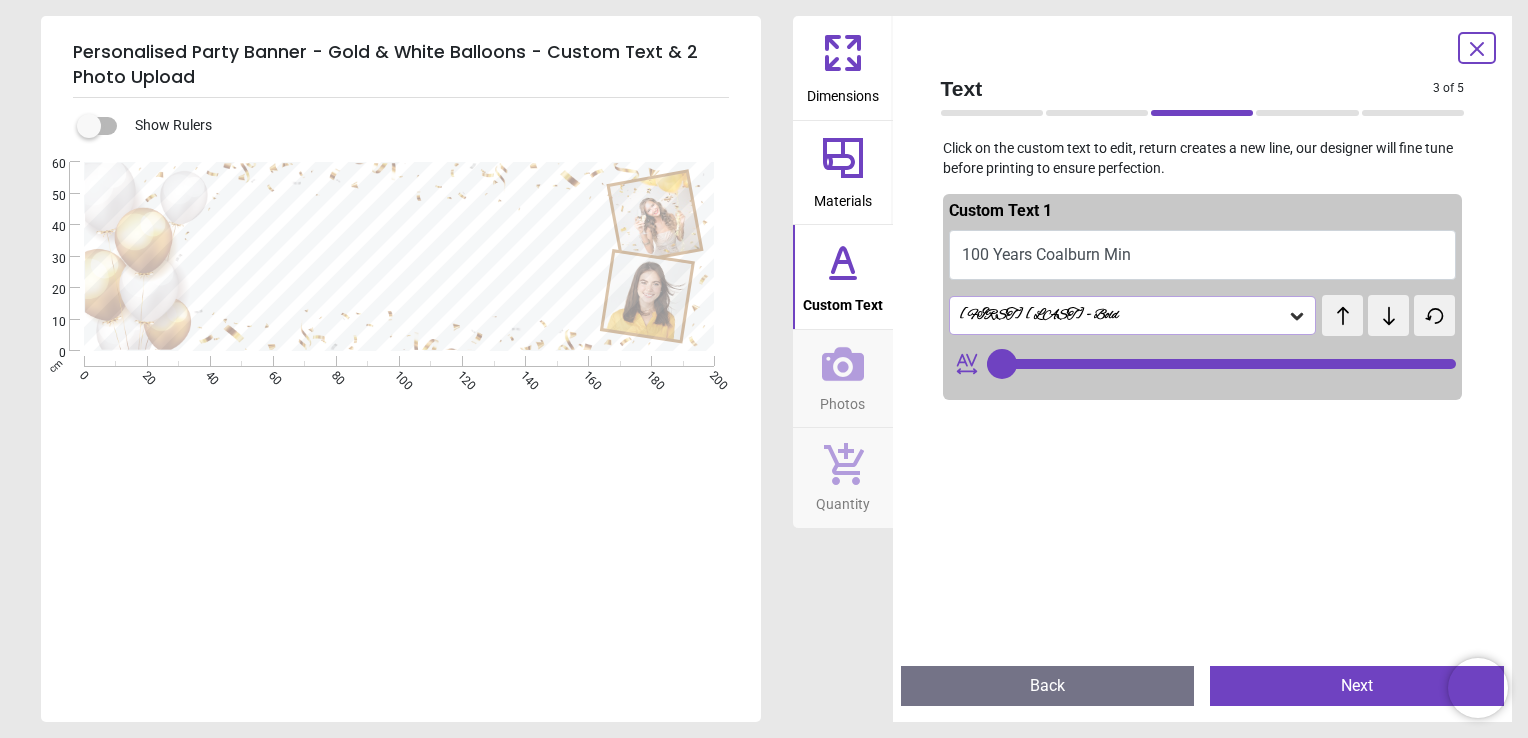 type on "**********" 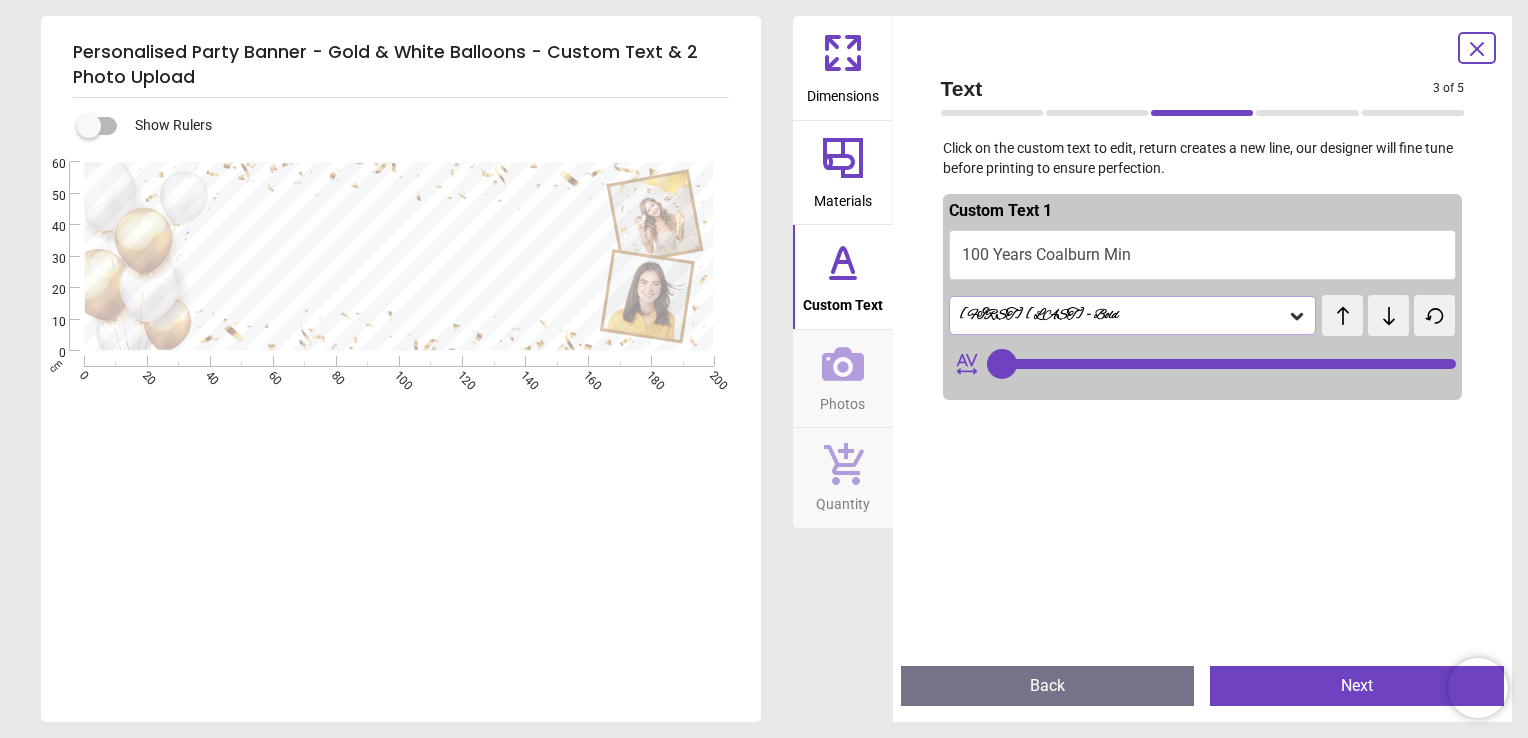 type on "**" 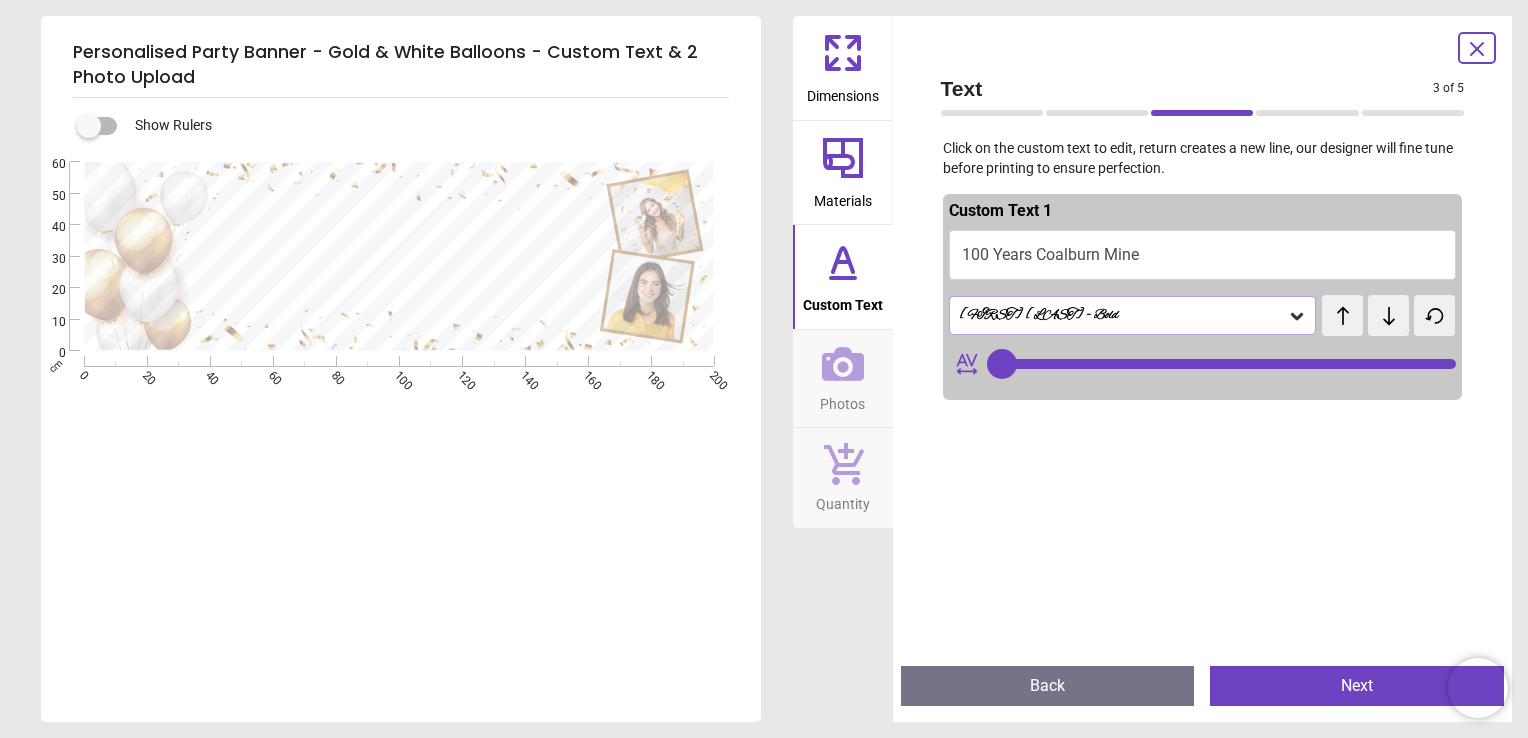 type on "**********" 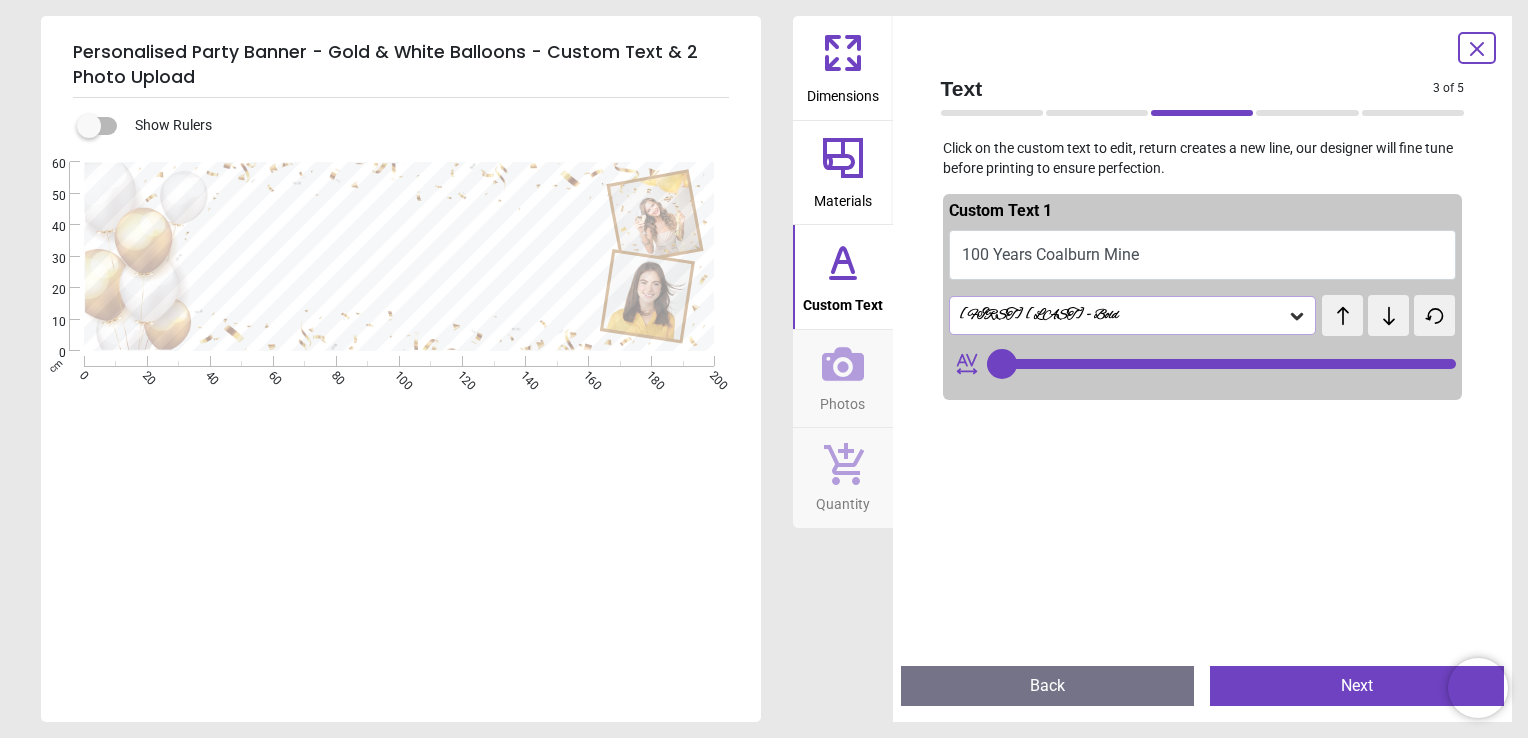 type on "**" 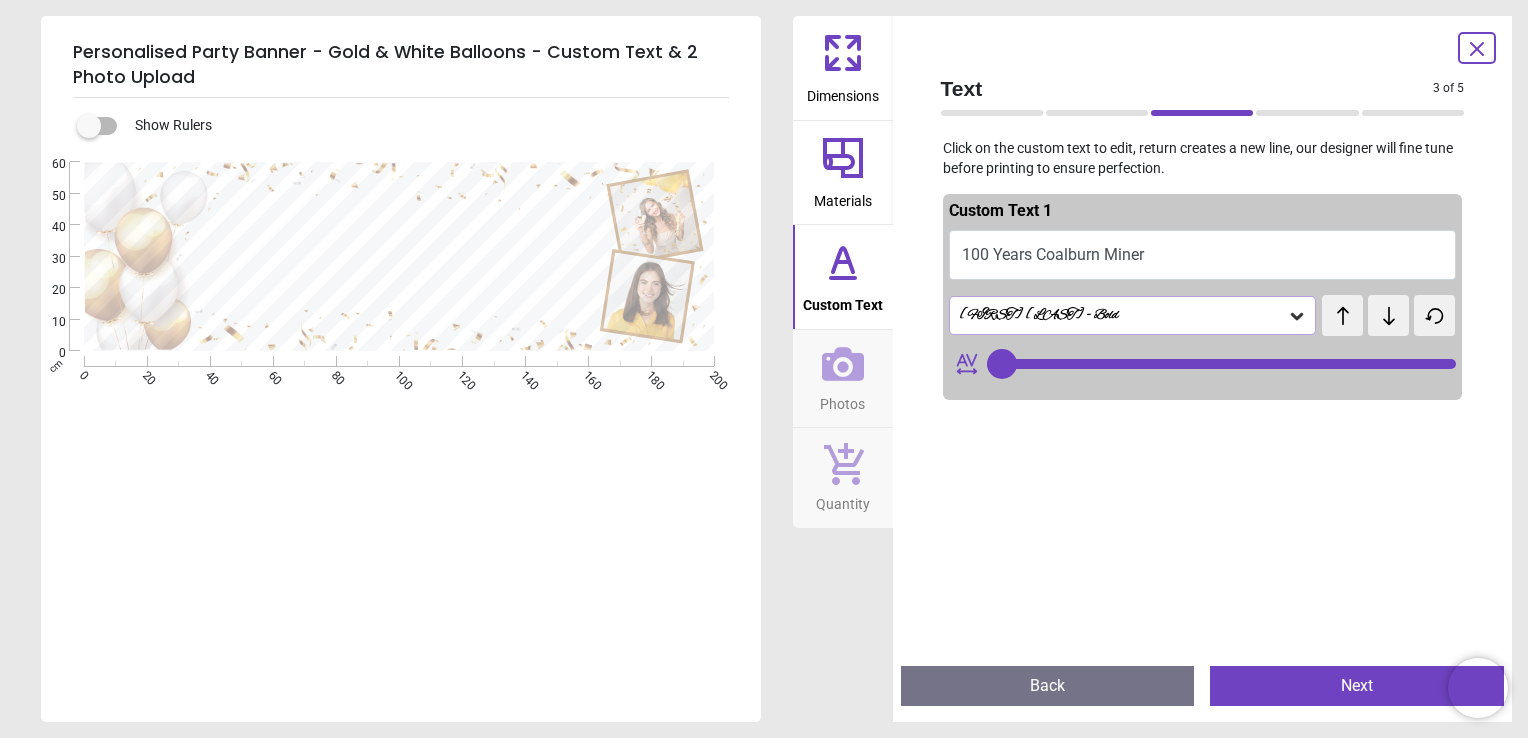 type on "**********" 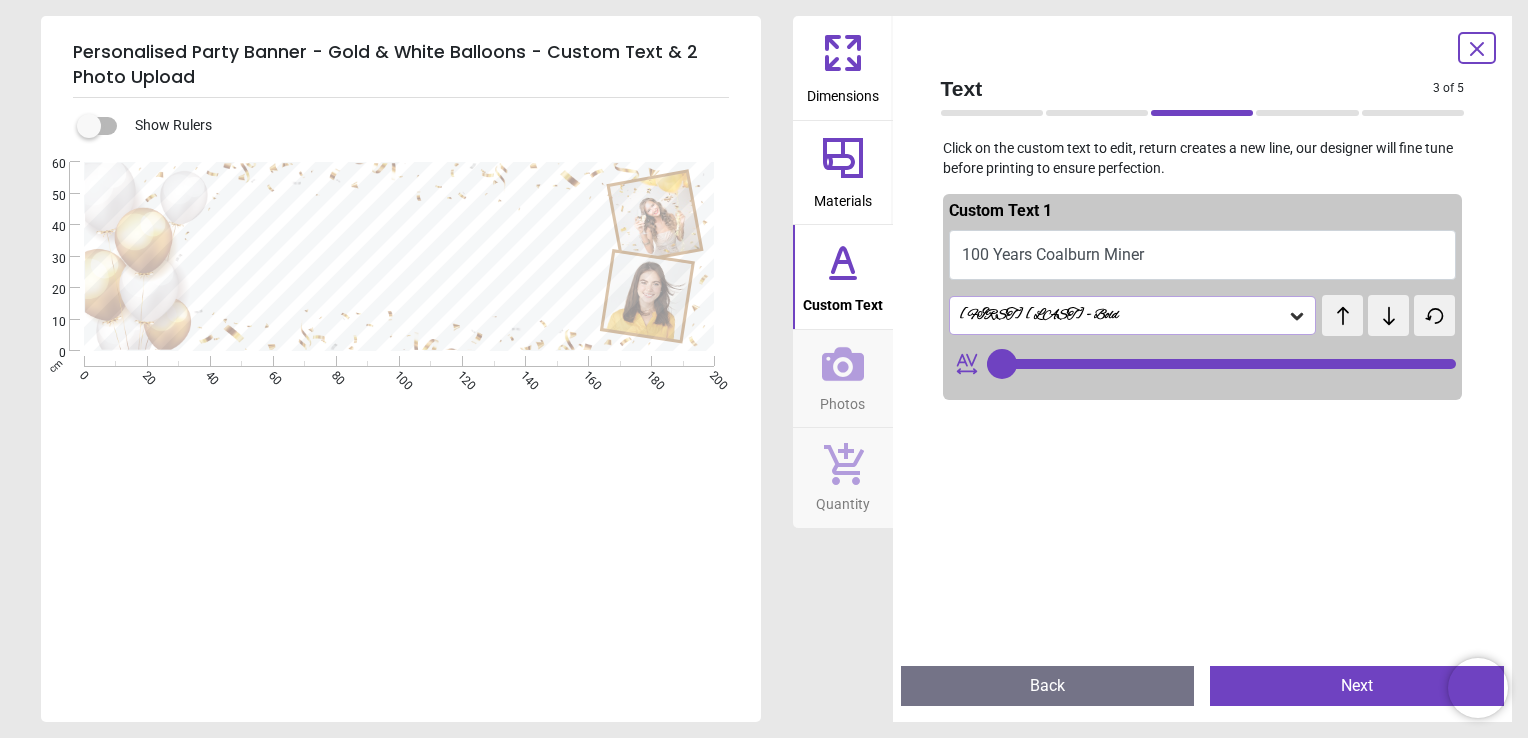 type on "**" 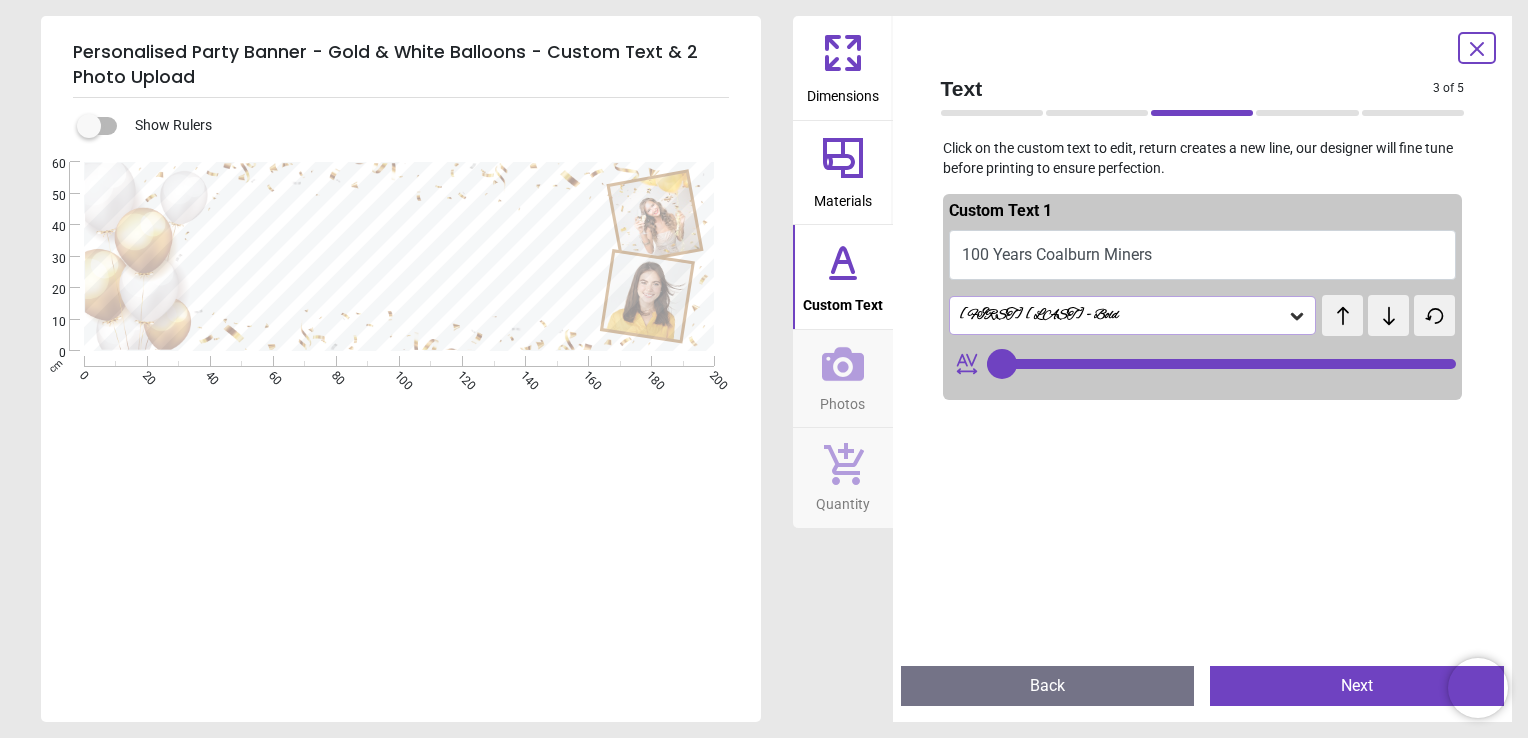 type on "**********" 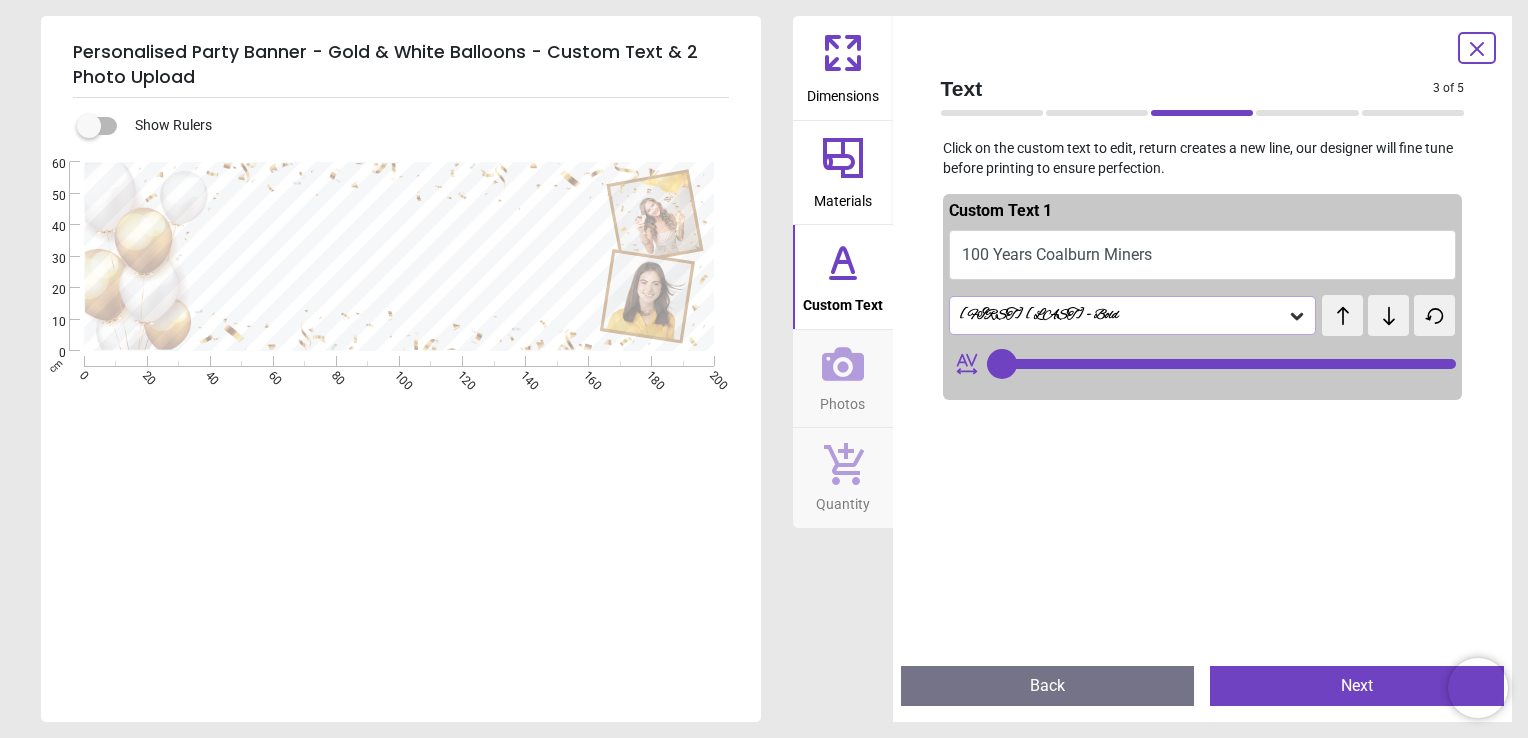 type on "**********" 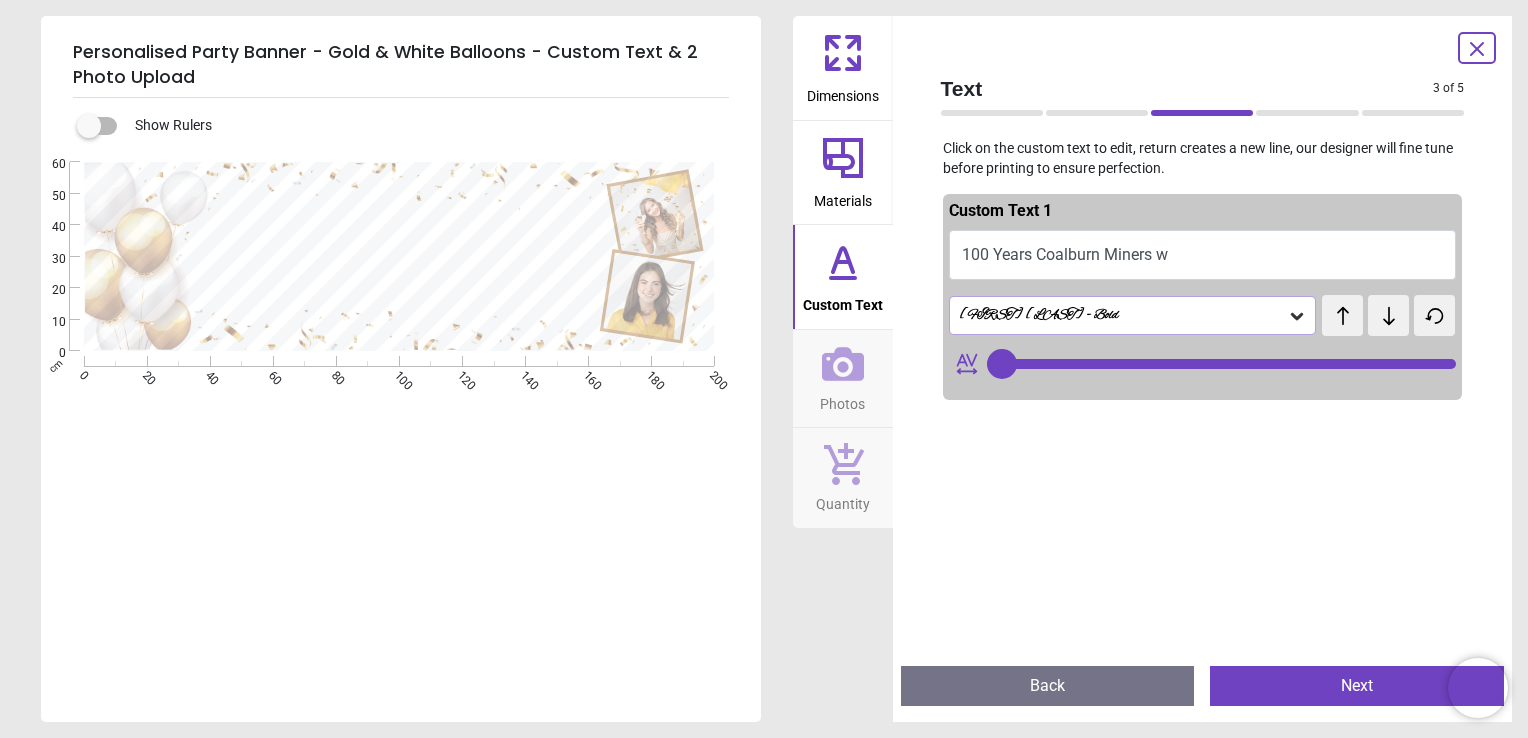 type on "**********" 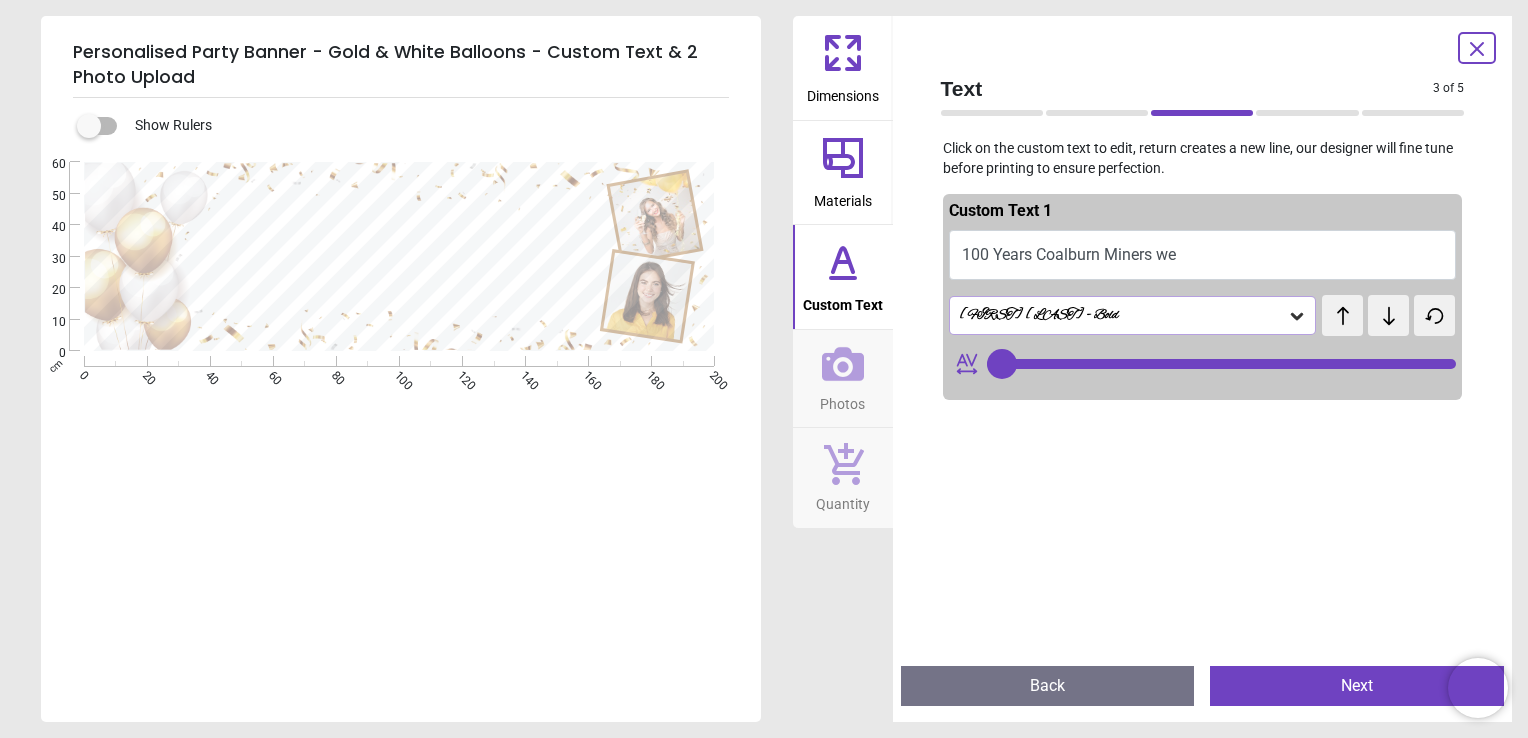 type on "**********" 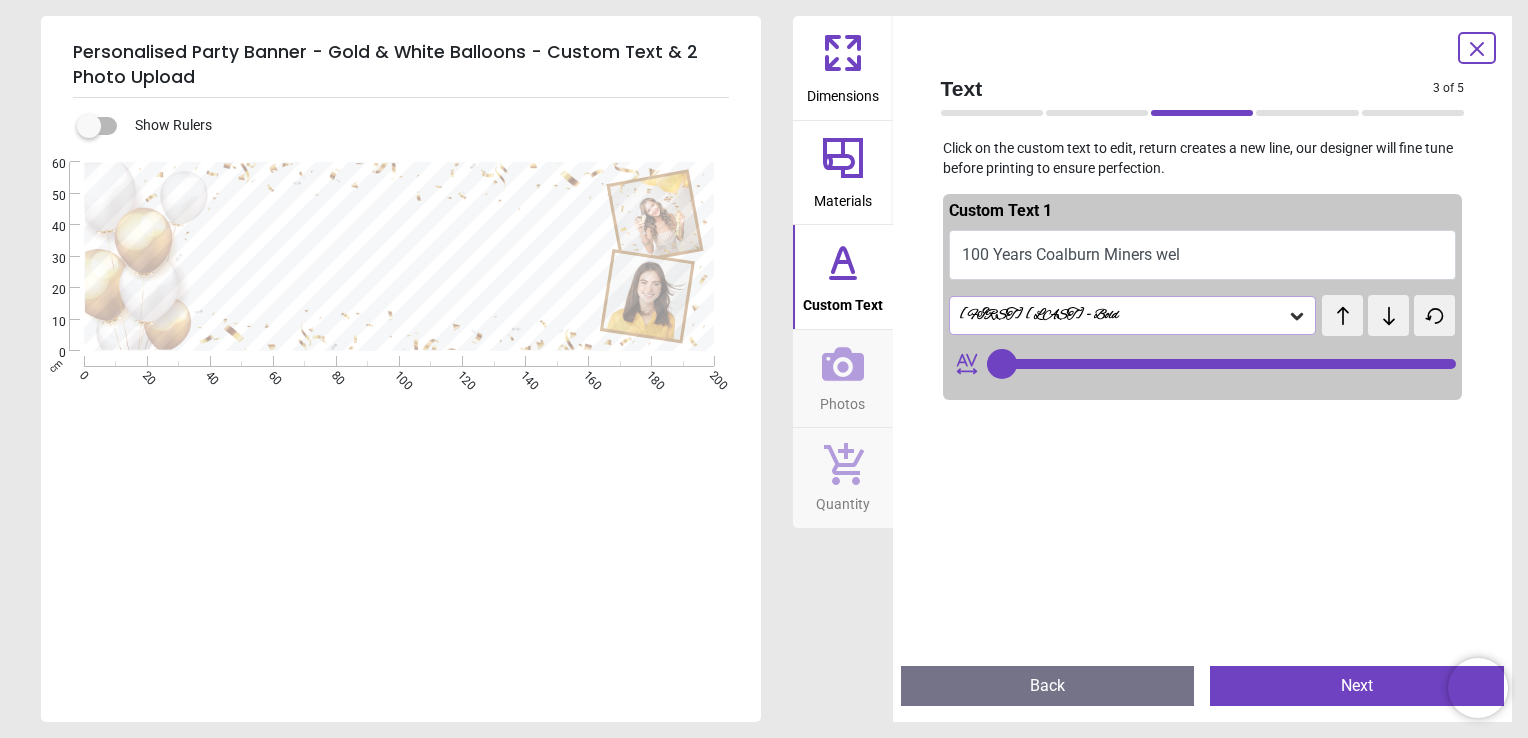 type on "**********" 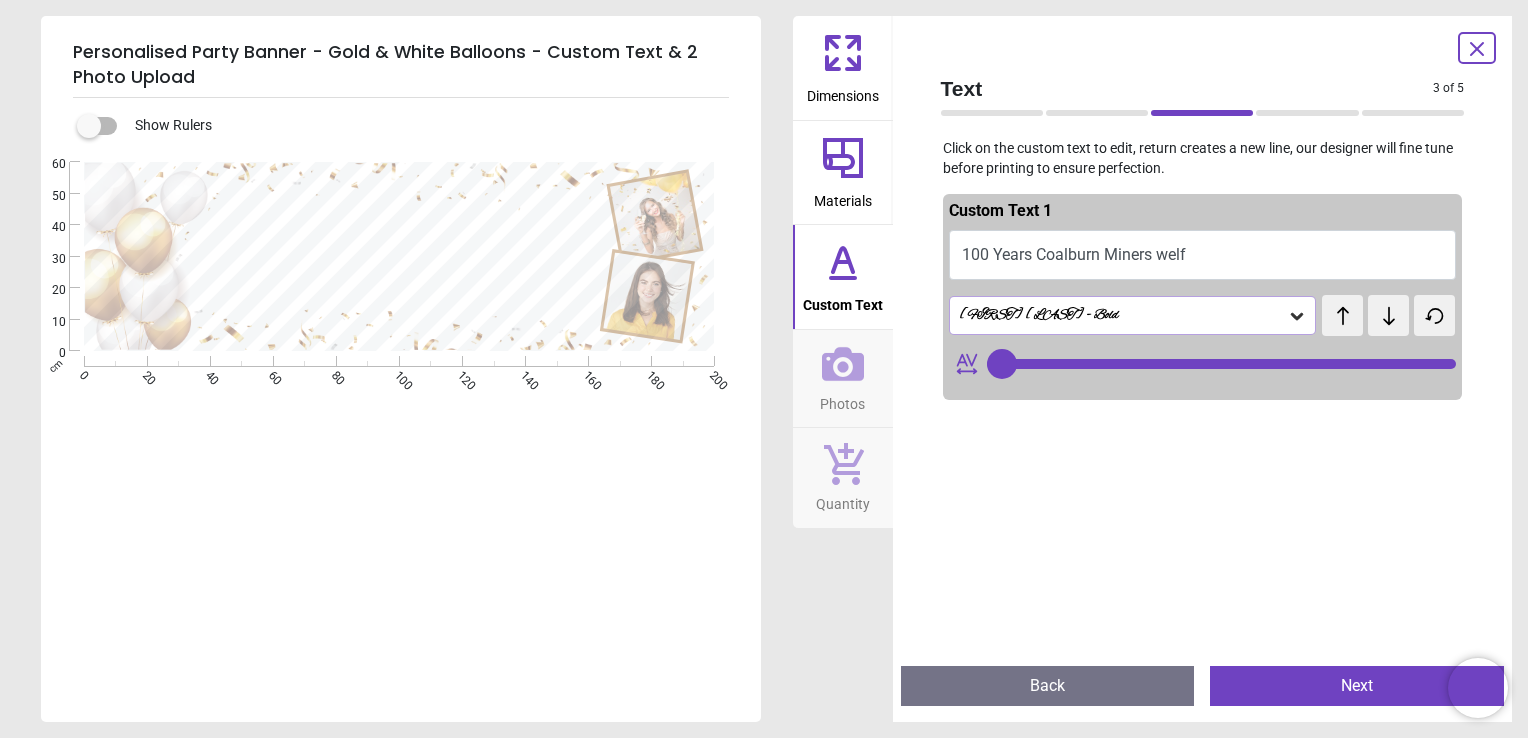 type on "**********" 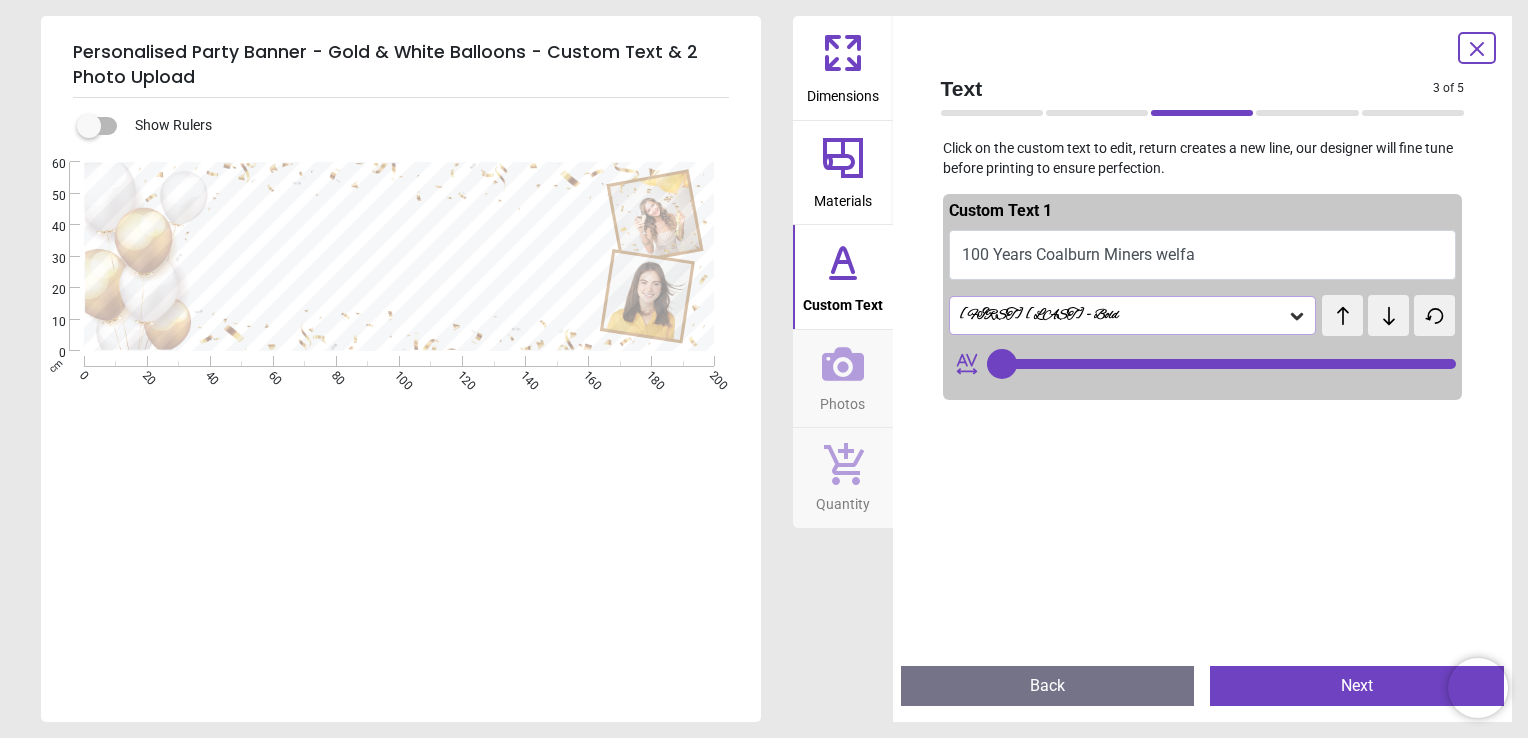 type on "**********" 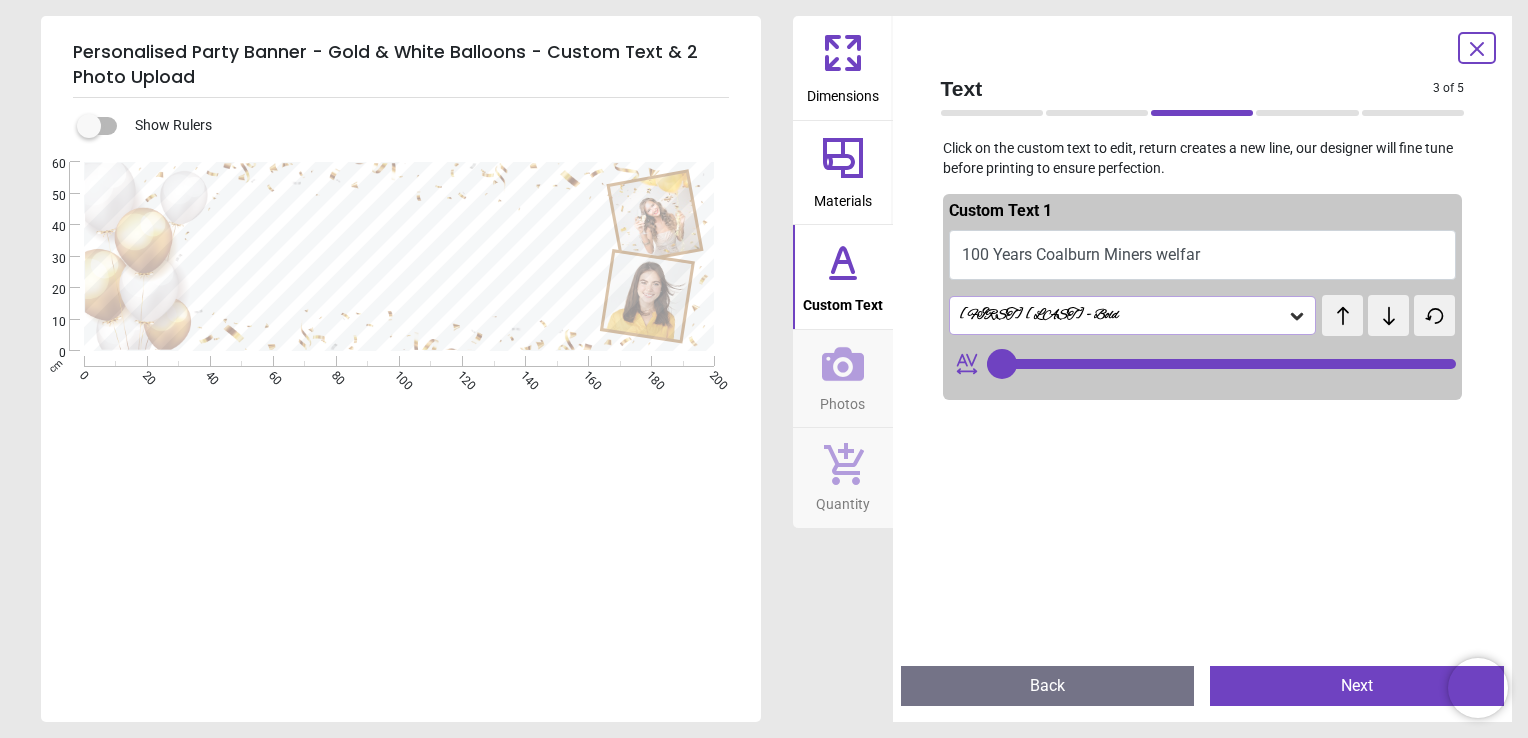type on "**********" 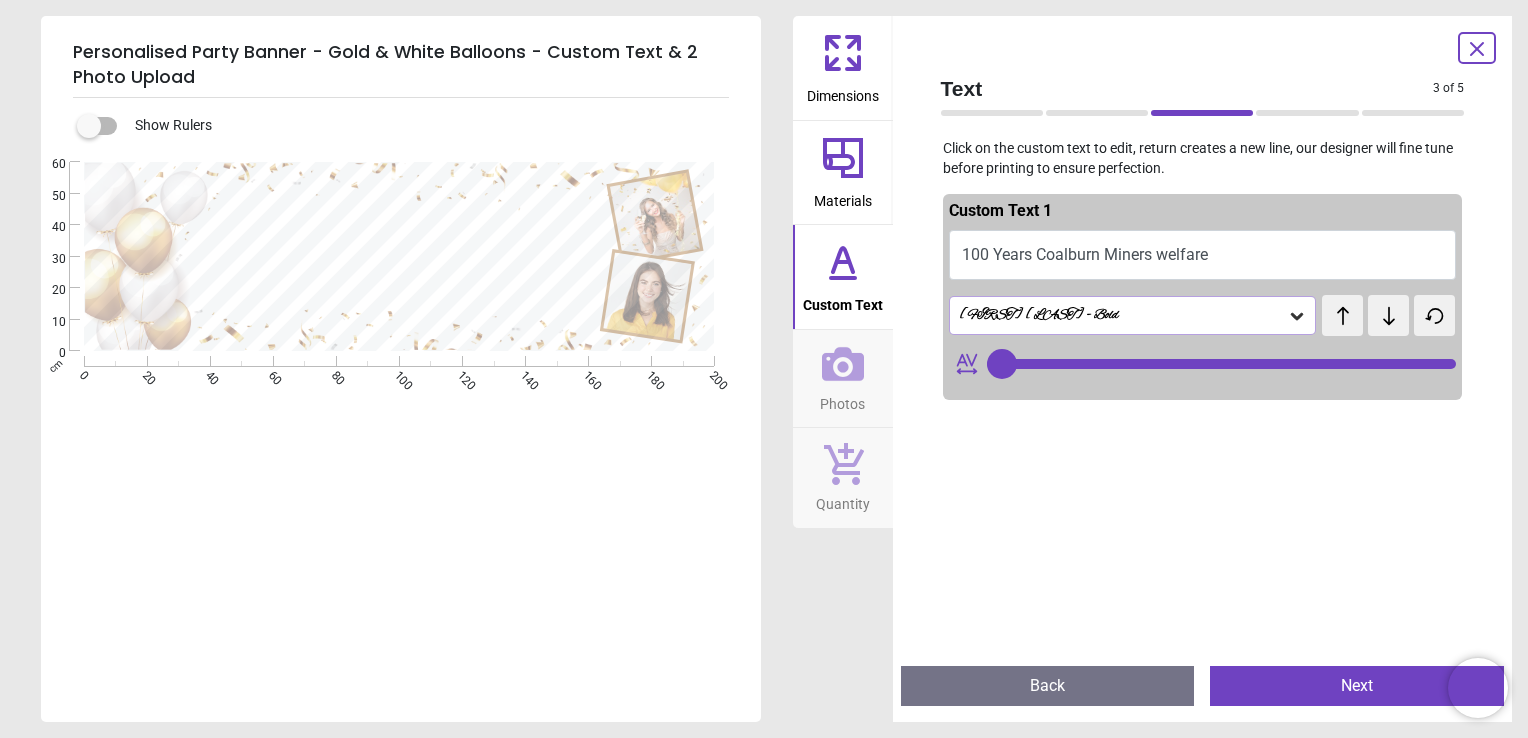 click on "100 Years Coalburn Miners welfare" at bounding box center [1203, 255] 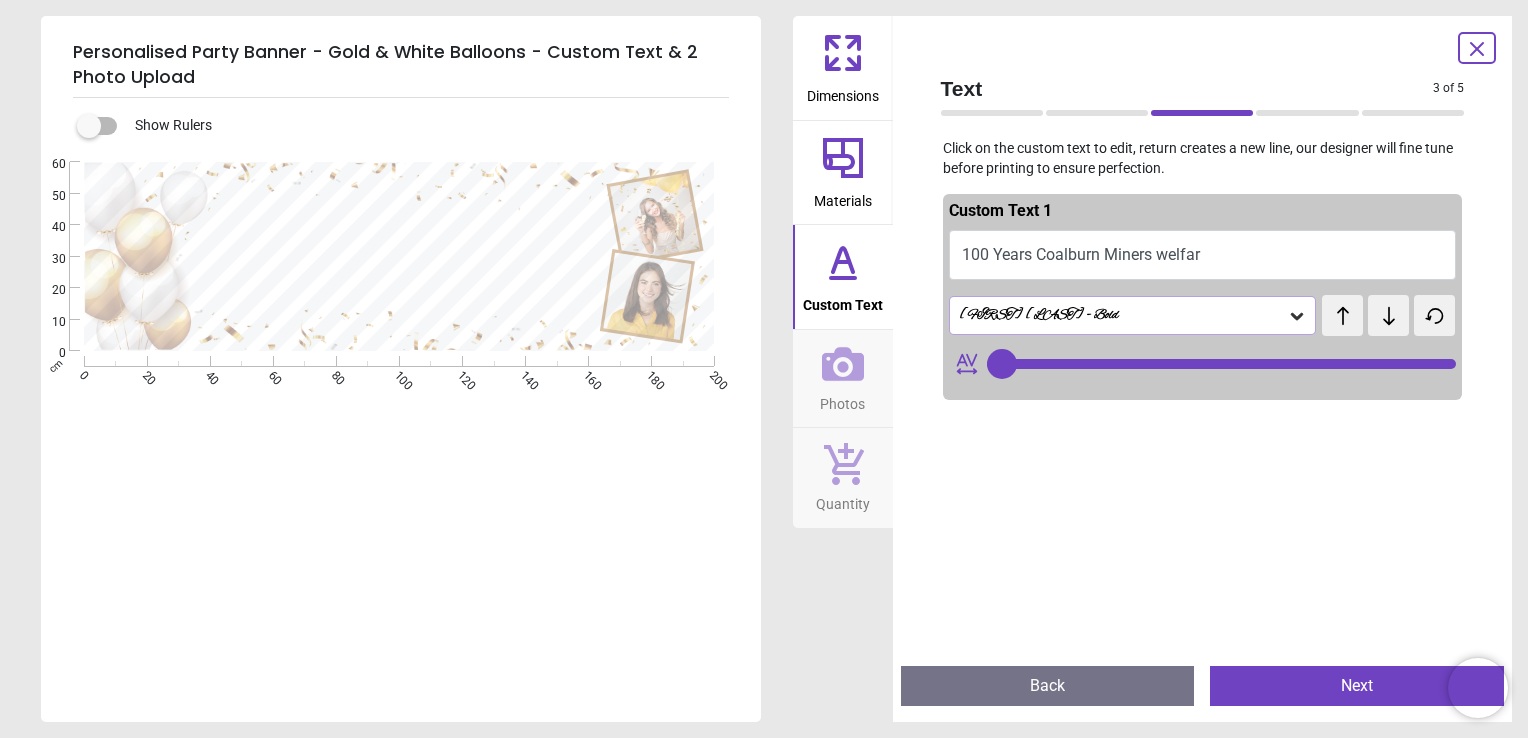 type on "**********" 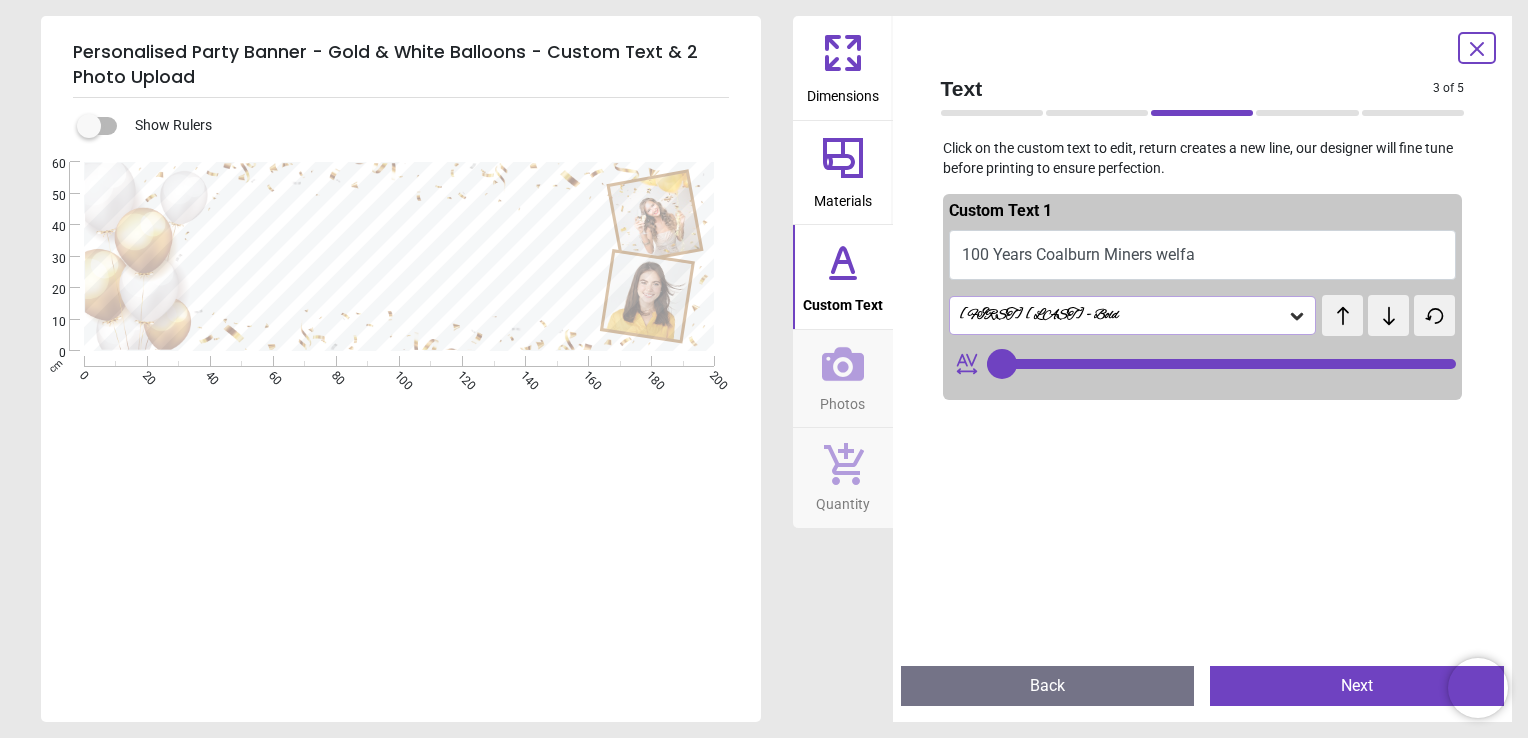 type on "**********" 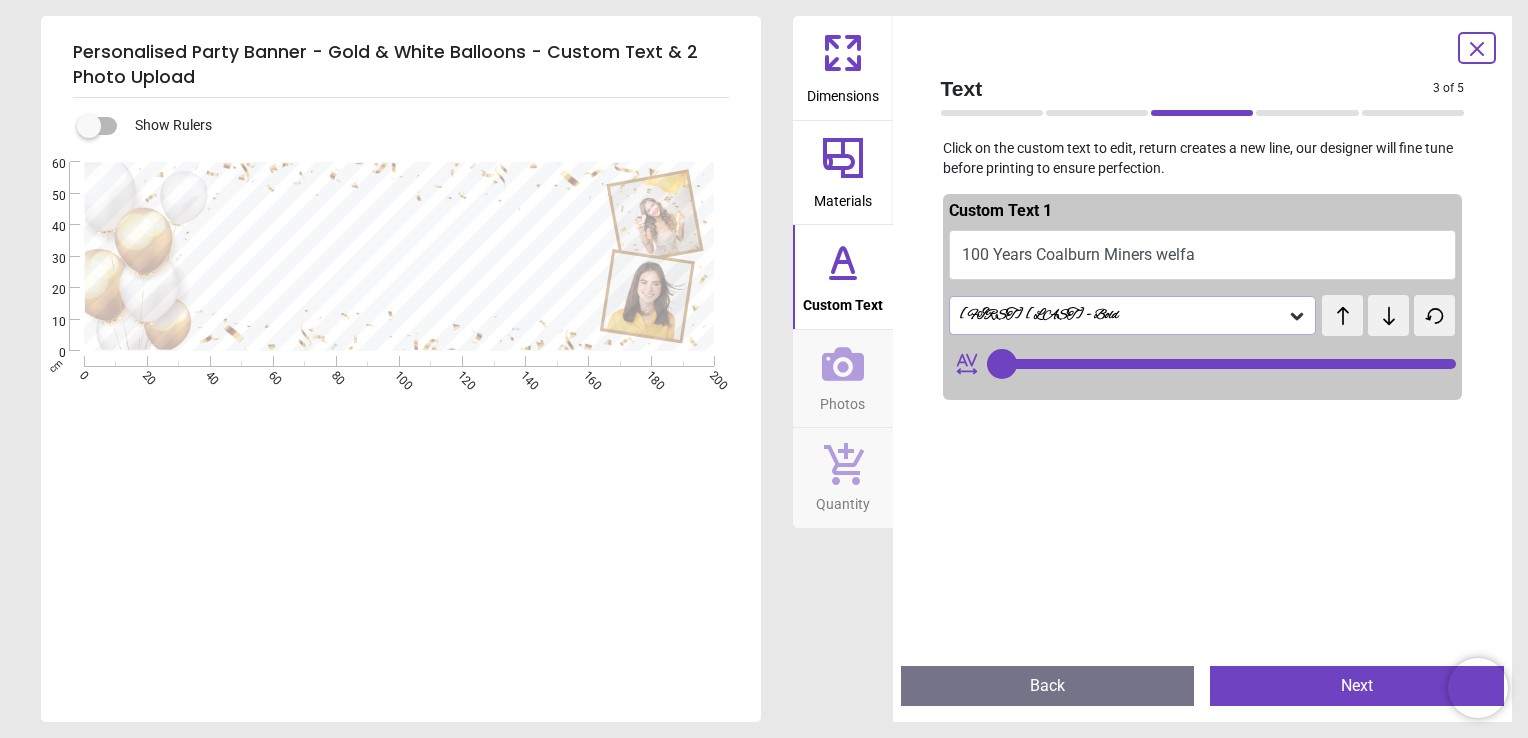 type on "**" 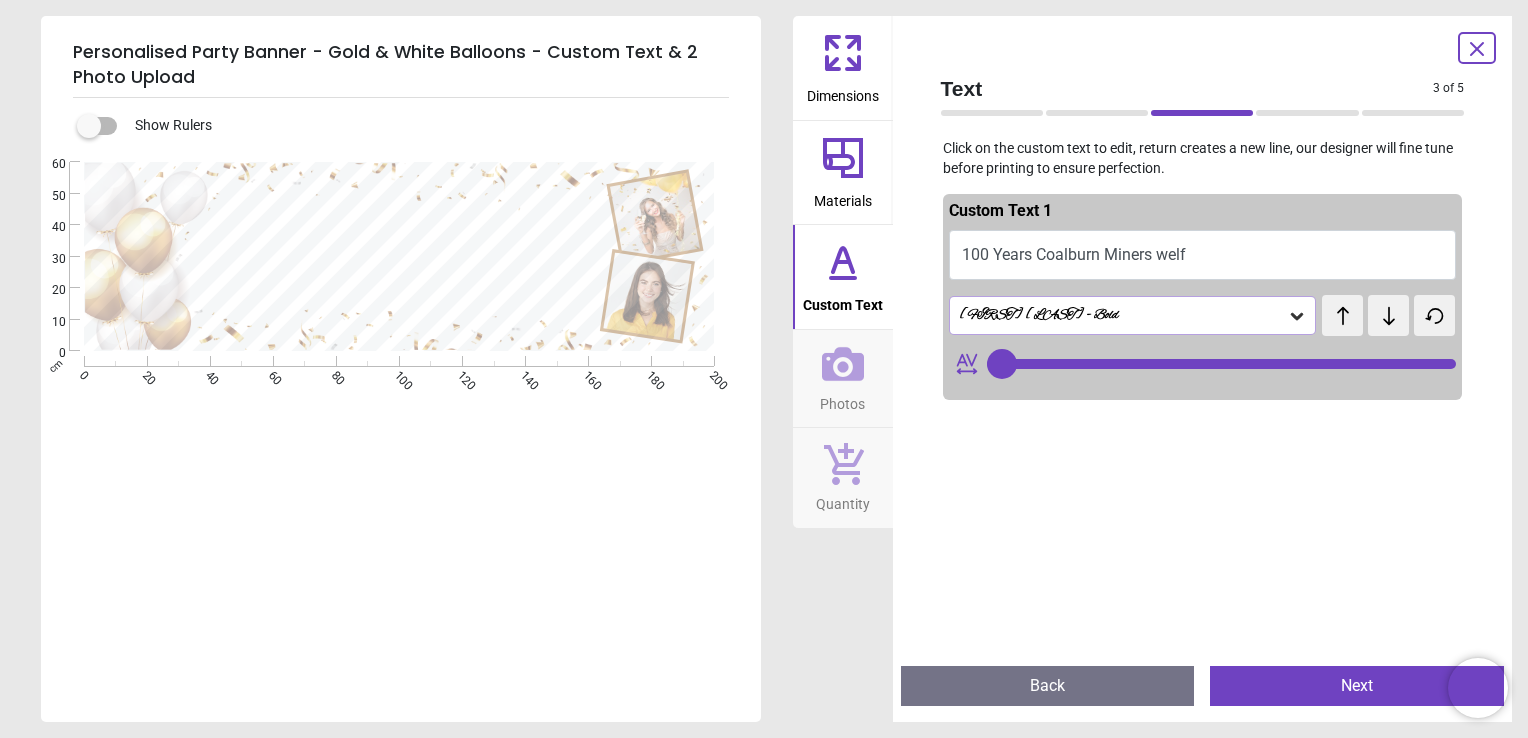 type on "**********" 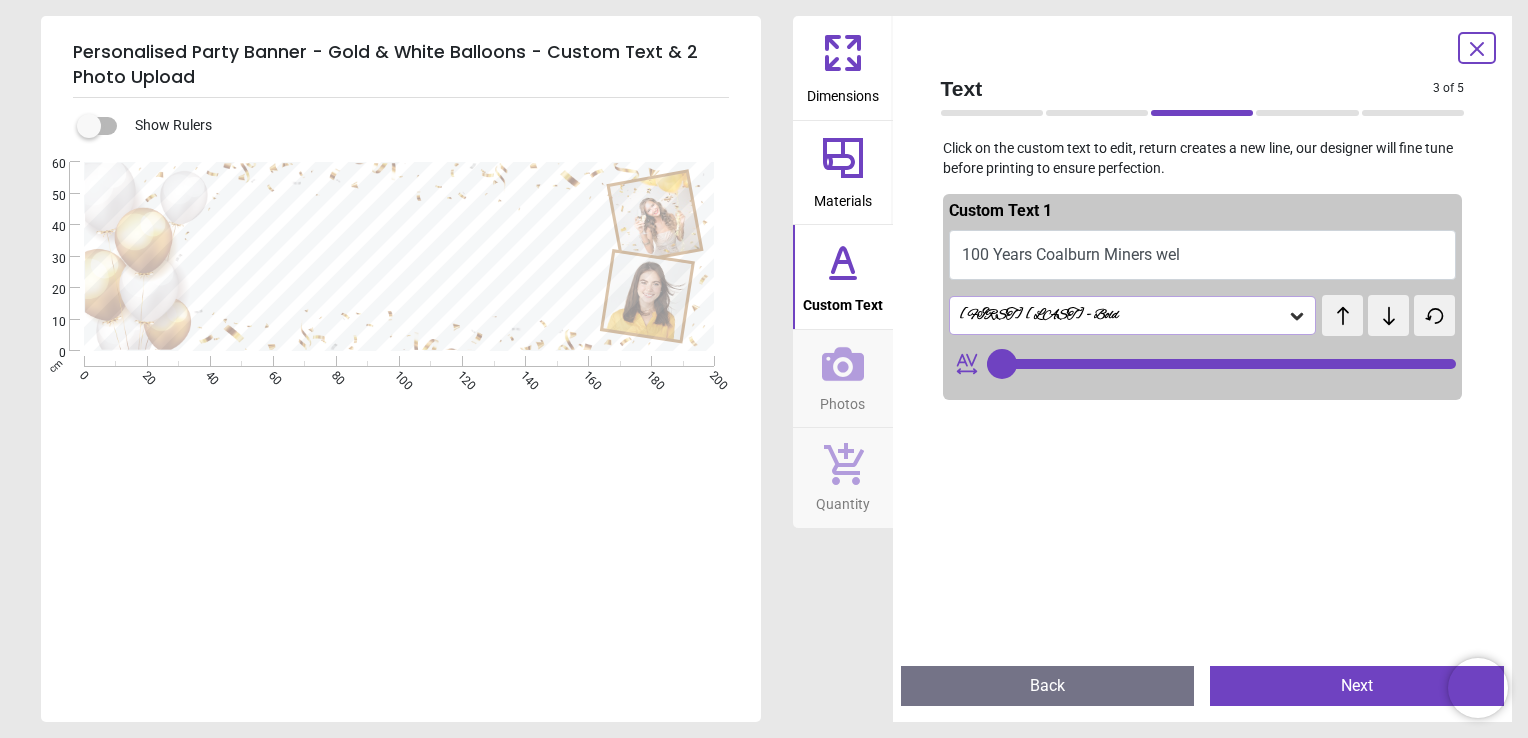 type on "**********" 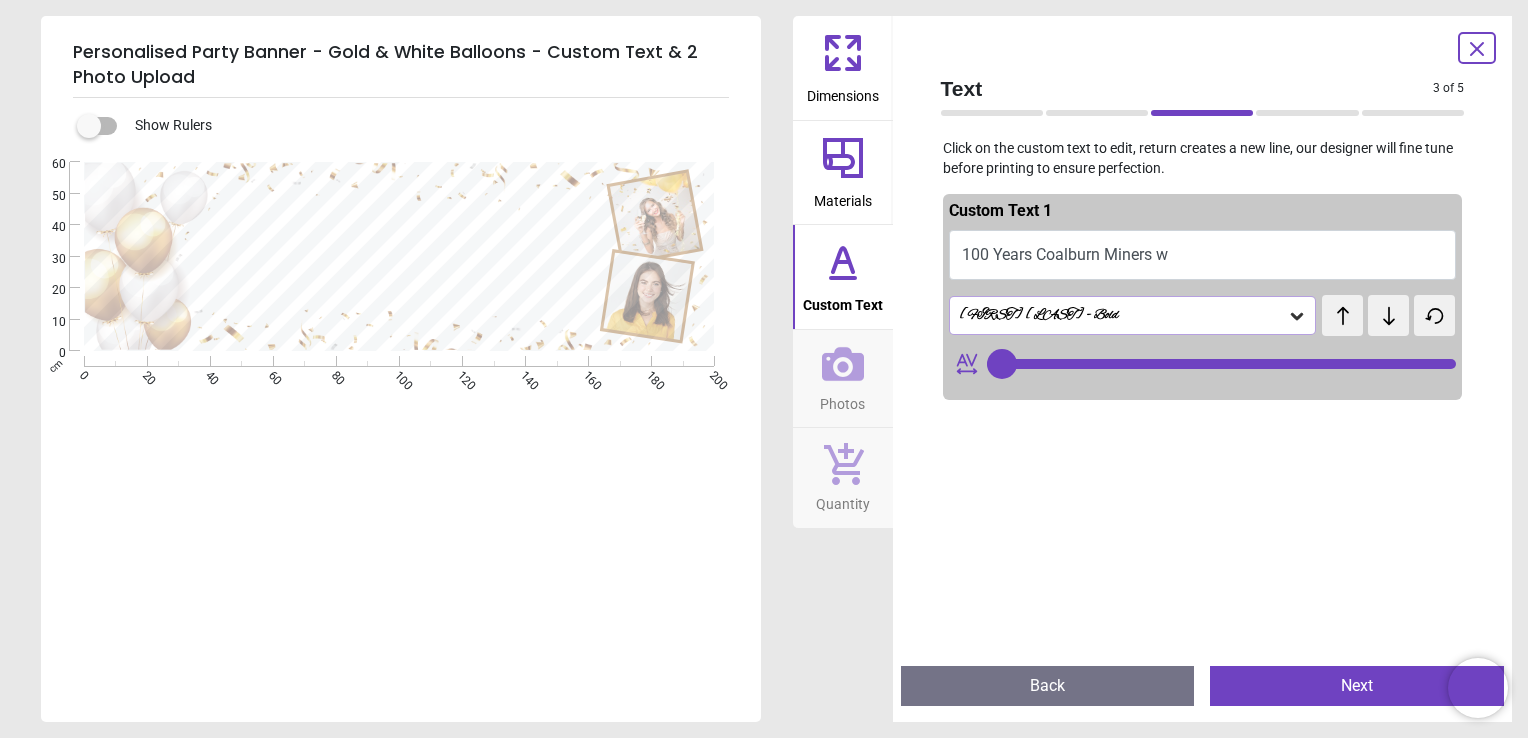 type on "**" 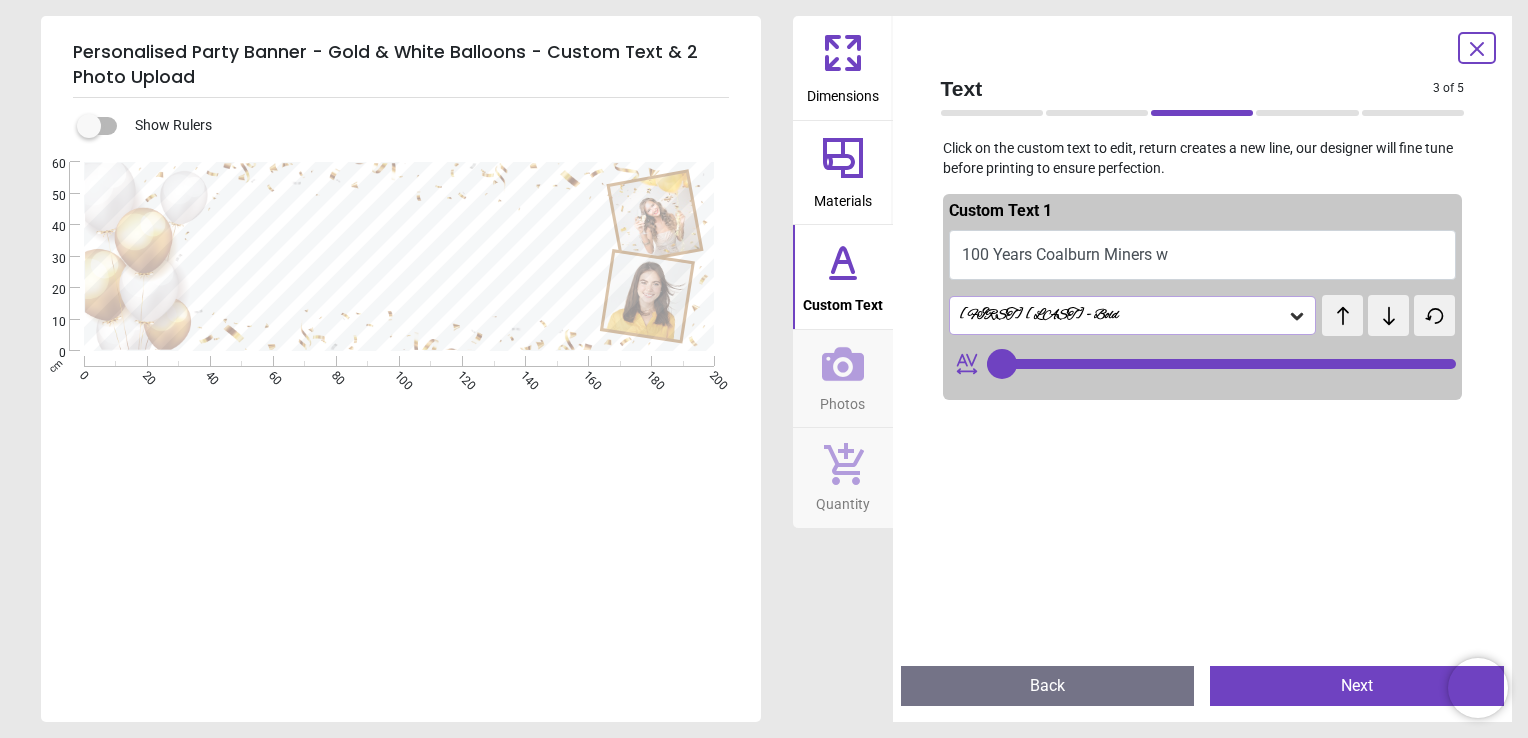 type on "**********" 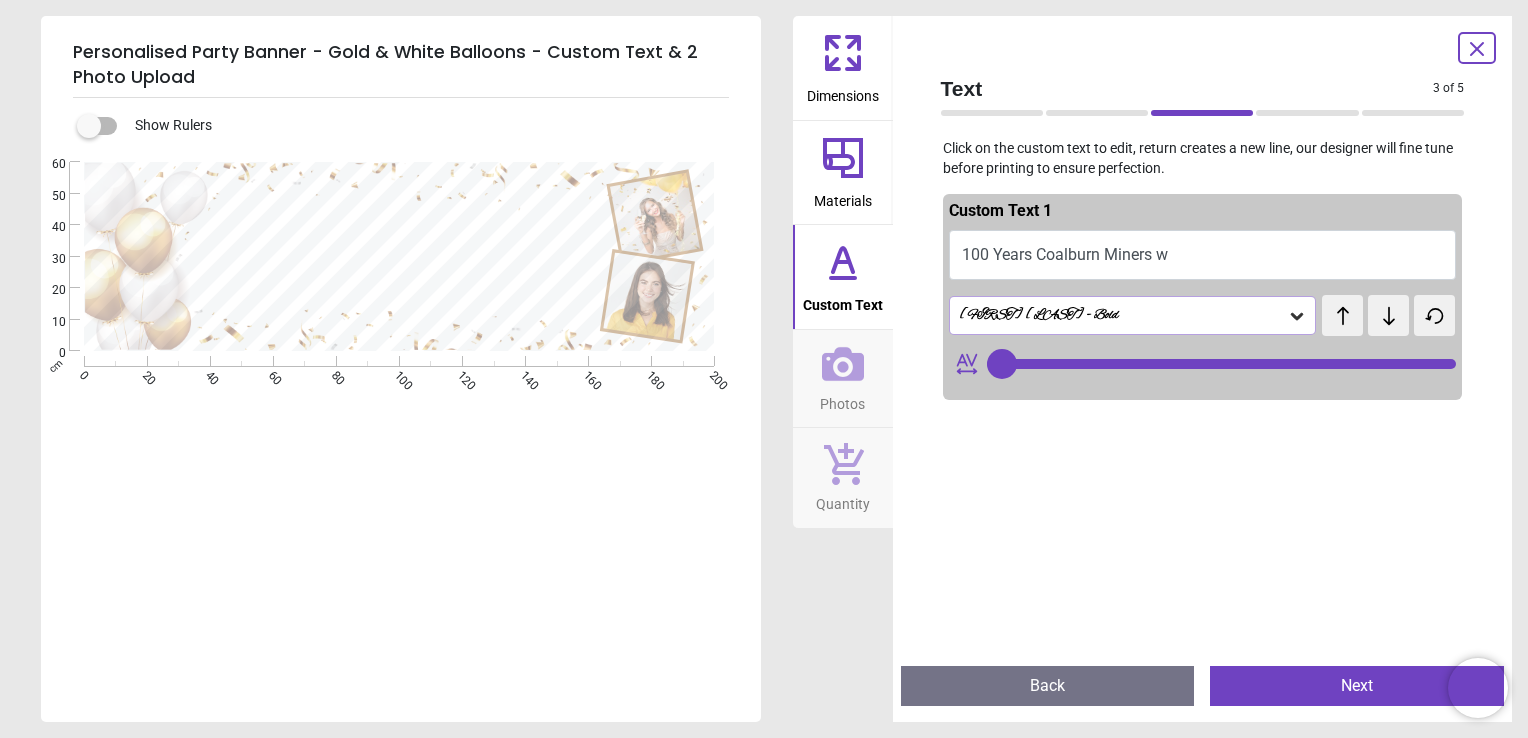 type on "**" 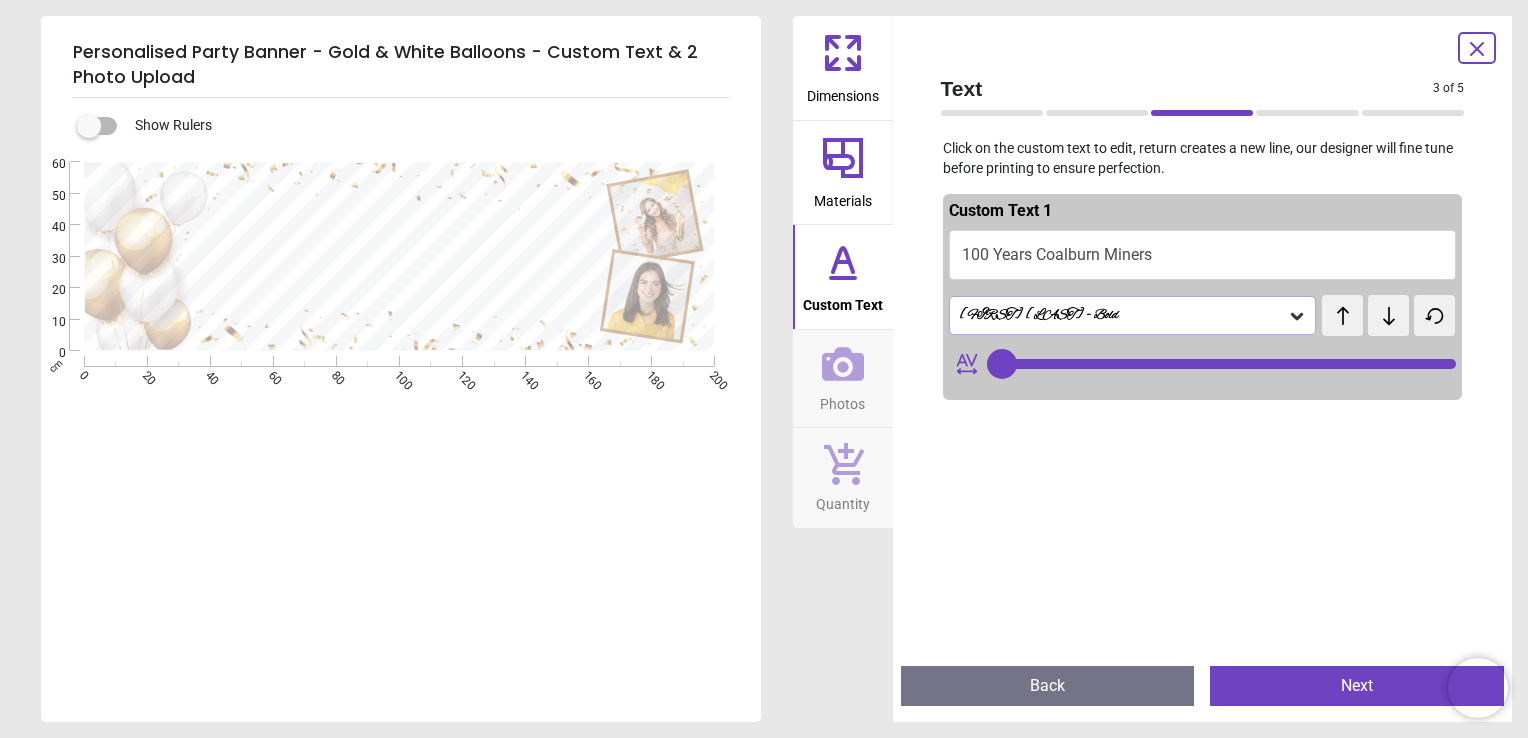 type on "**********" 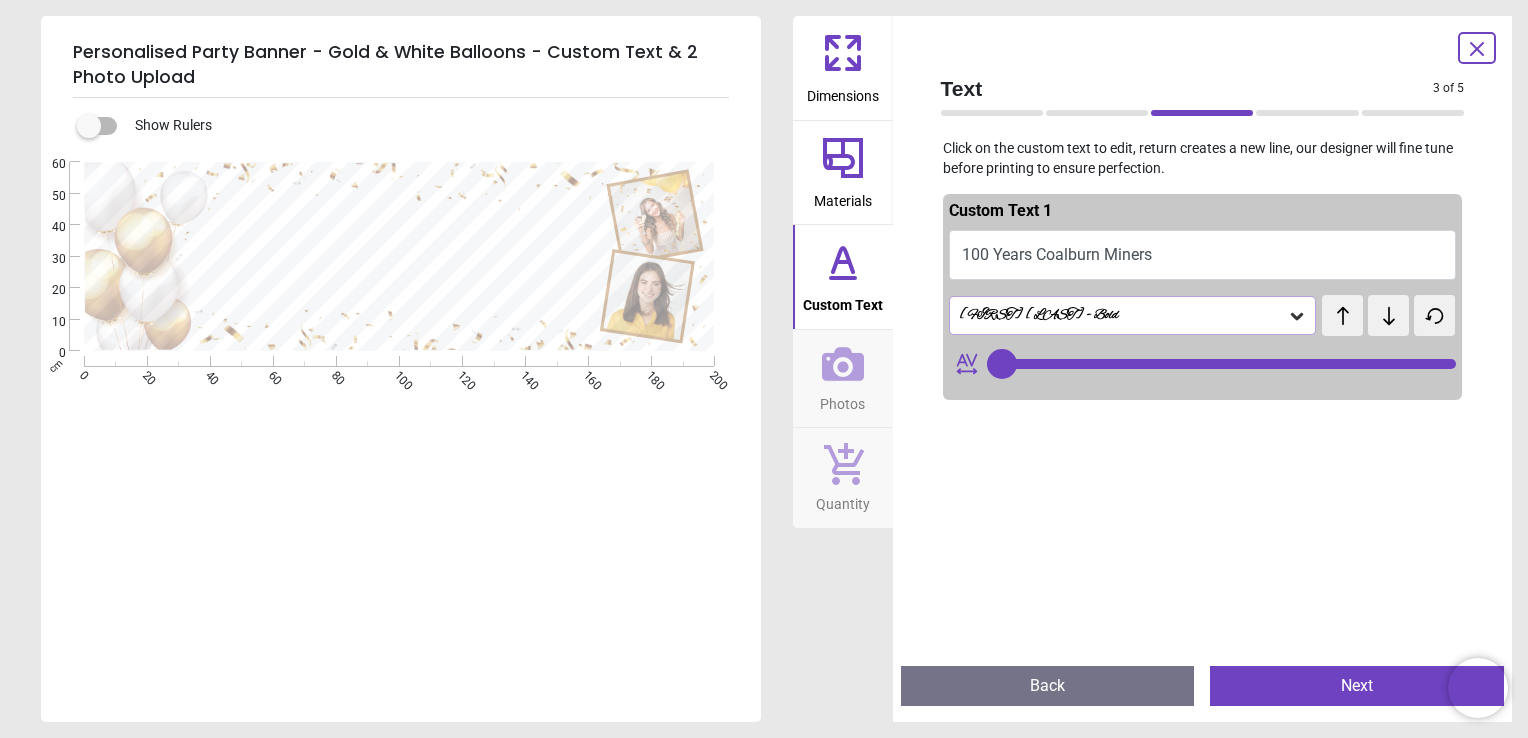 type on "**" 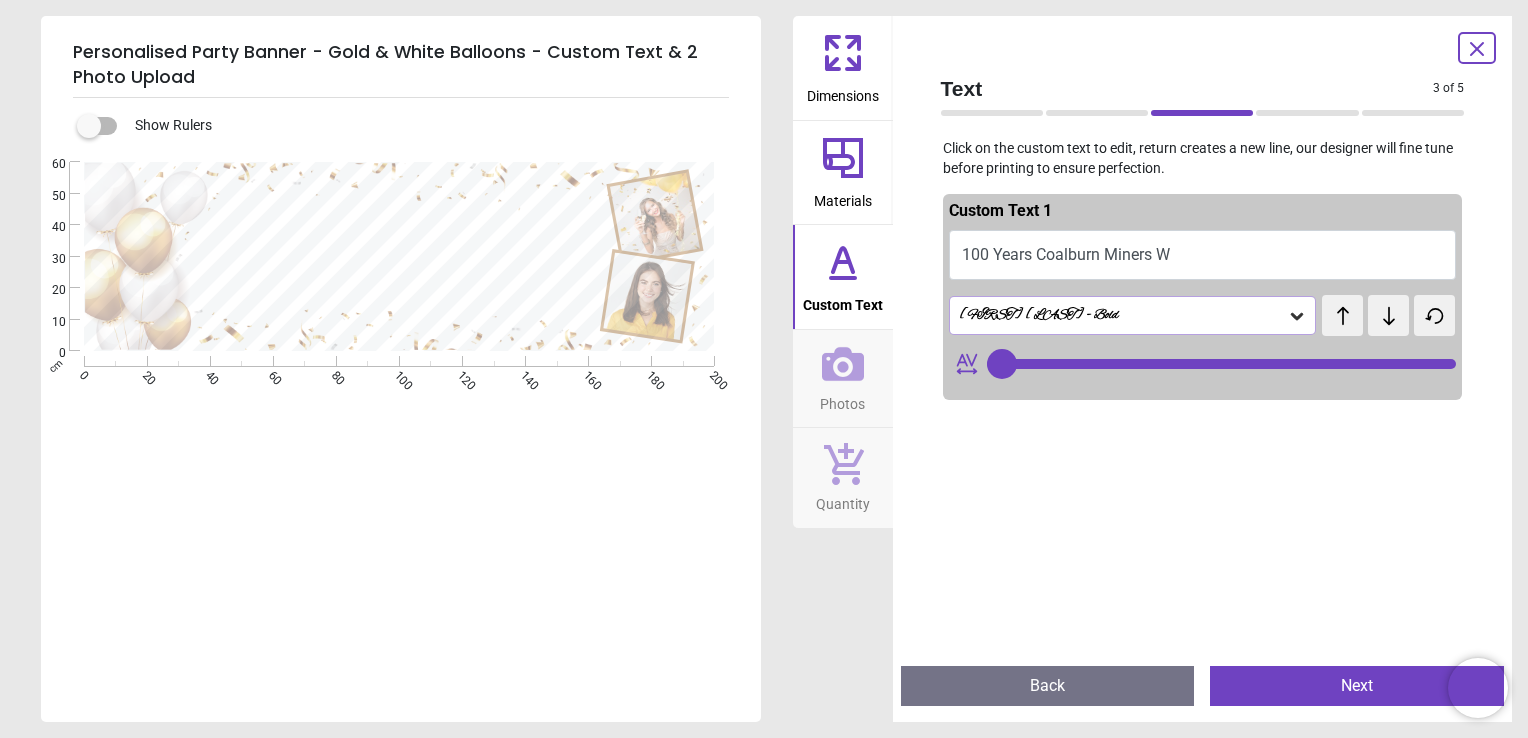 scroll, scrollTop: 0, scrollLeft: 0, axis: both 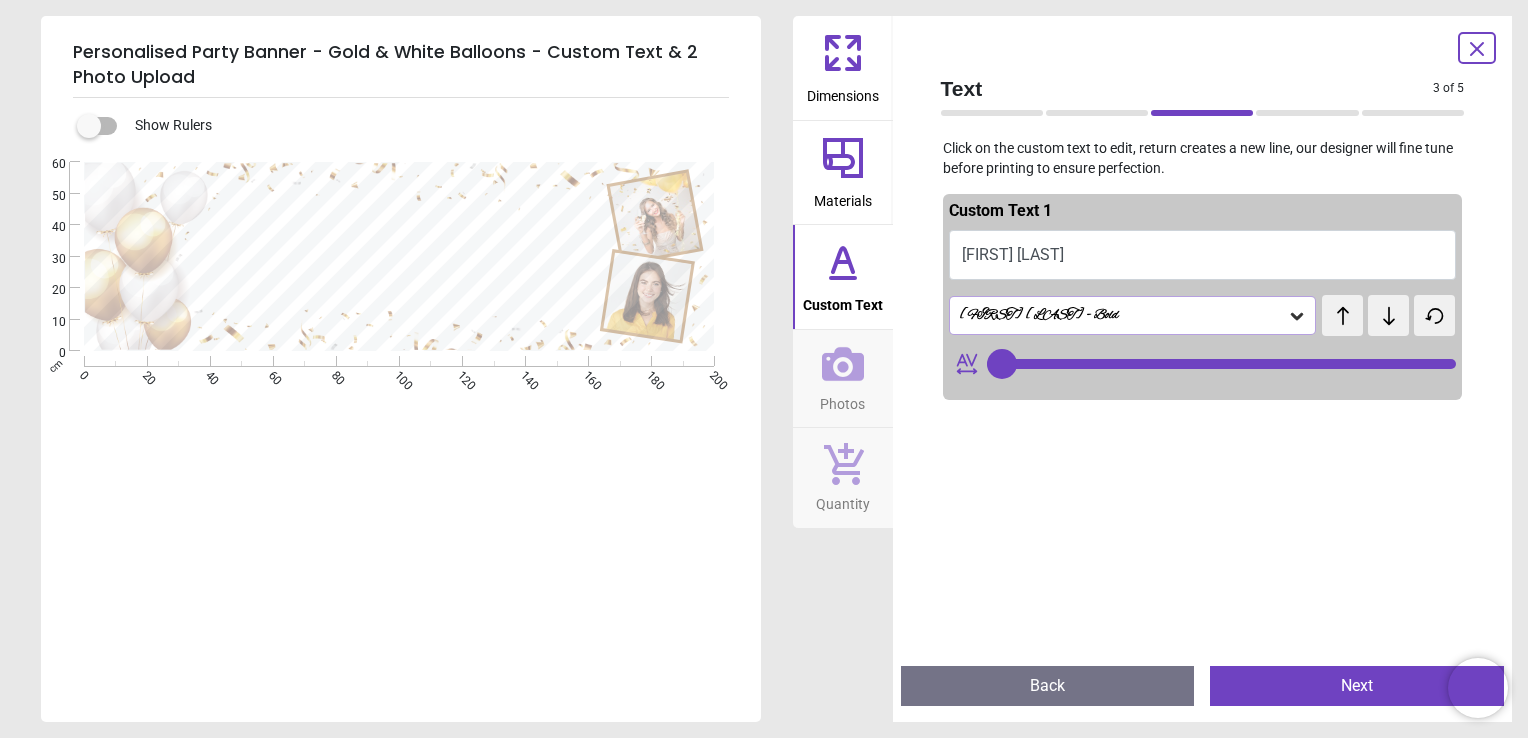 type on "**********" 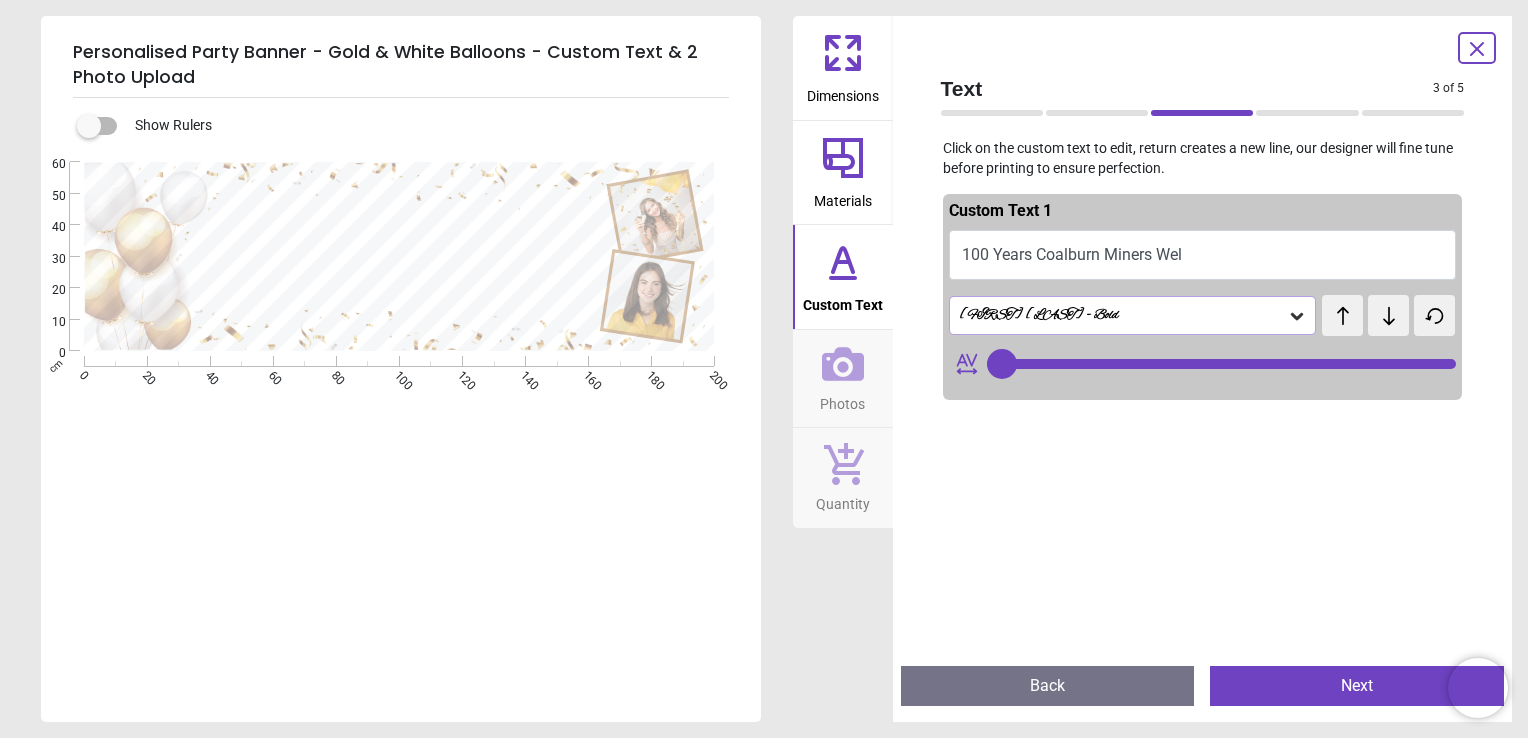 type on "**********" 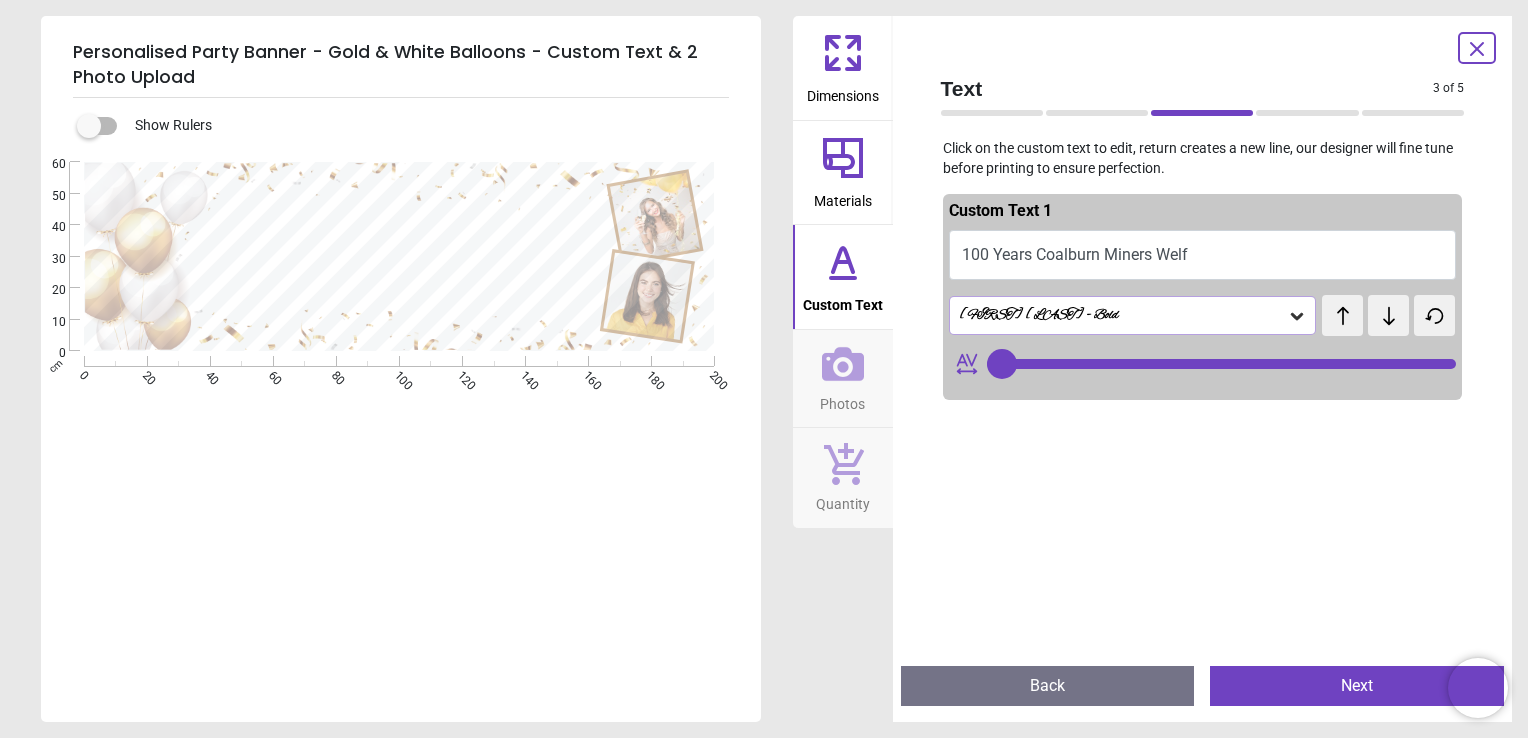 scroll, scrollTop: 0, scrollLeft: 0, axis: both 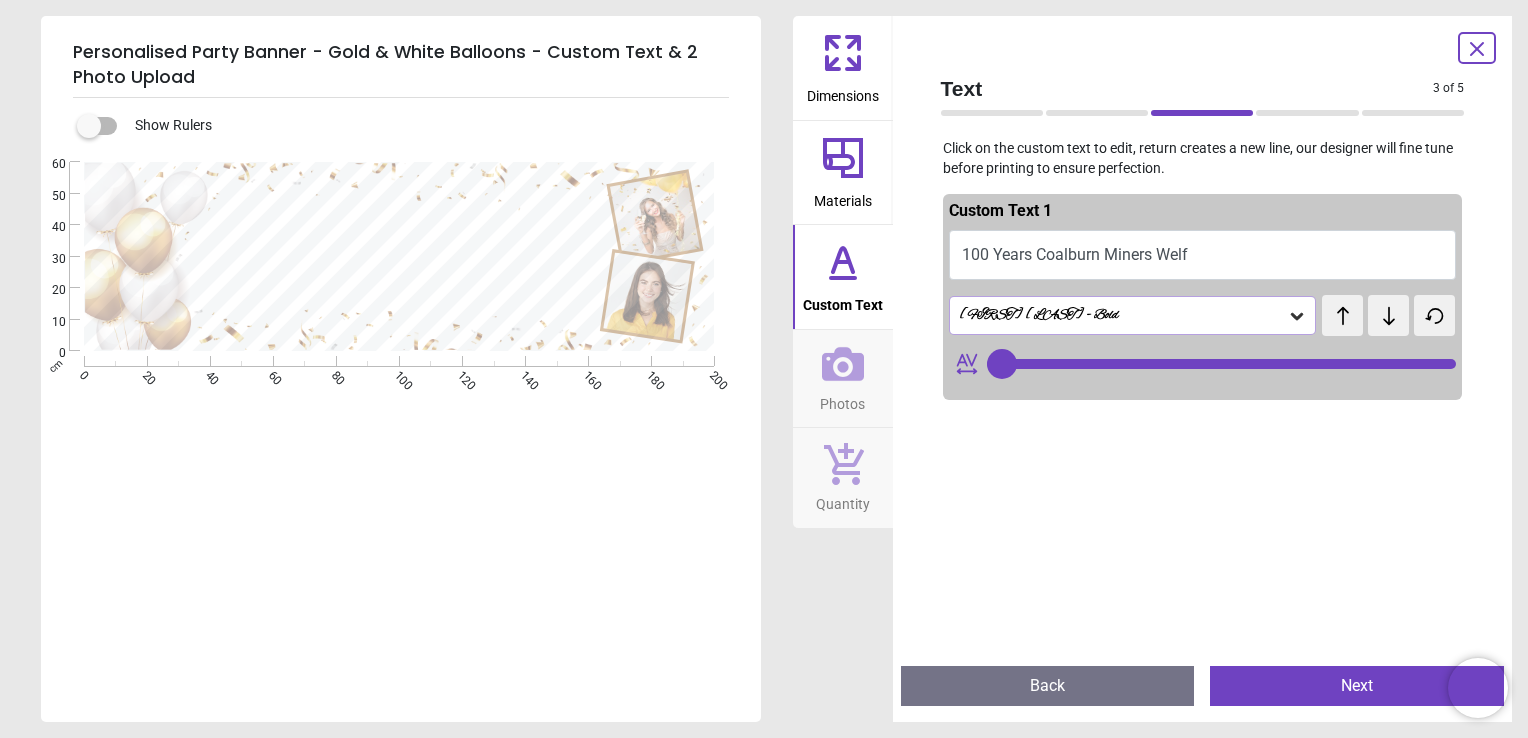 type on "**" 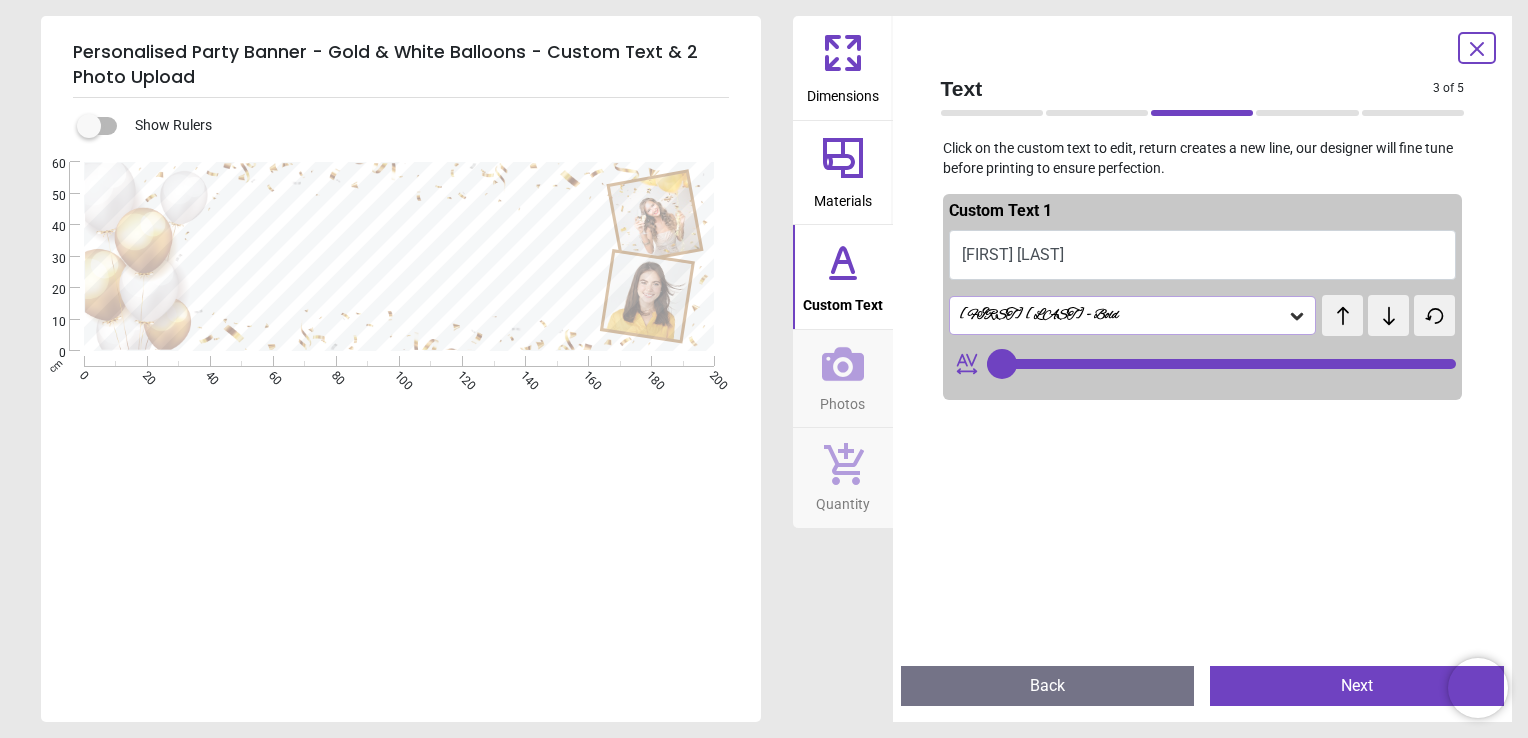 scroll, scrollTop: 1, scrollLeft: 0, axis: vertical 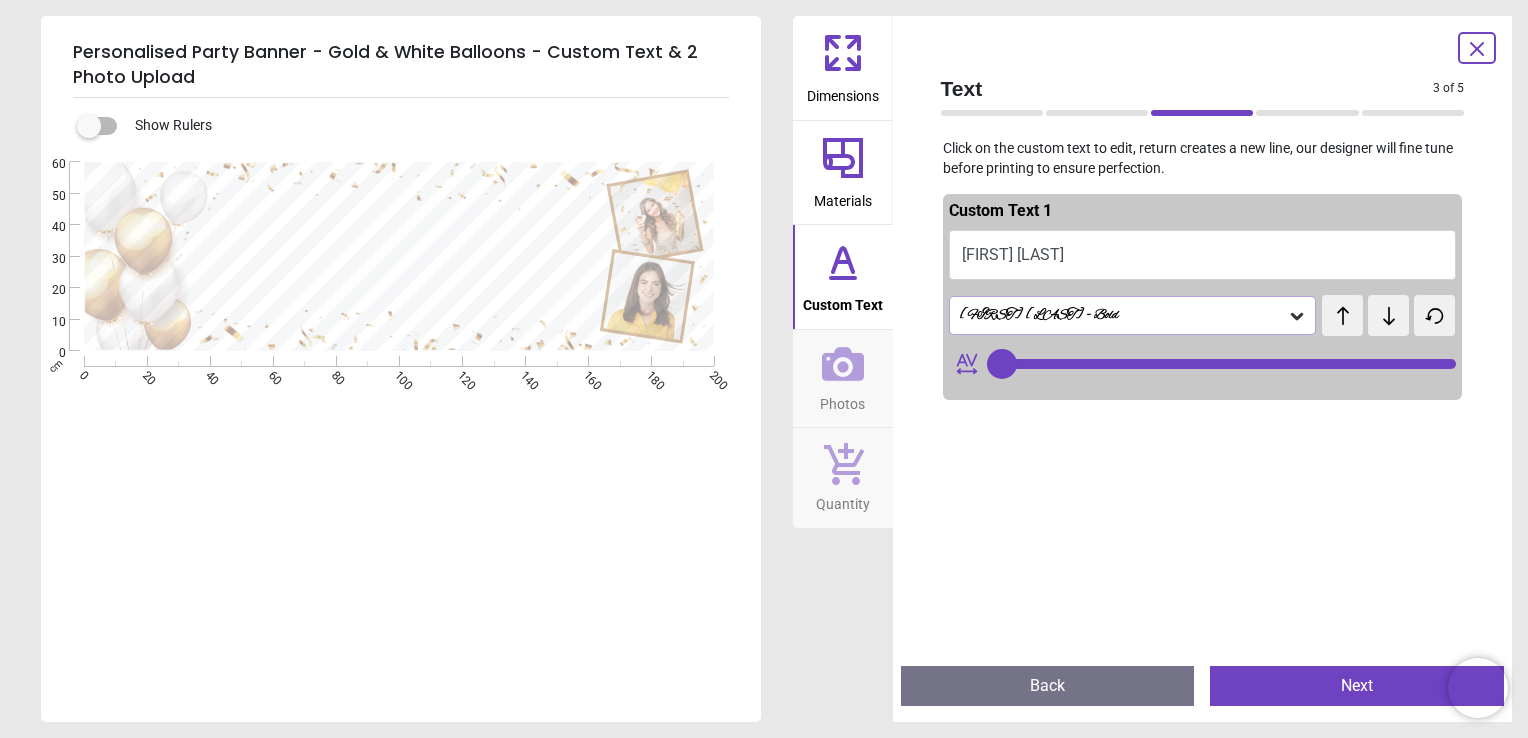 type on "**" 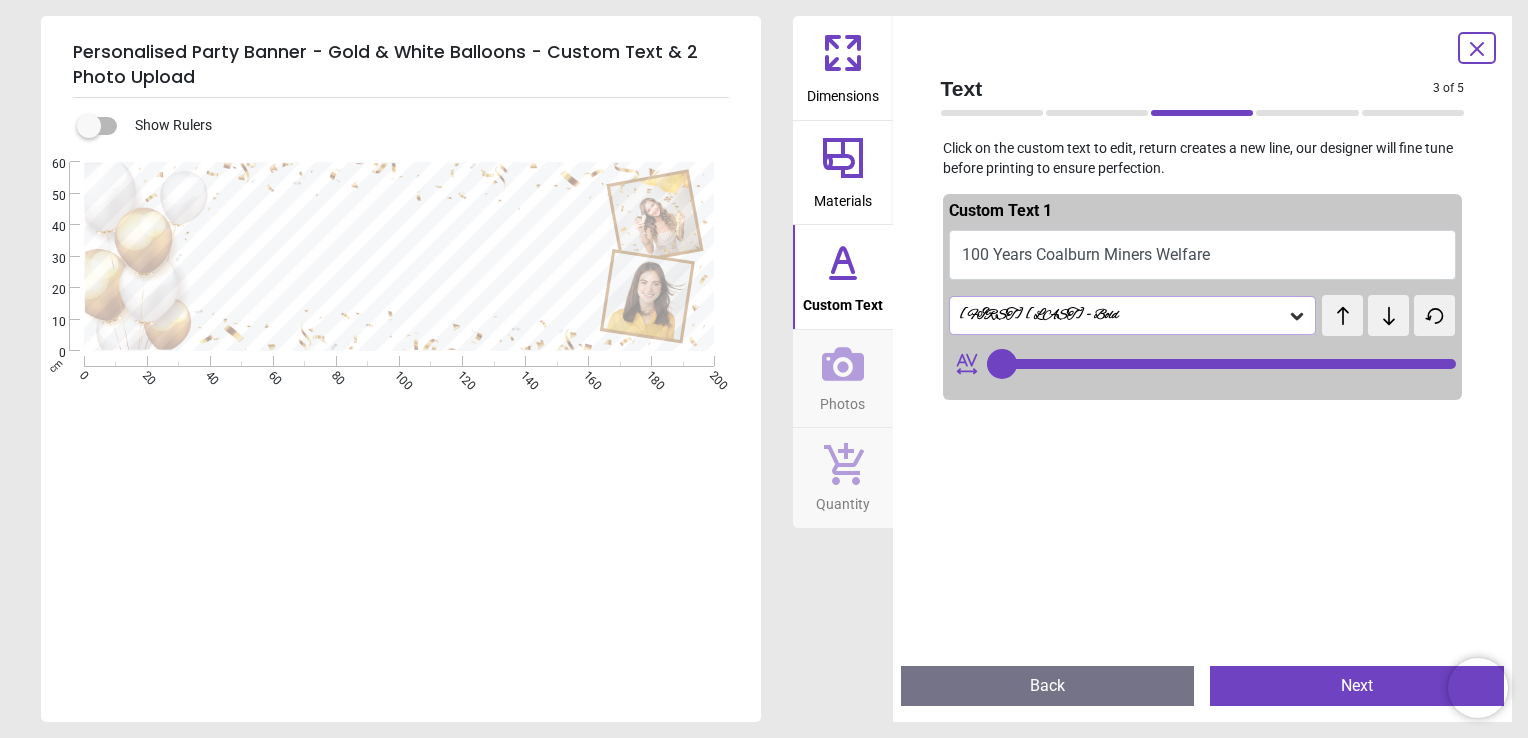 type on "**********" 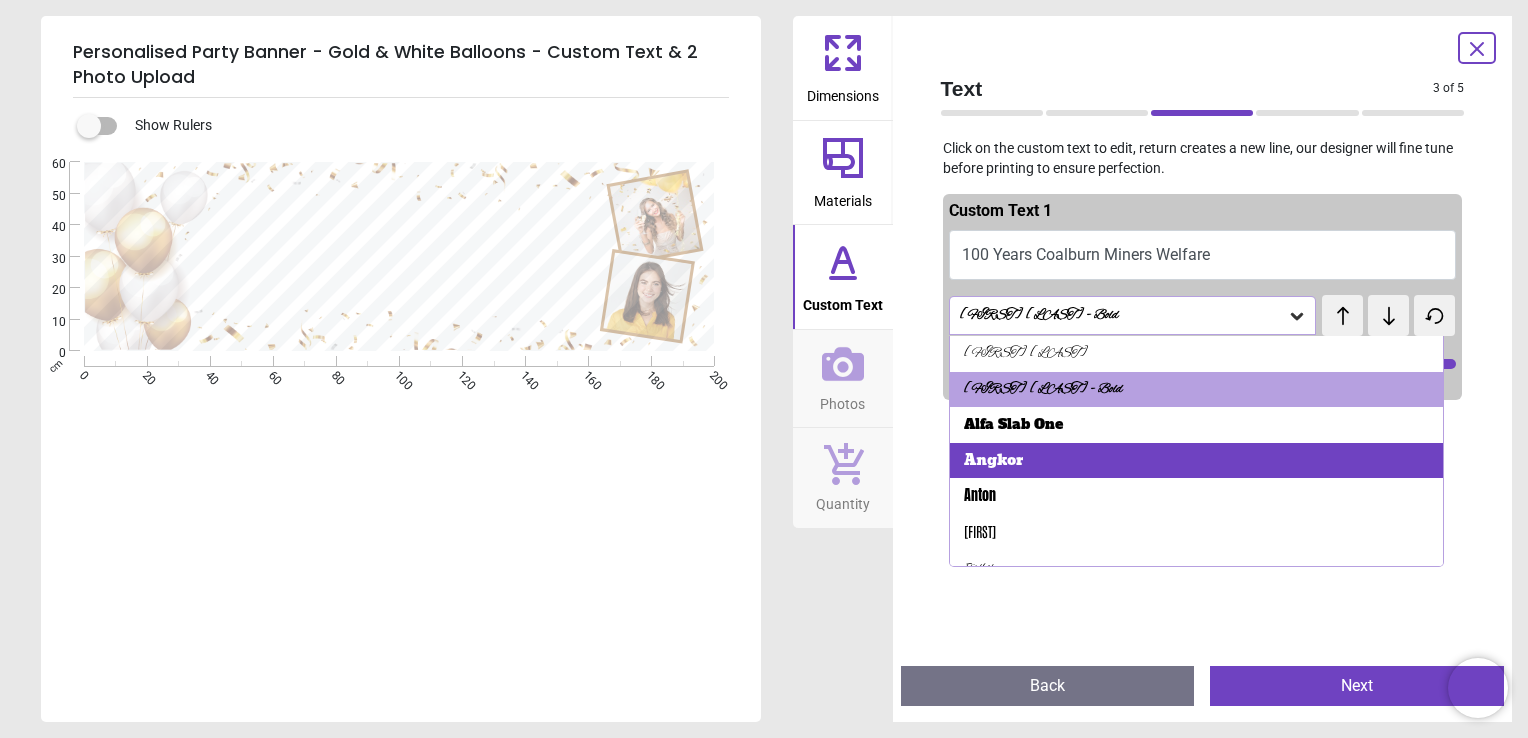 click on "Angkor" at bounding box center (1196, 461) 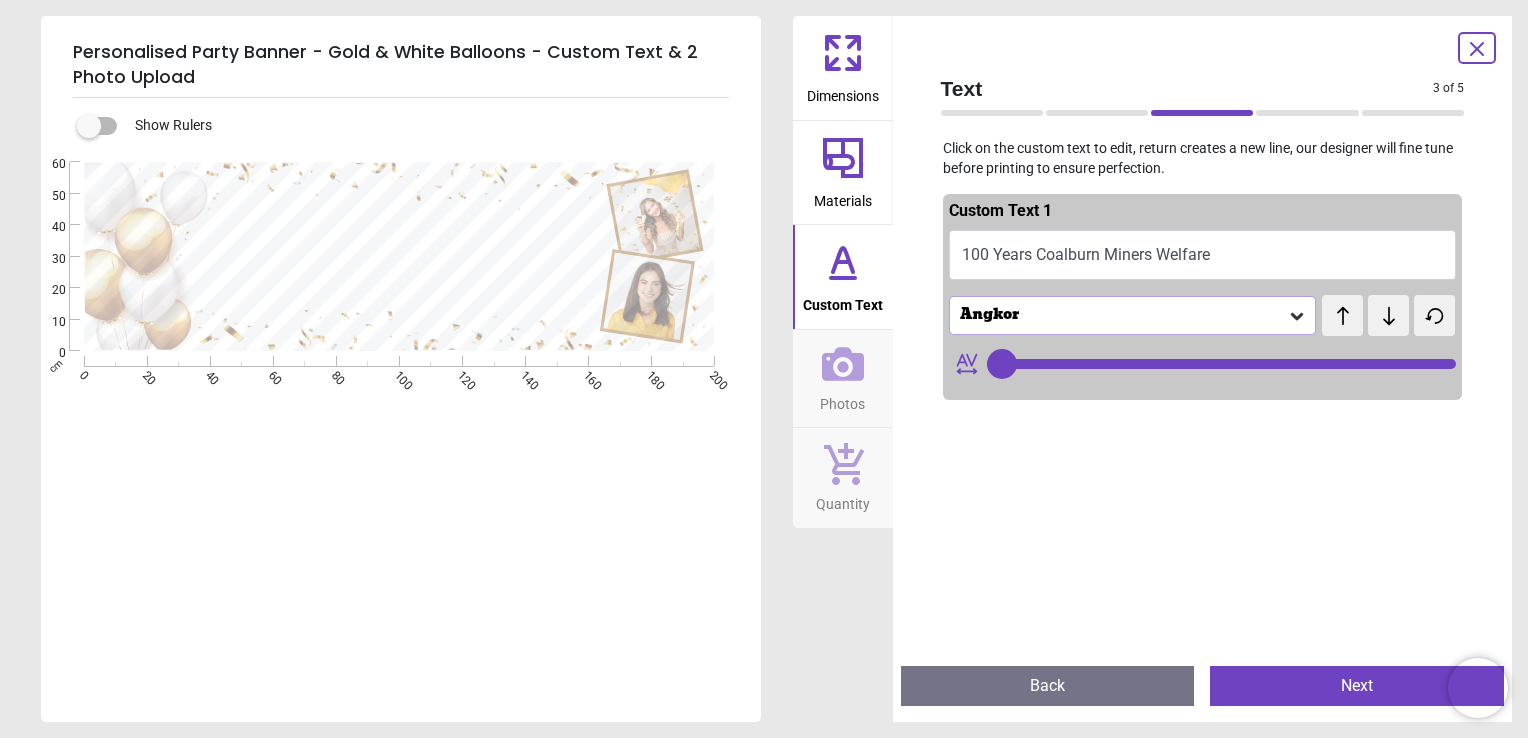 scroll, scrollTop: 0, scrollLeft: 0, axis: both 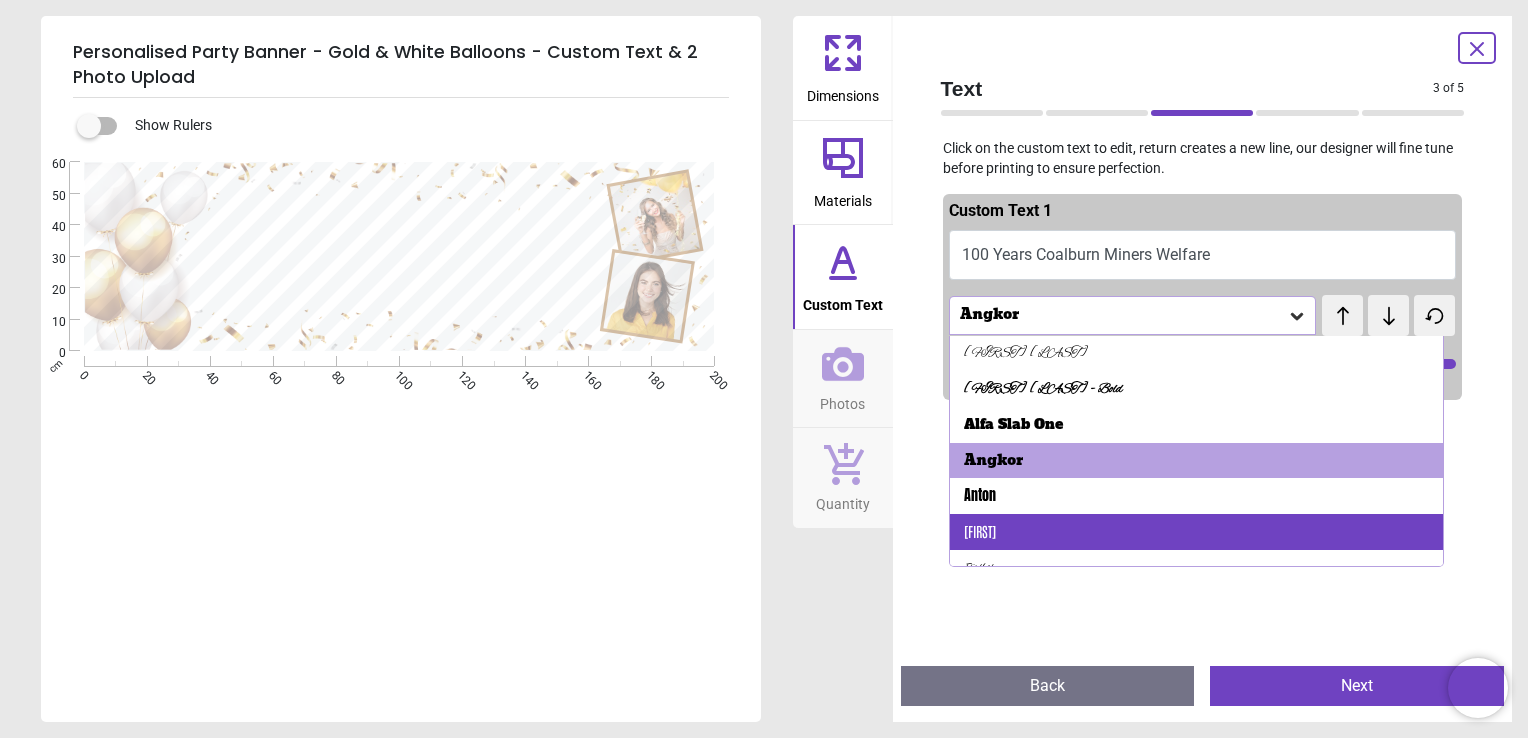 click on "Antonio" at bounding box center [1196, 532] 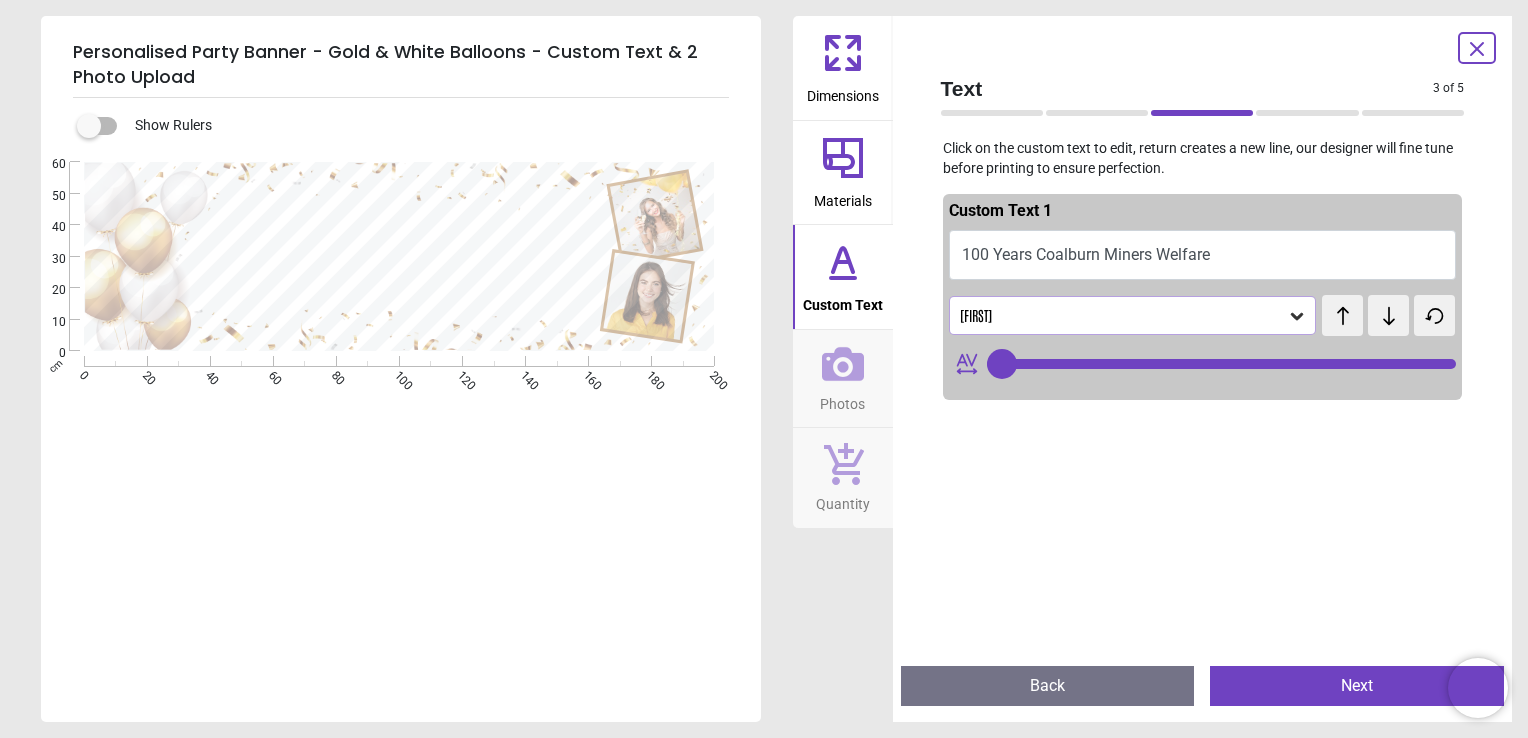 click 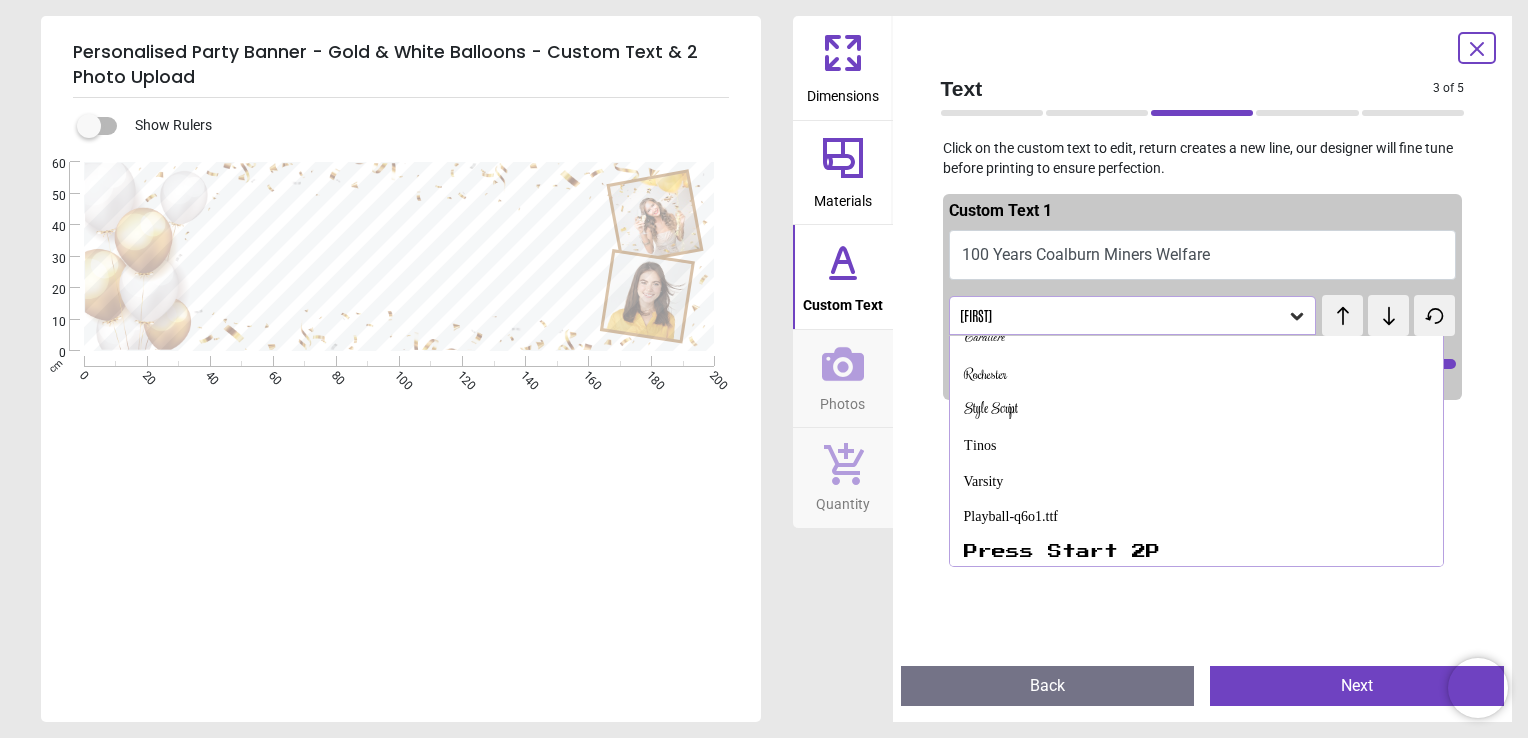 scroll, scrollTop: 276, scrollLeft: 0, axis: vertical 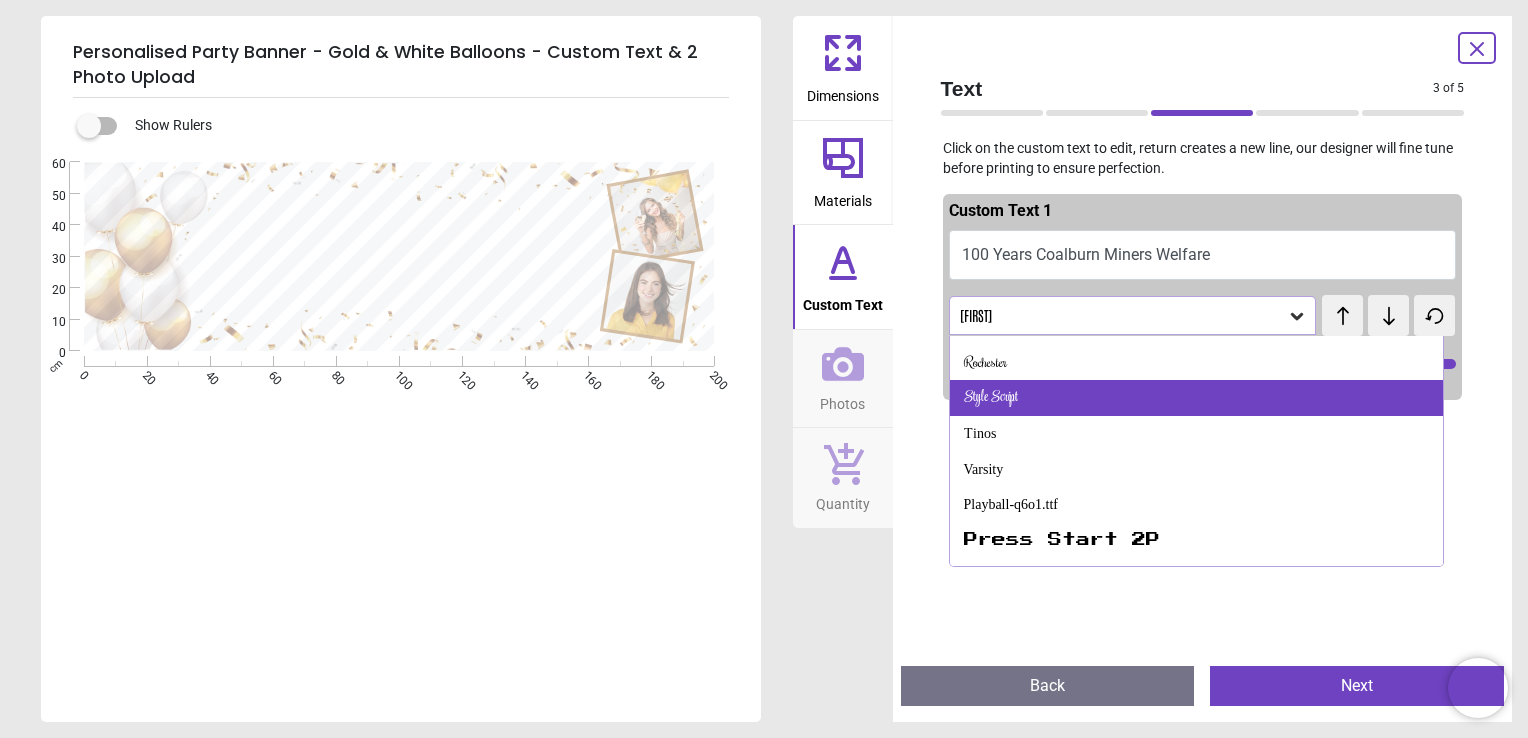 click on "Style Script" at bounding box center [1196, 398] 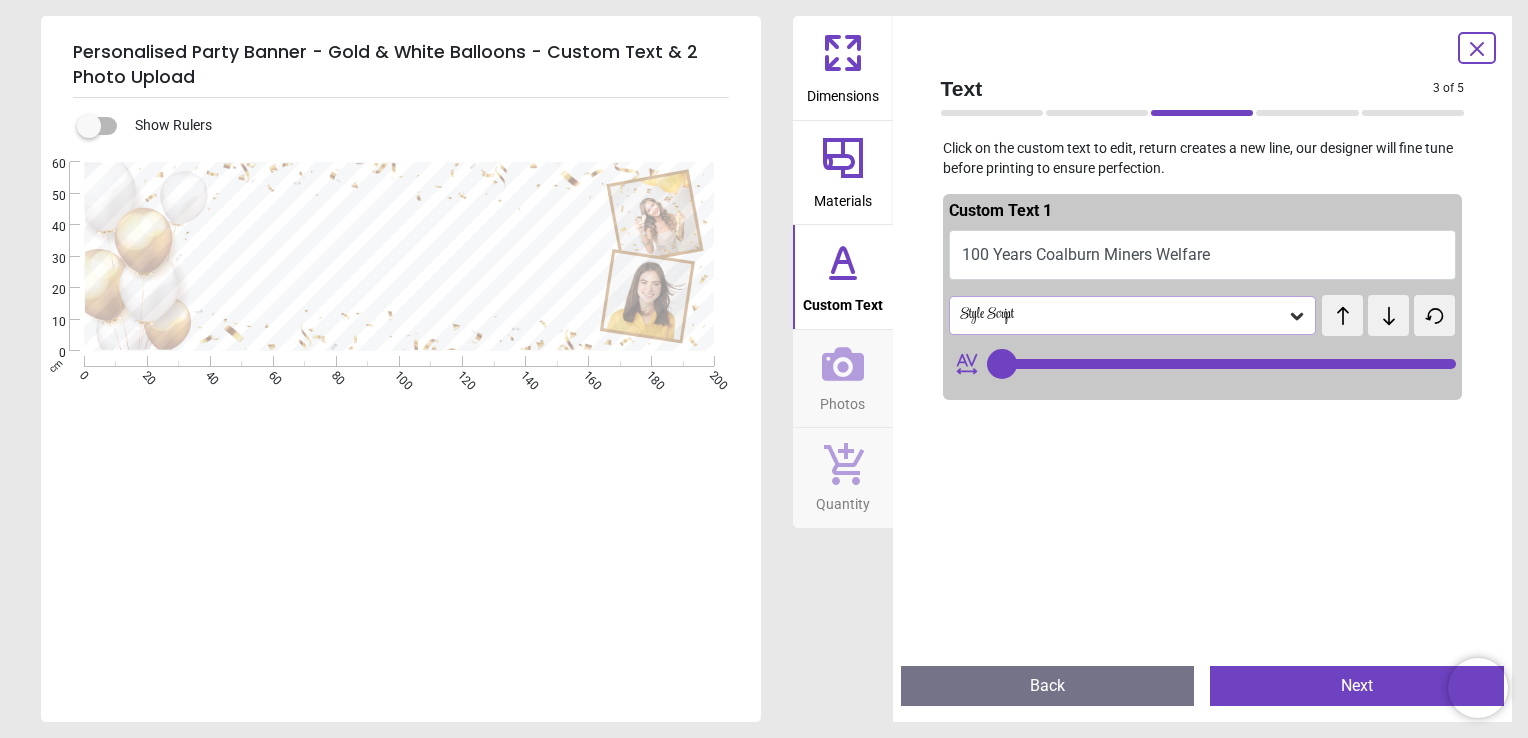 click 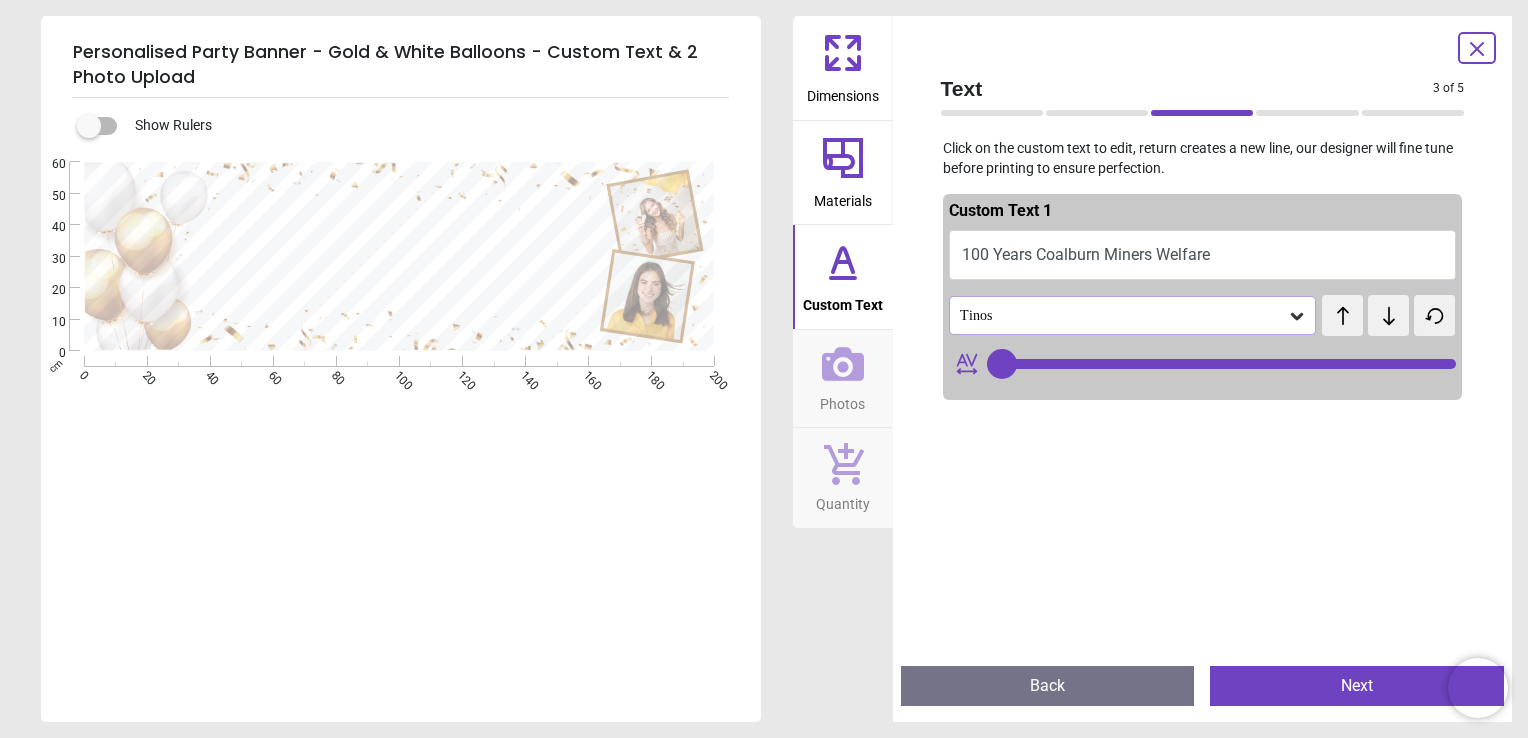 click 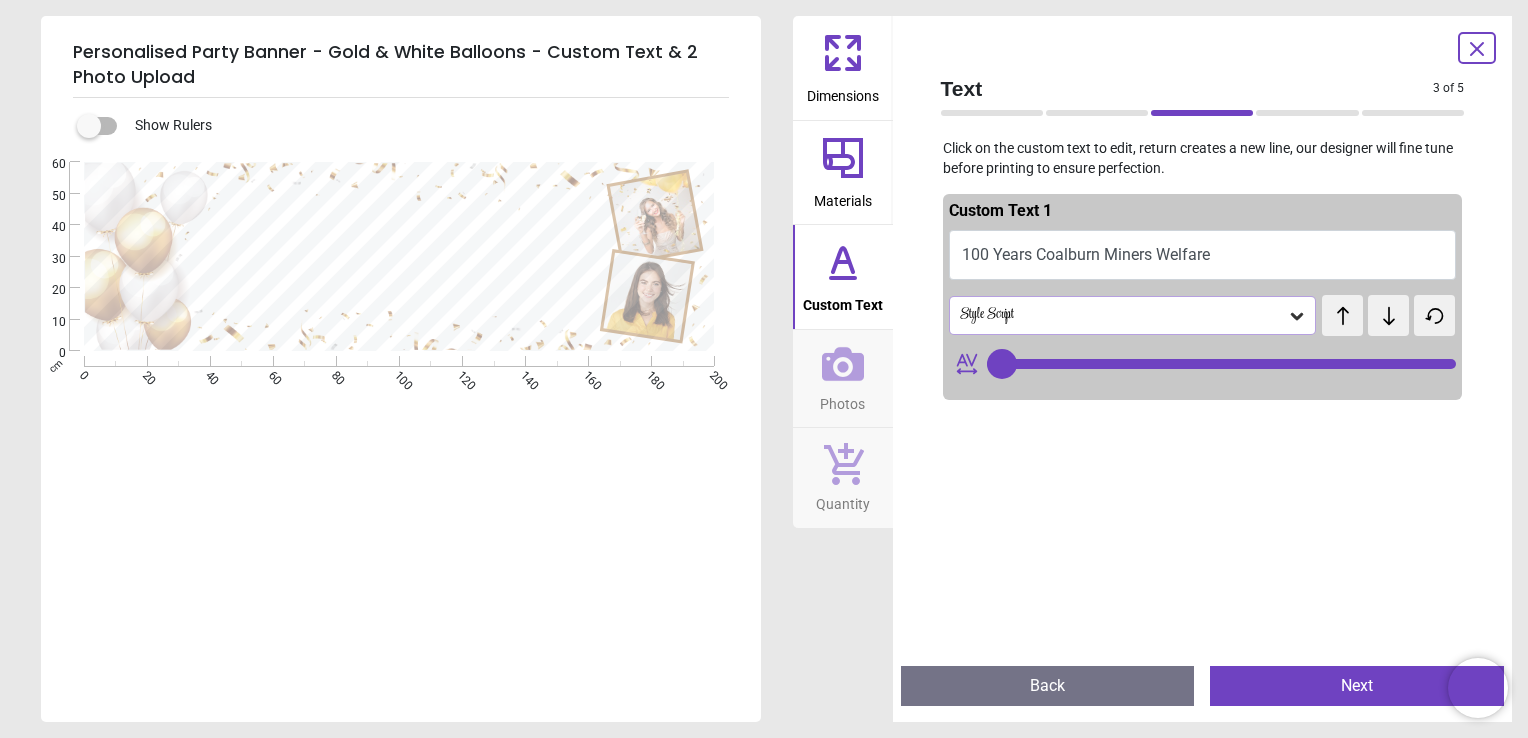 type on "**" 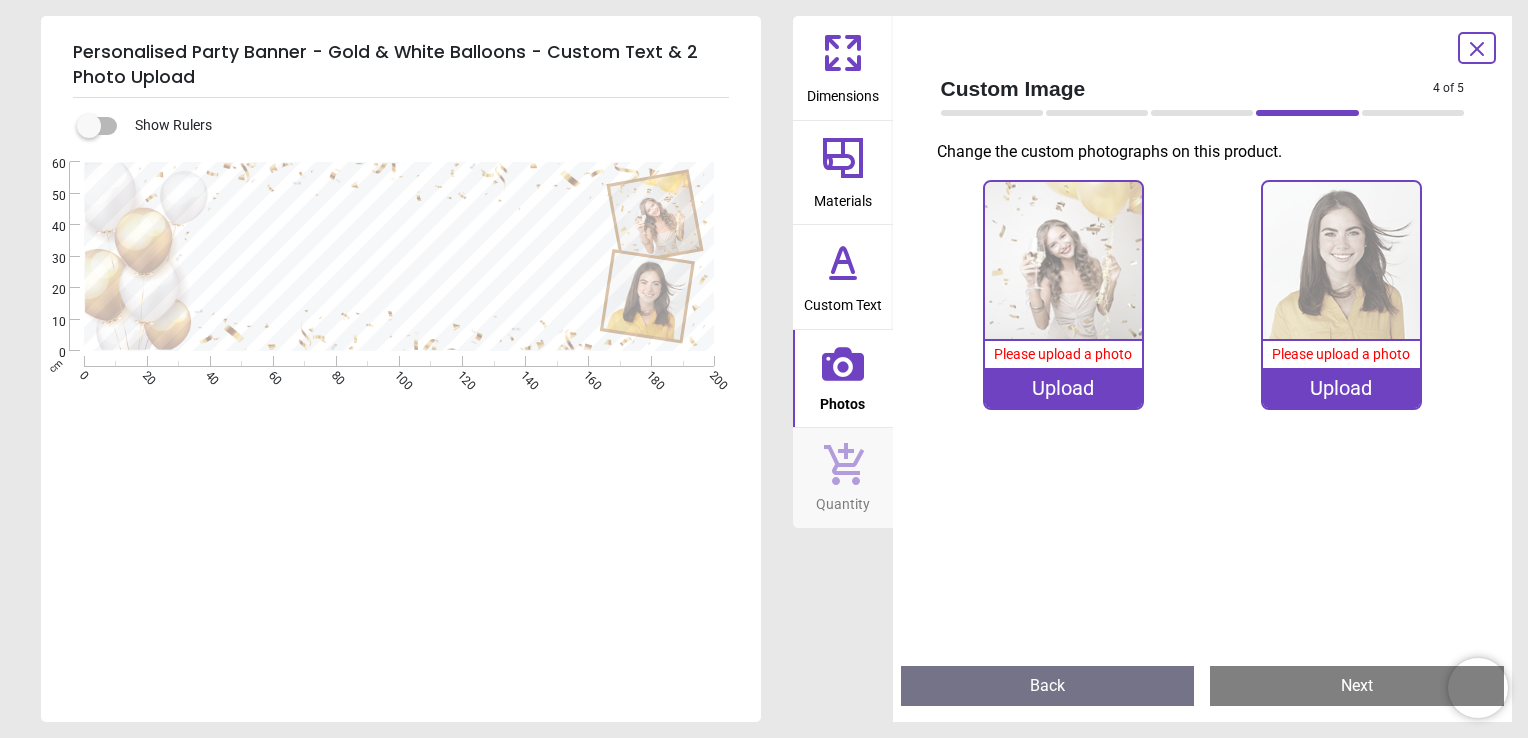 click at bounding box center (1063, 260) 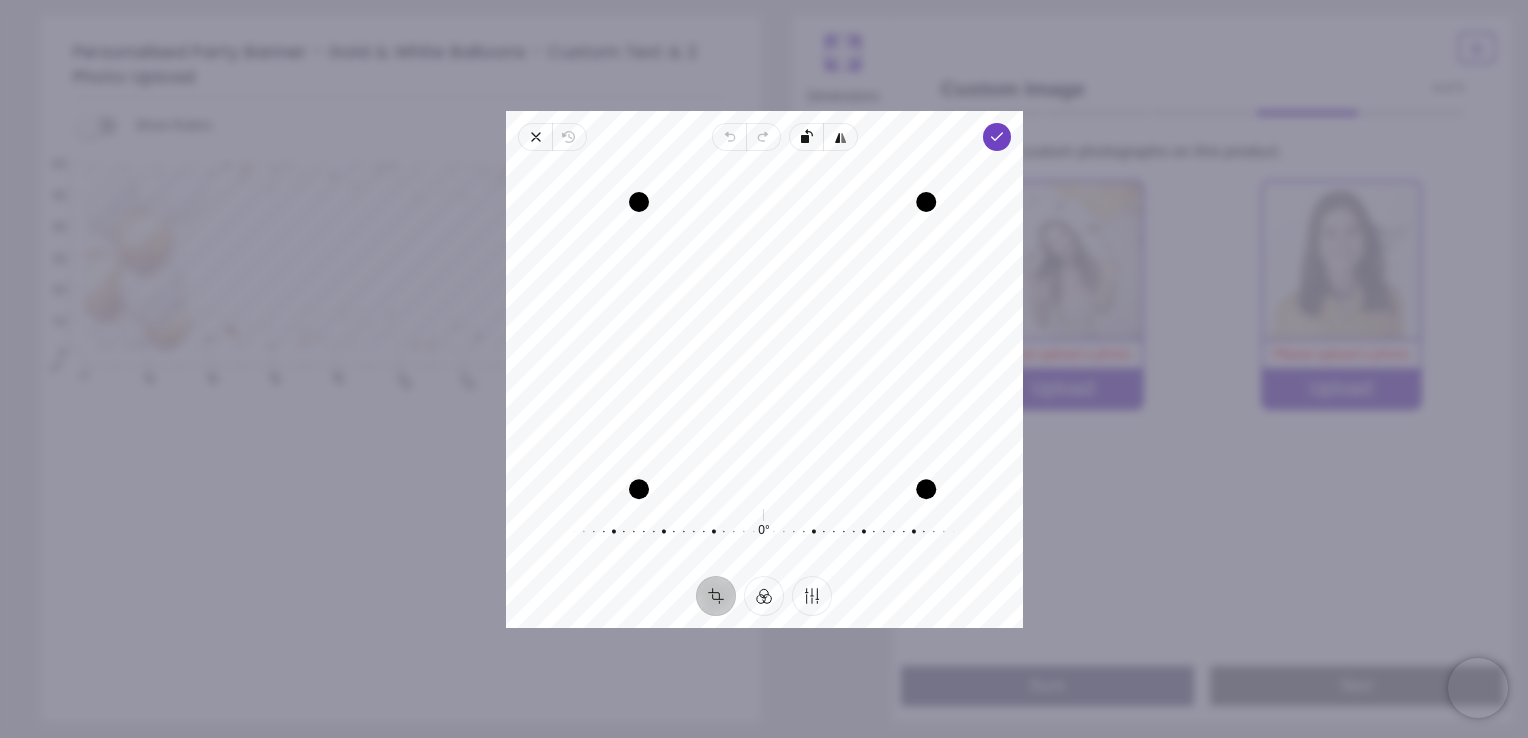 drag, startPoint x: 891, startPoint y: 458, endPoint x: 971, endPoint y: 448, distance: 80.622574 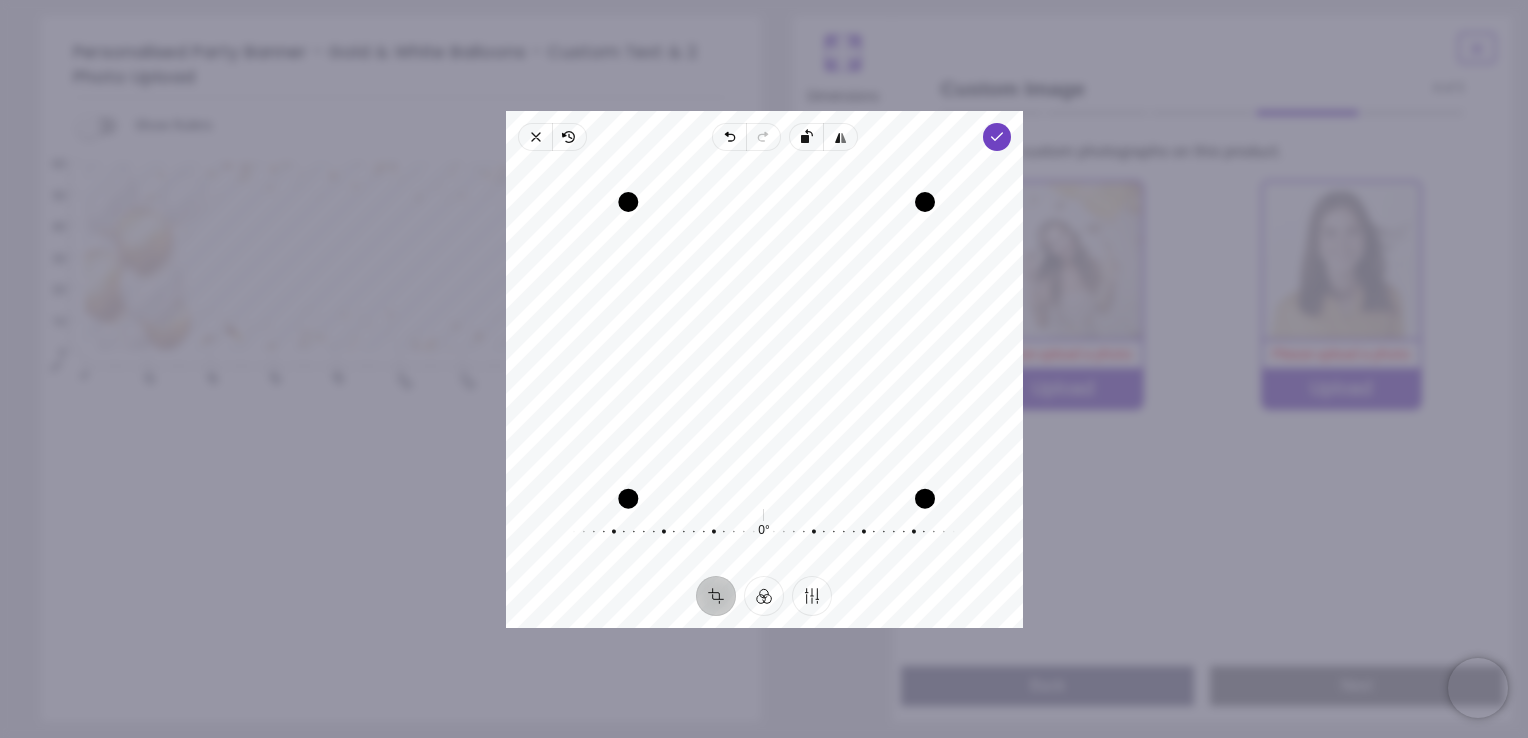 drag, startPoint x: 634, startPoint y: 489, endPoint x: 434, endPoint y: 472, distance: 200.7212 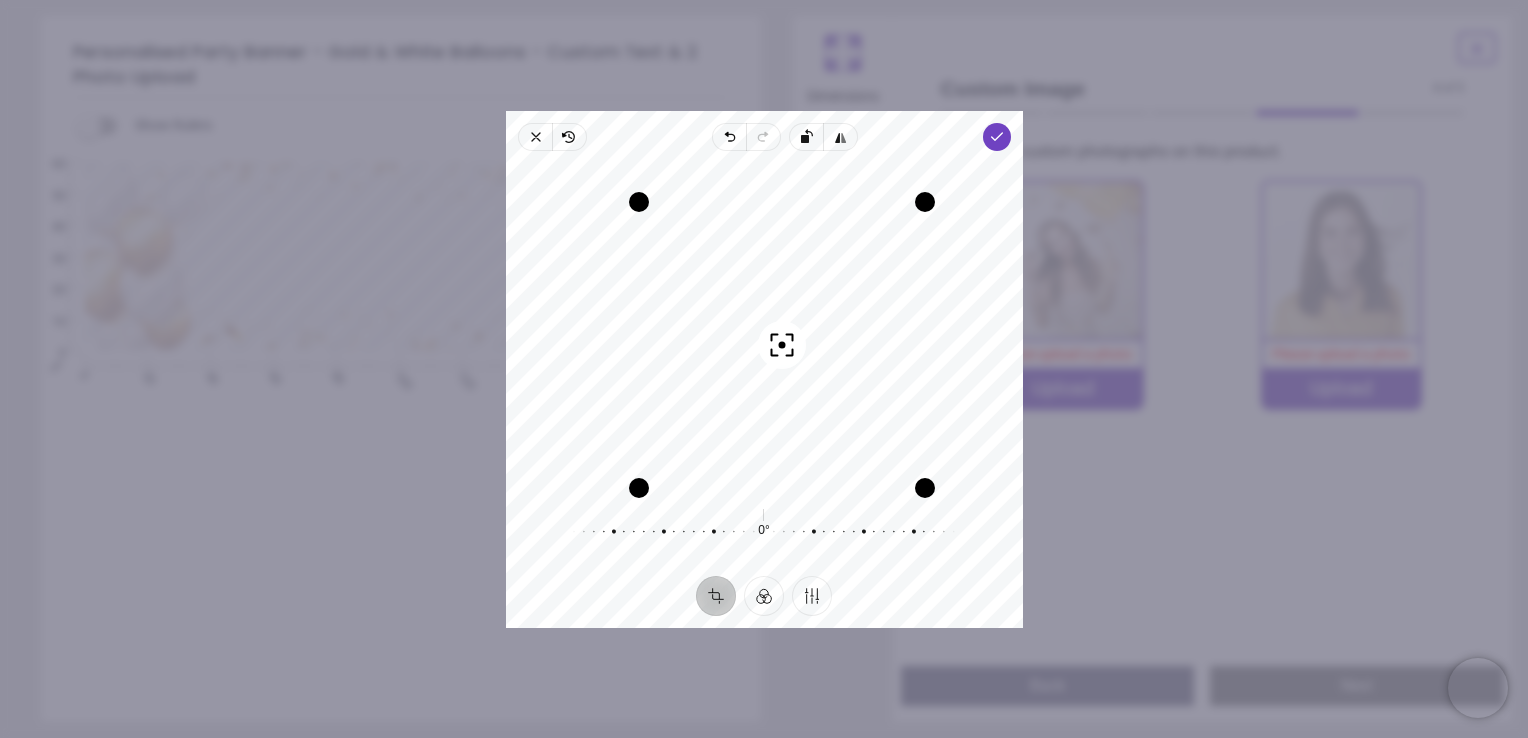 drag, startPoint x: 779, startPoint y: 342, endPoint x: 716, endPoint y: 351, distance: 63.63961 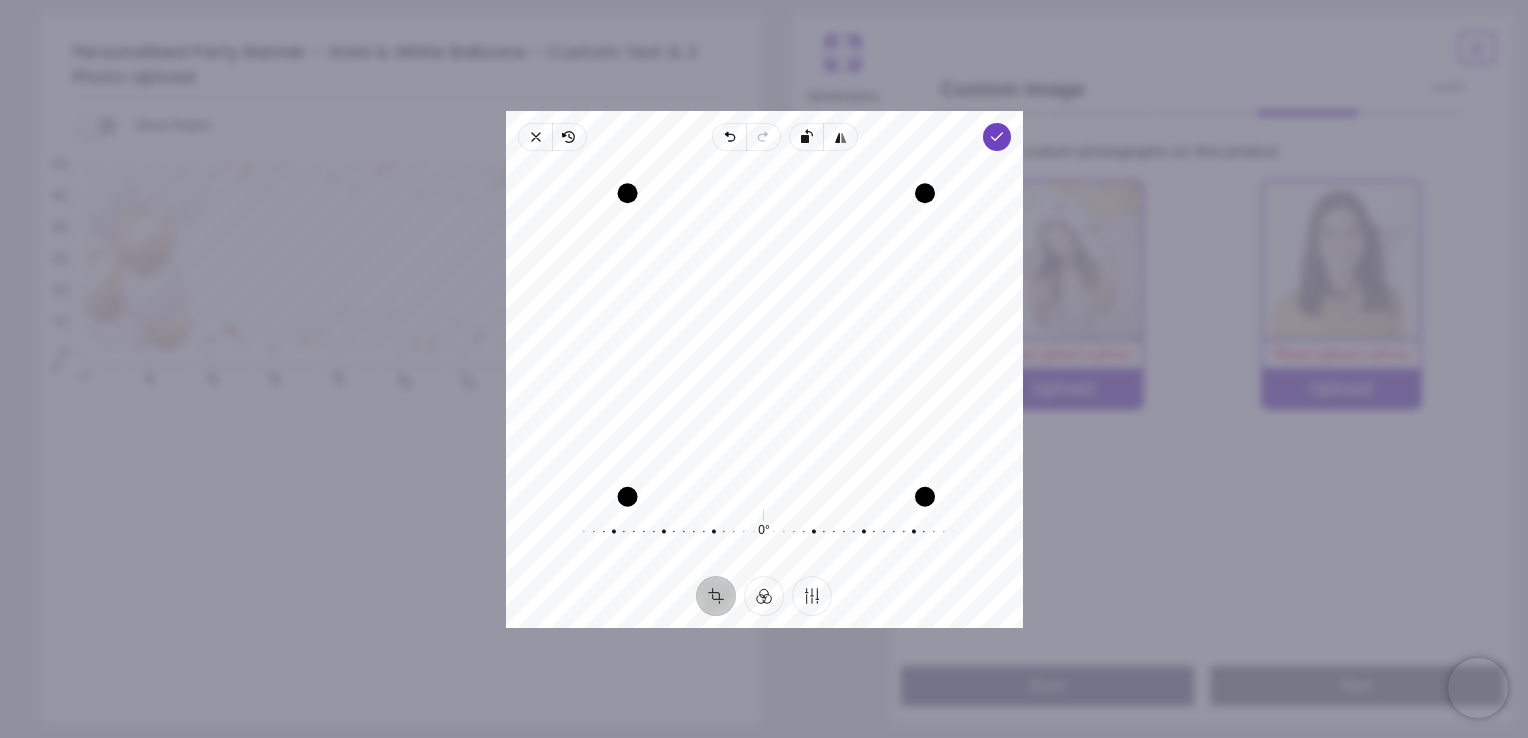 drag, startPoint x: 636, startPoint y: 337, endPoint x: 507, endPoint y: 338, distance: 129.00388 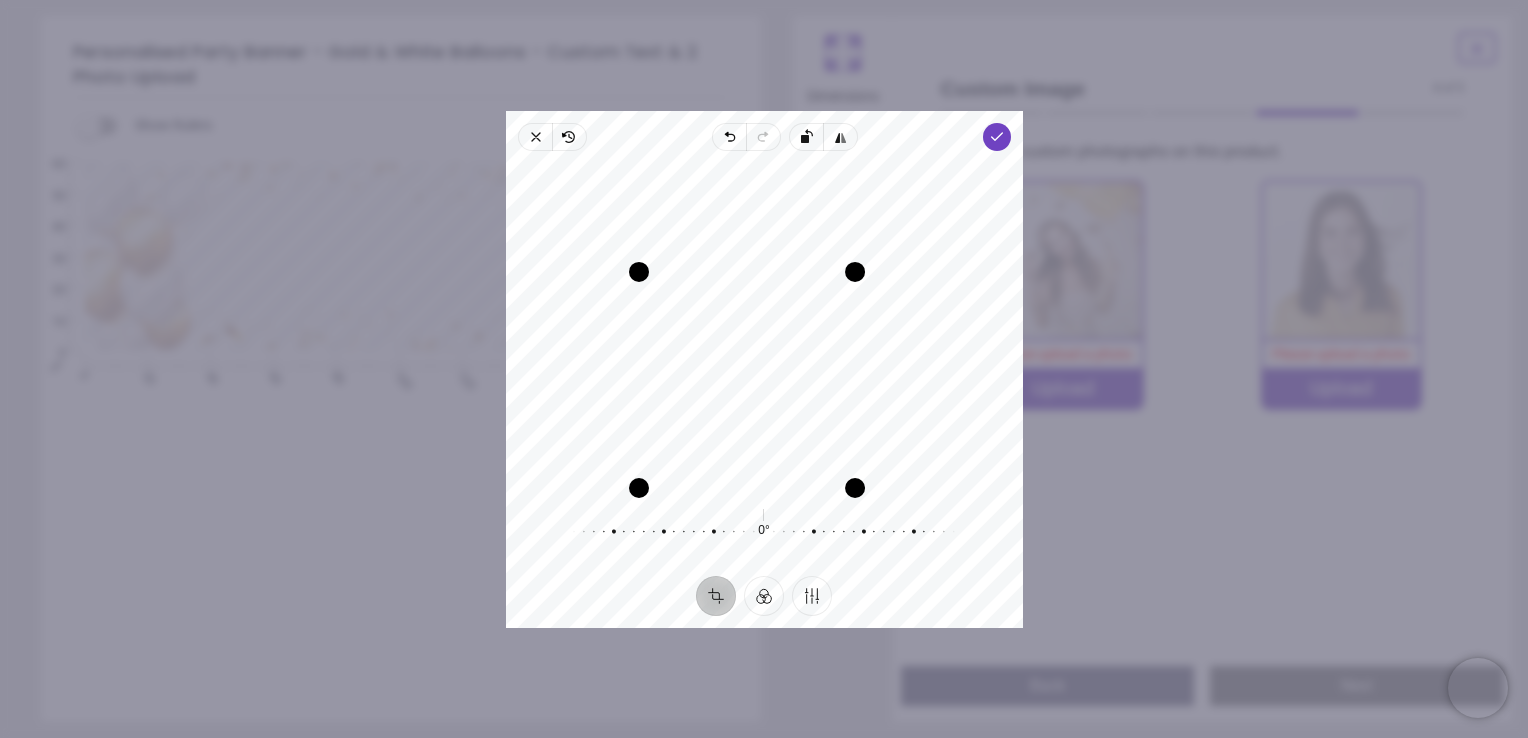 drag, startPoint x: 926, startPoint y: 210, endPoint x: 804, endPoint y: 226, distance: 123.04471 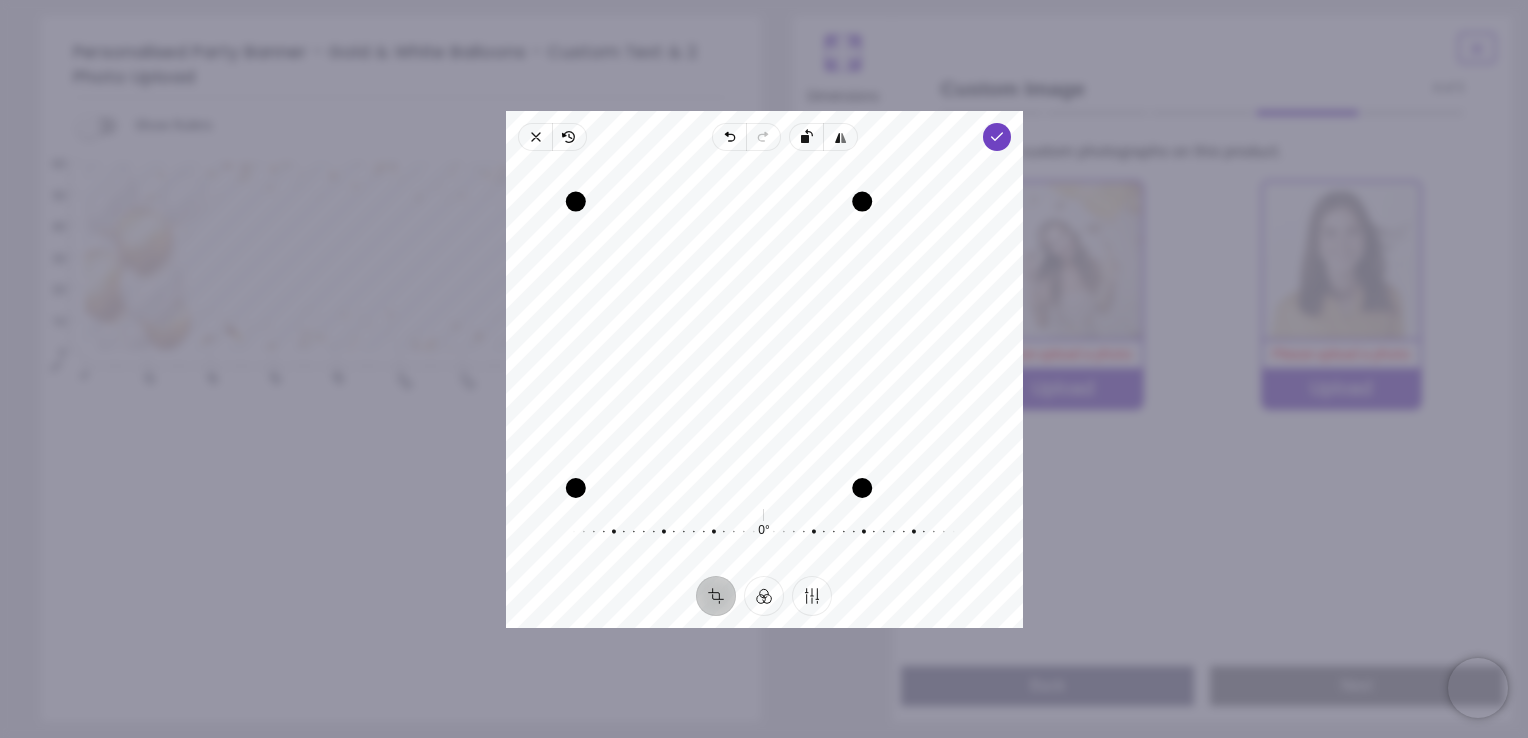 drag, startPoint x: 639, startPoint y: 269, endPoint x: 534, endPoint y: 254, distance: 106.06602 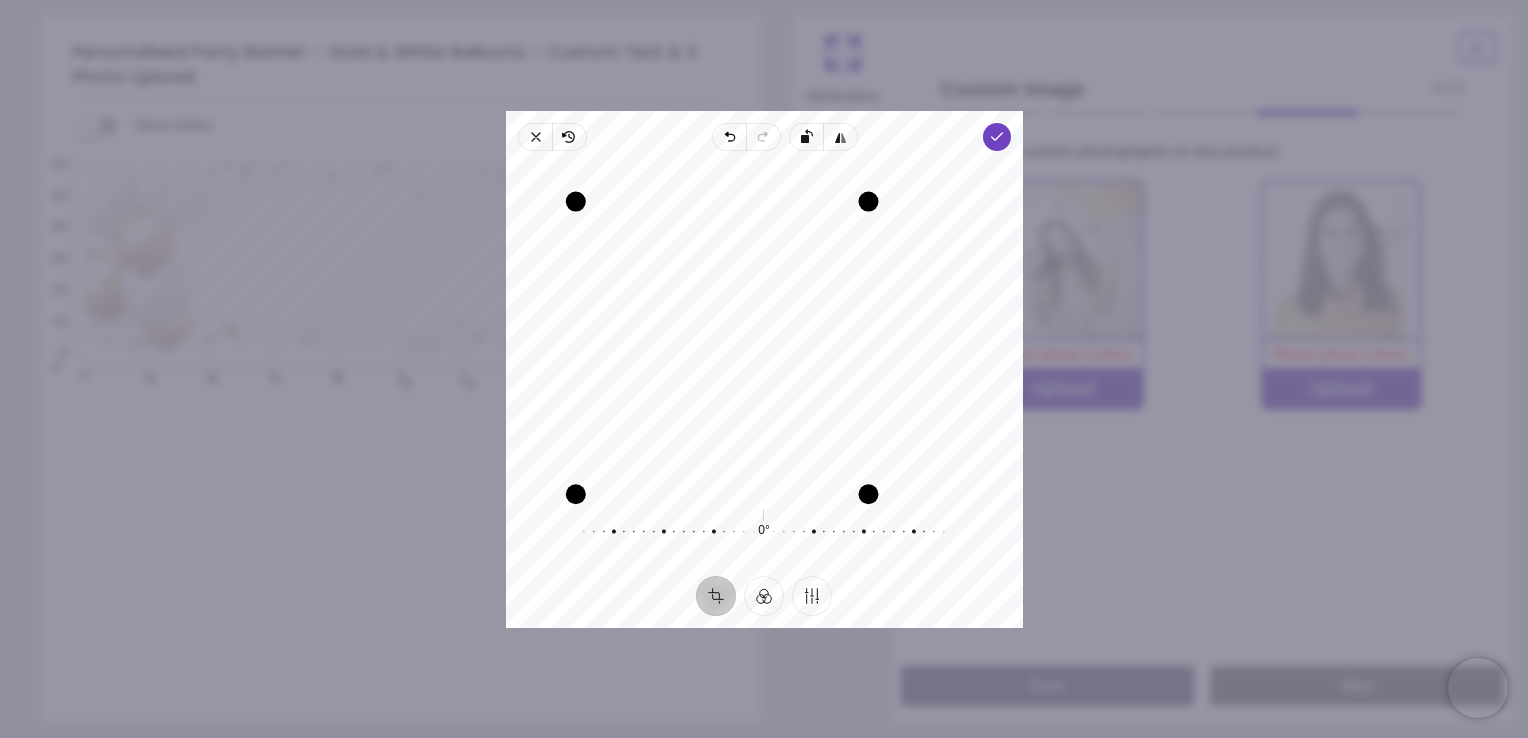 drag, startPoint x: 867, startPoint y: 487, endPoint x: 954, endPoint y: 450, distance: 94.54099 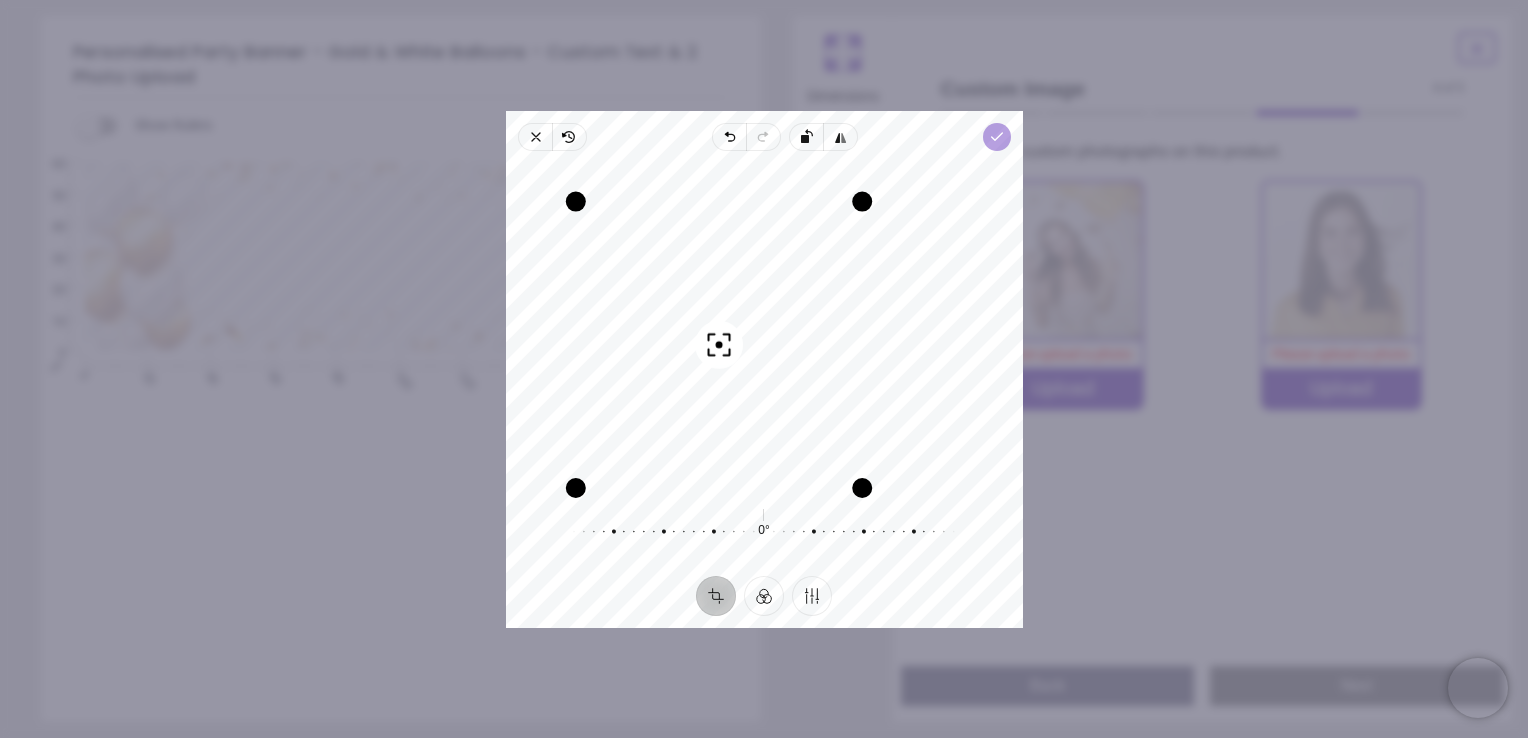 click on "Done" at bounding box center [996, 137] 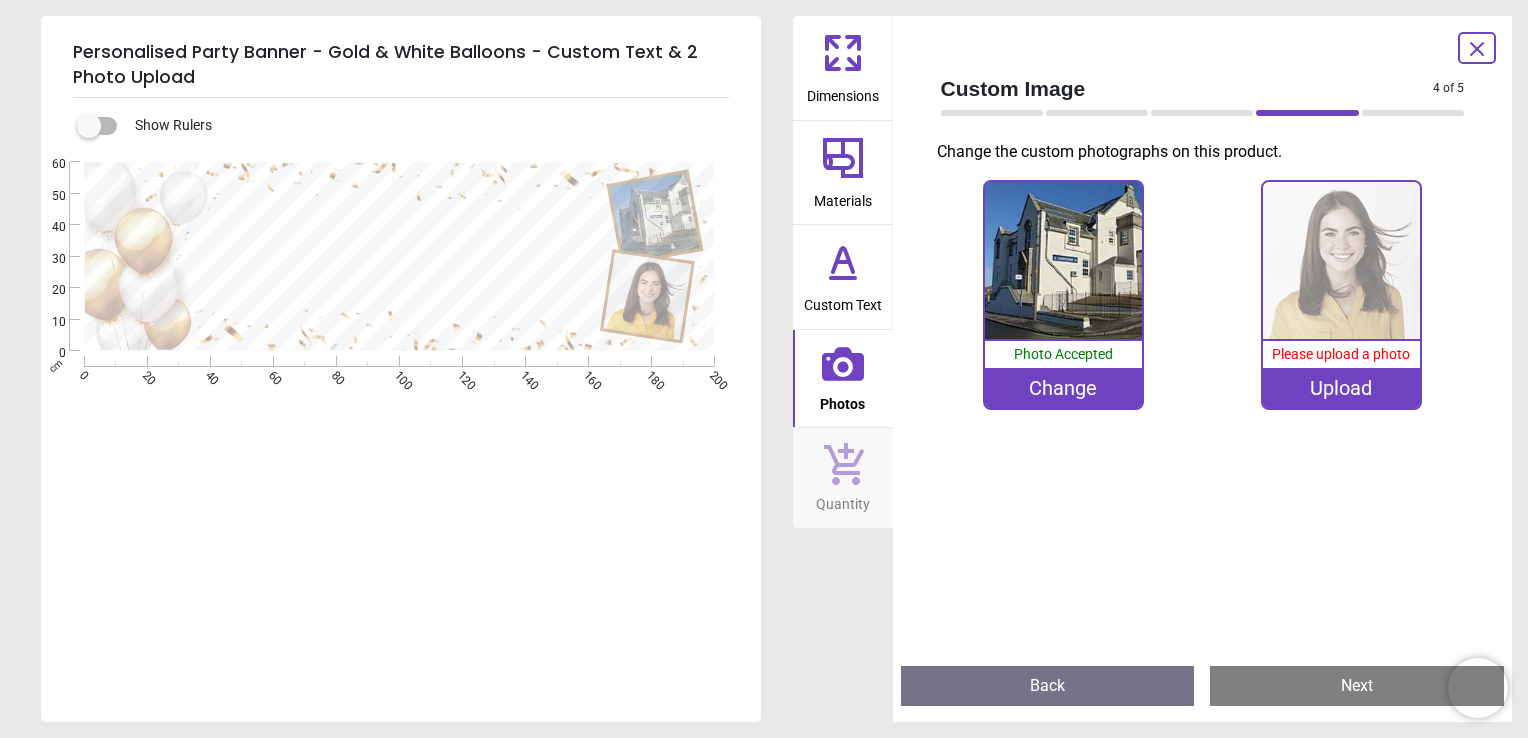click at bounding box center [1341, 260] 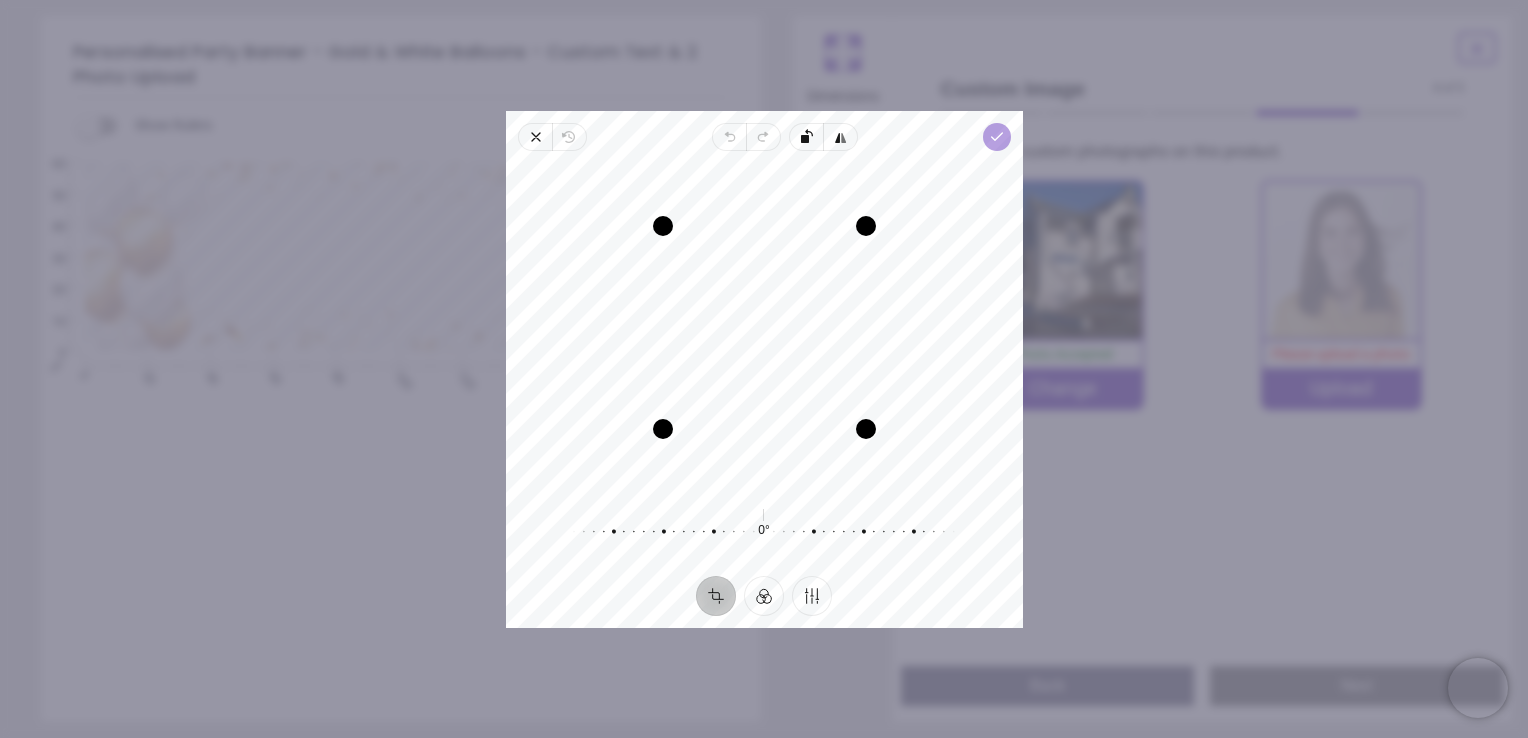 click 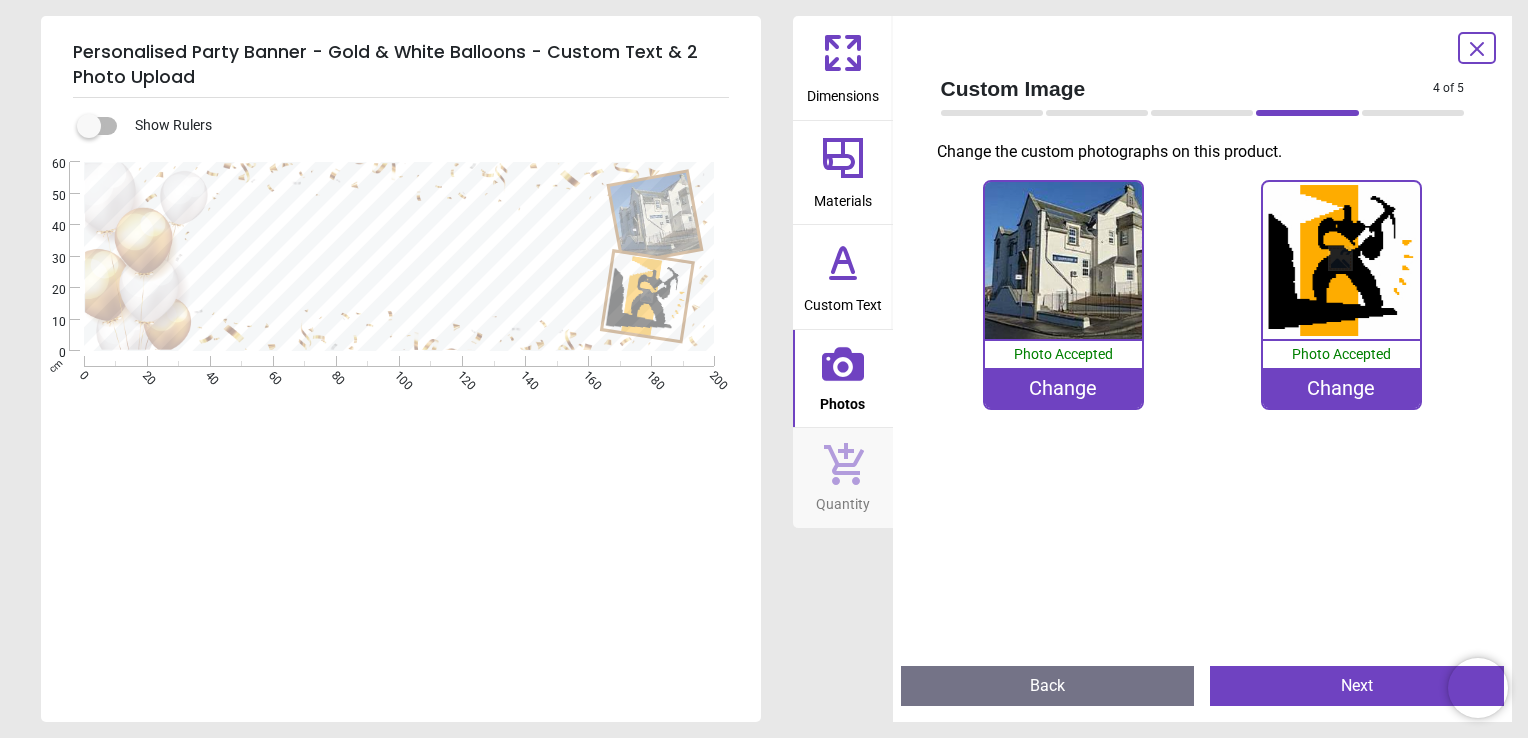 click on "Quantity" at bounding box center (843, 500) 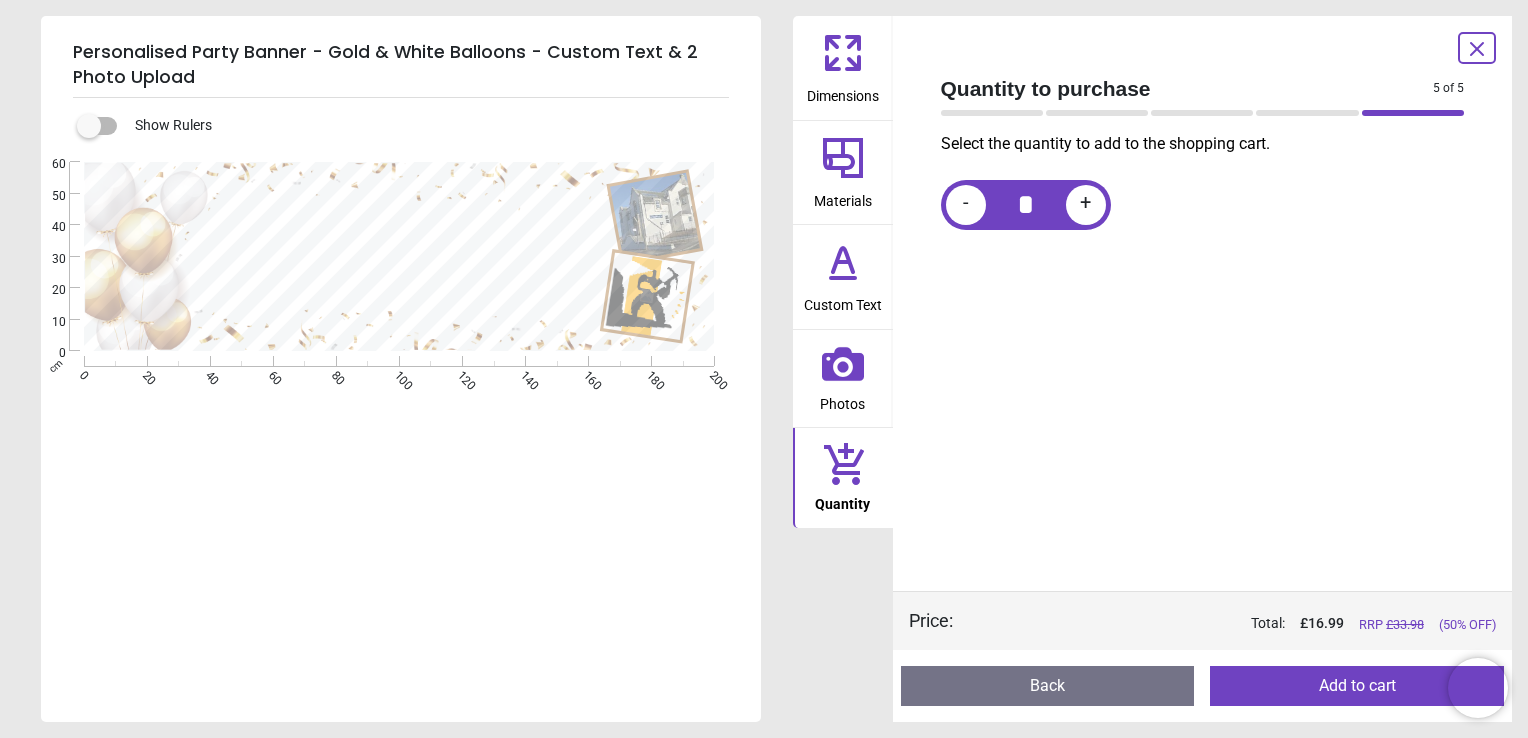click on "+" at bounding box center (1086, 205) 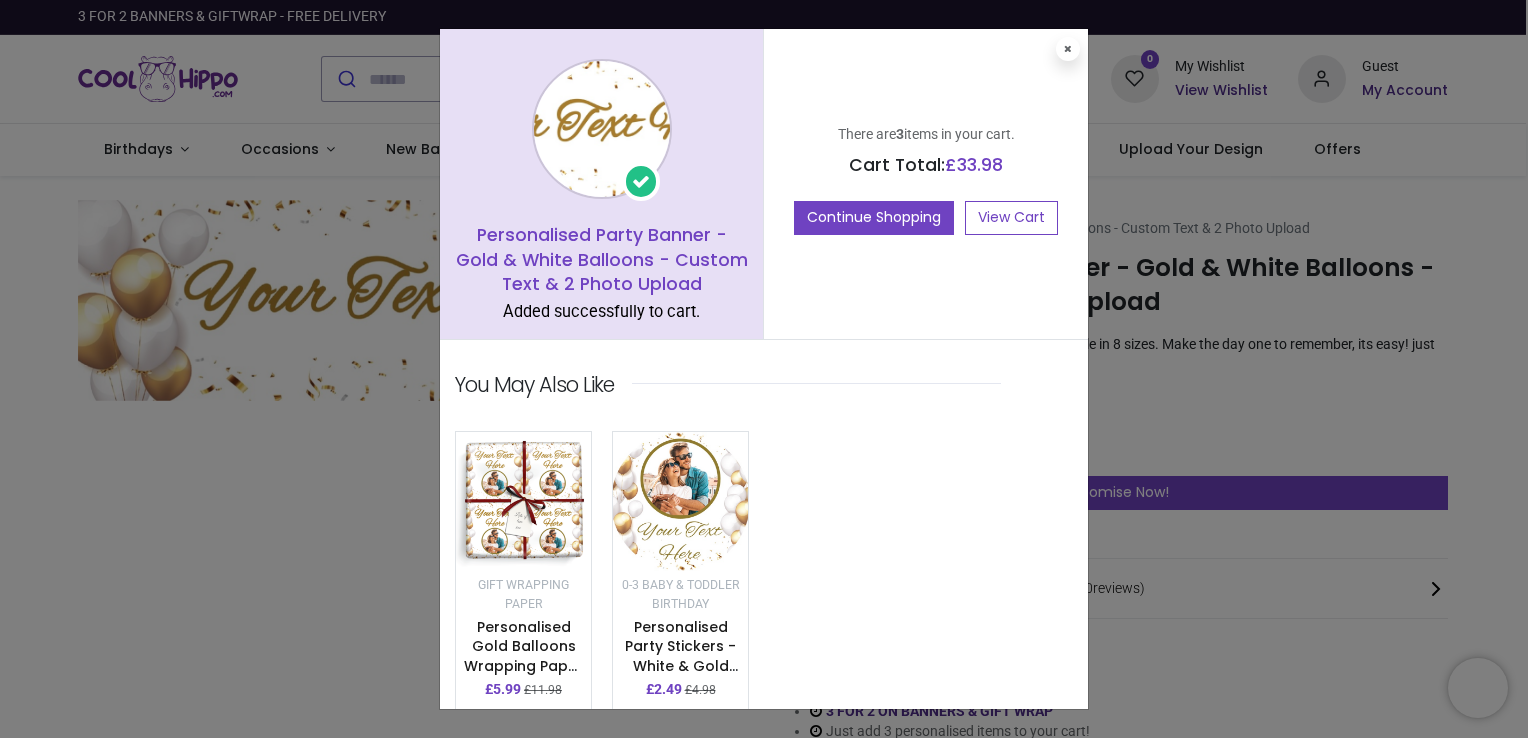 click at bounding box center (523, 501) 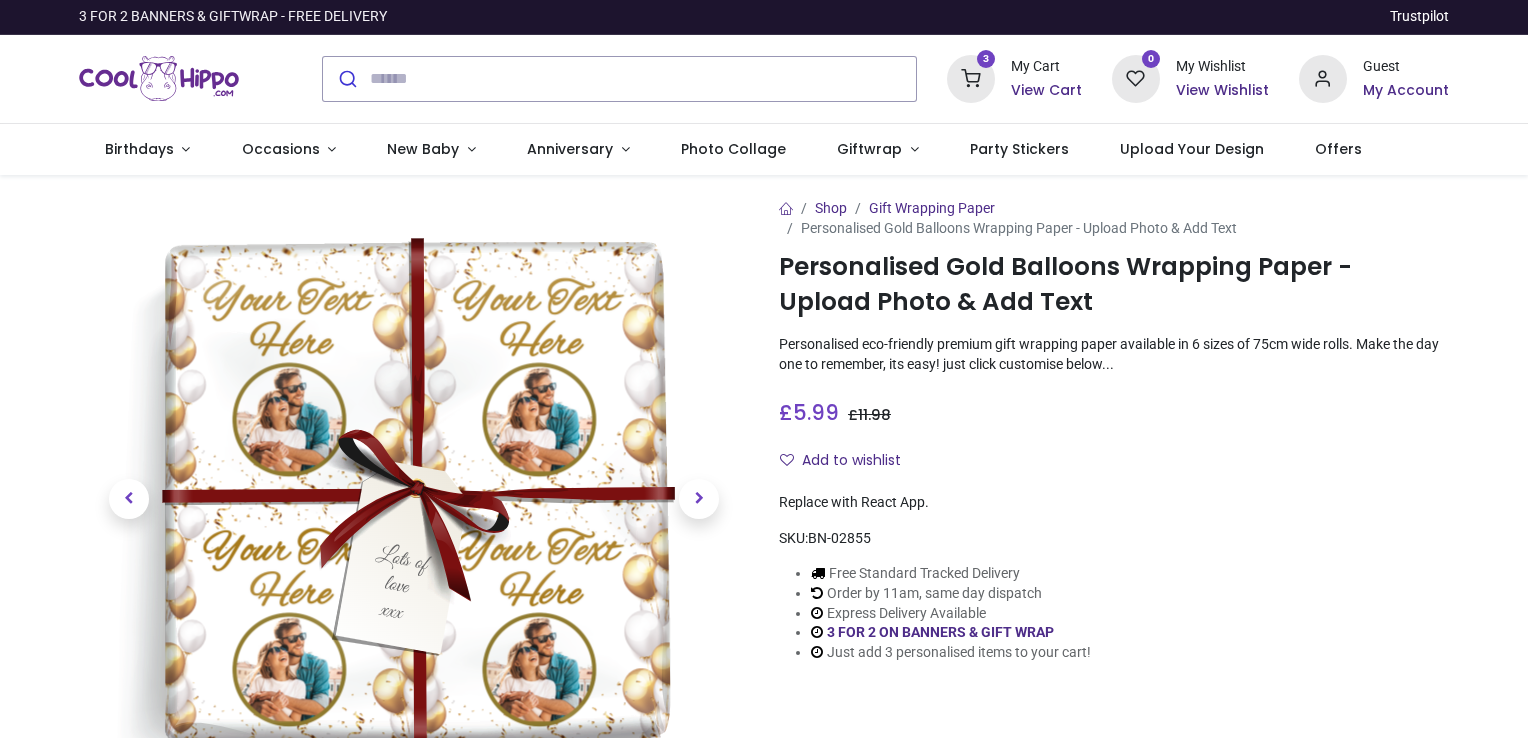 scroll, scrollTop: 0, scrollLeft: 0, axis: both 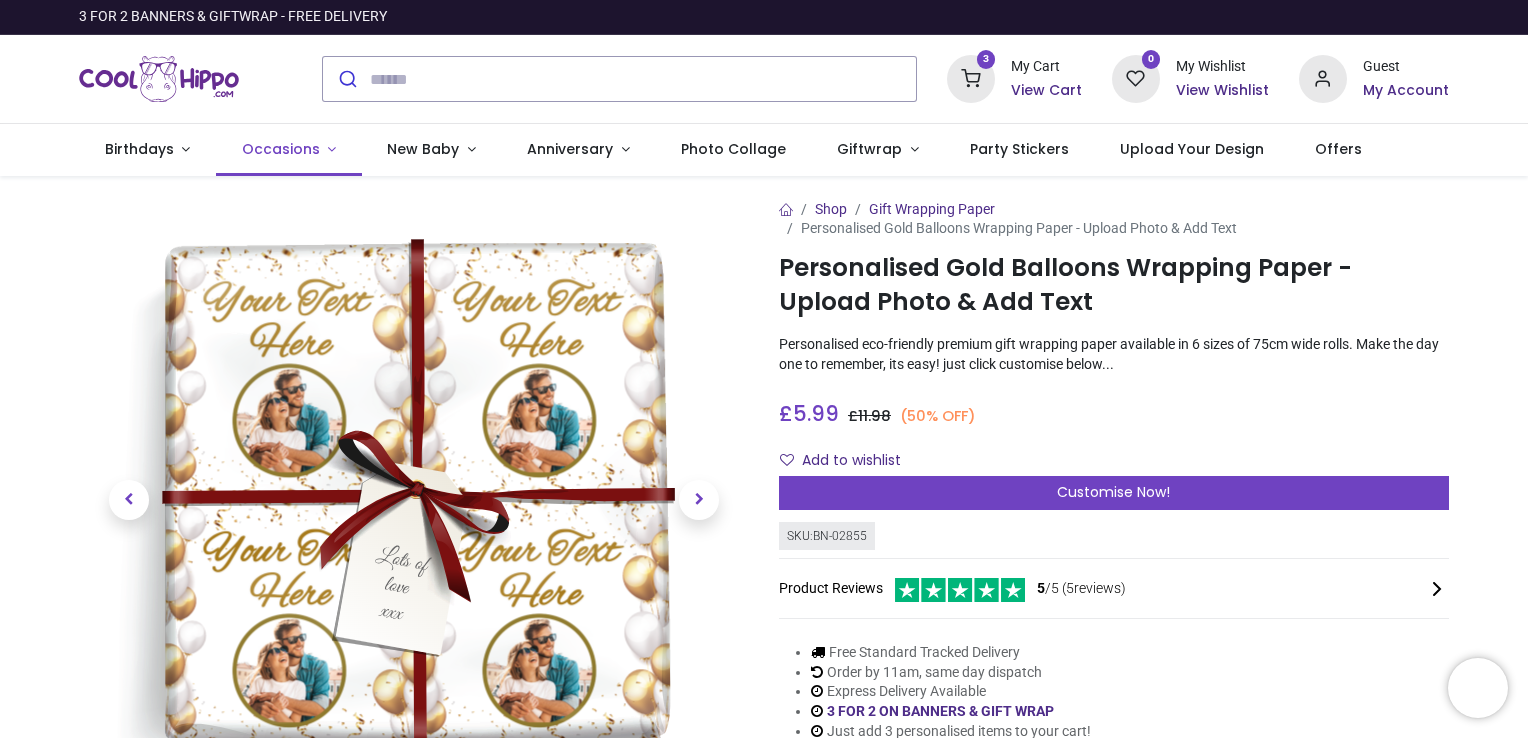 click on "Occasions" at bounding box center [281, 149] 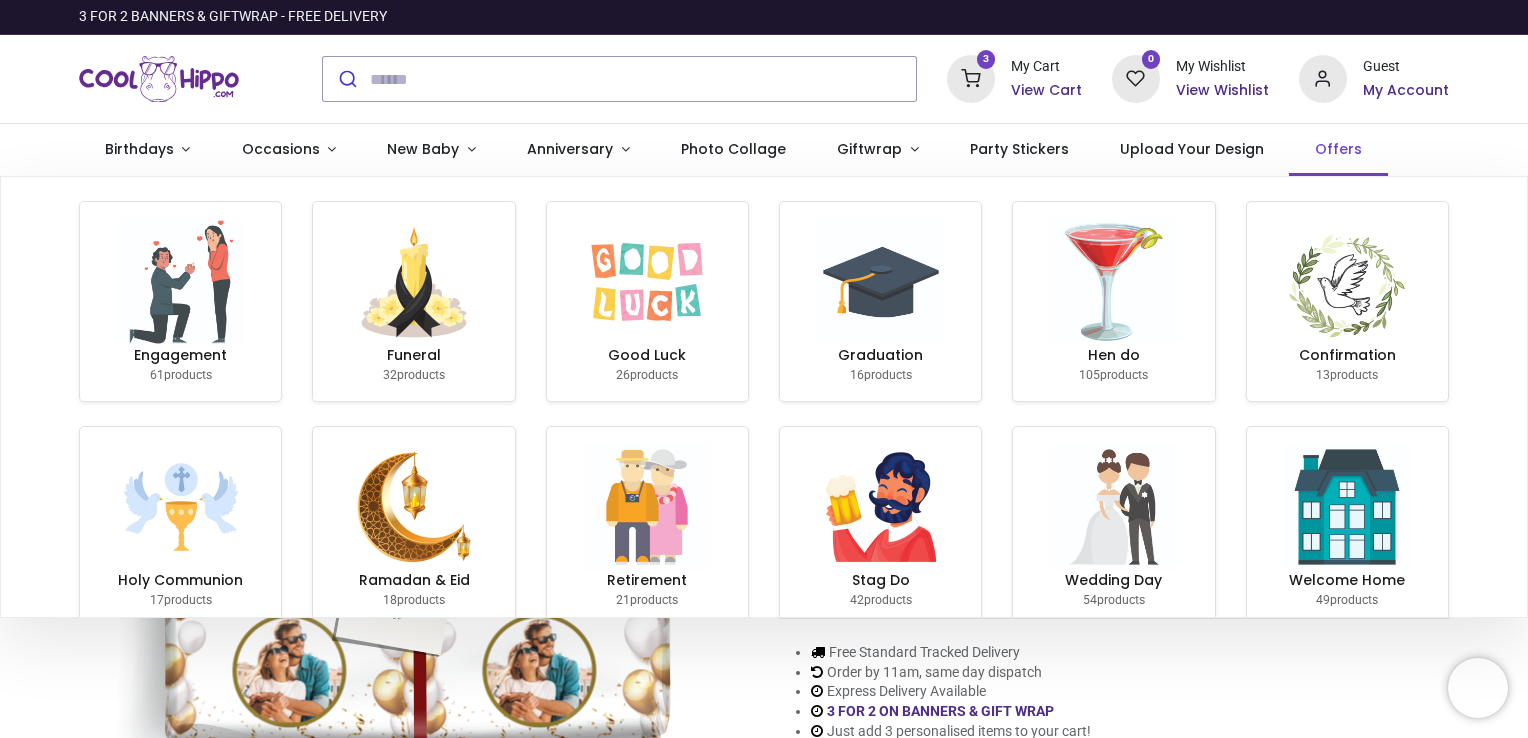 click on "Offers" at bounding box center [1338, 149] 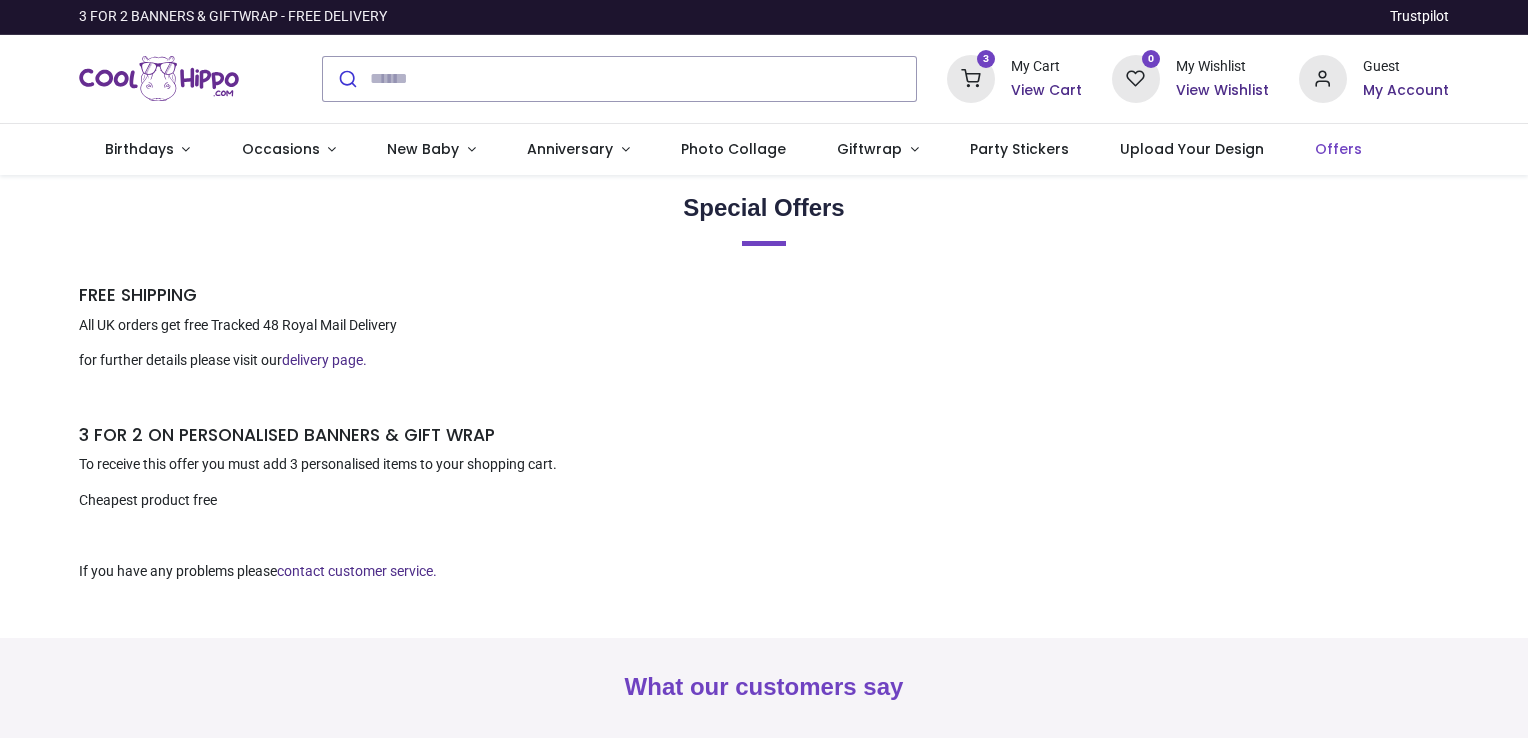 scroll, scrollTop: 0, scrollLeft: 0, axis: both 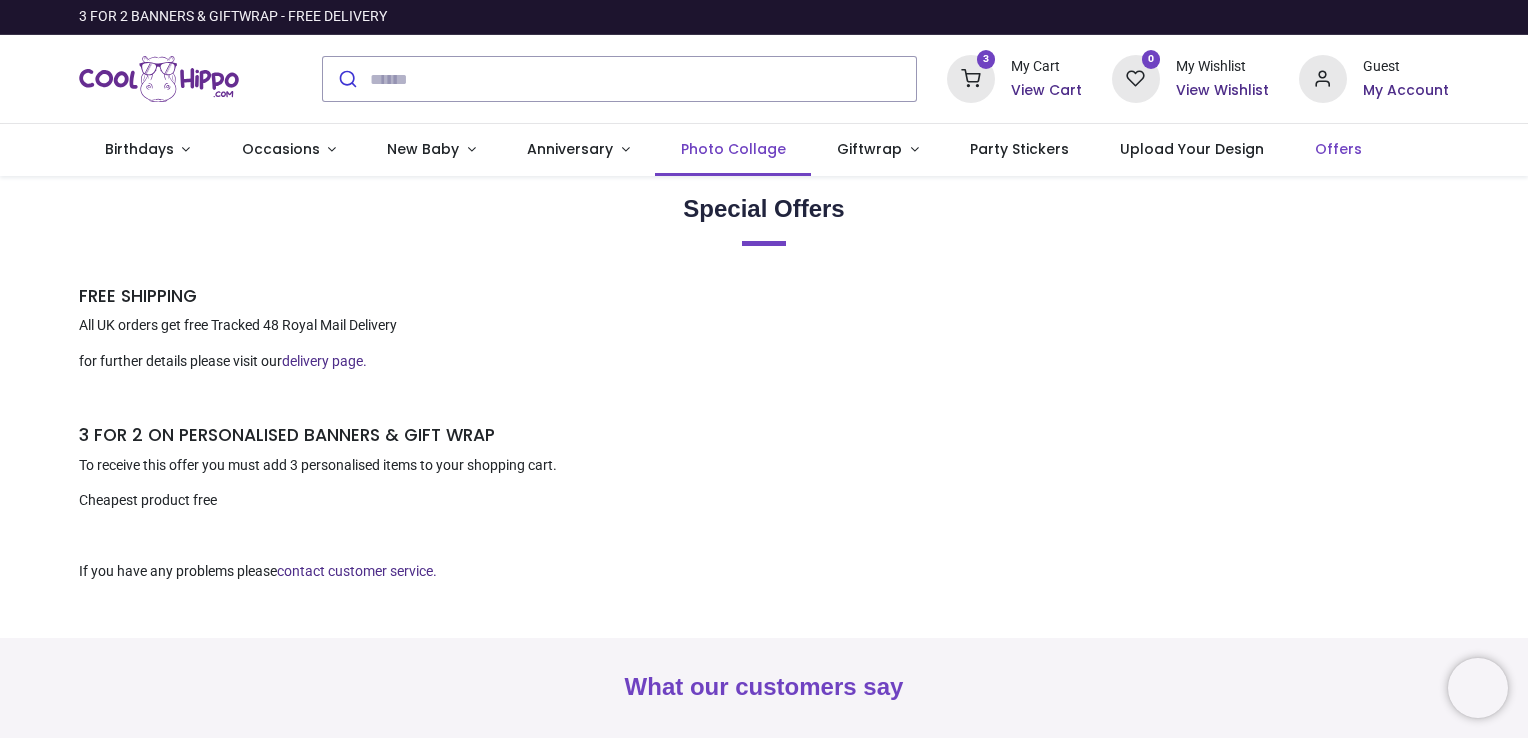 click on "Photo Collage" at bounding box center (733, 149) 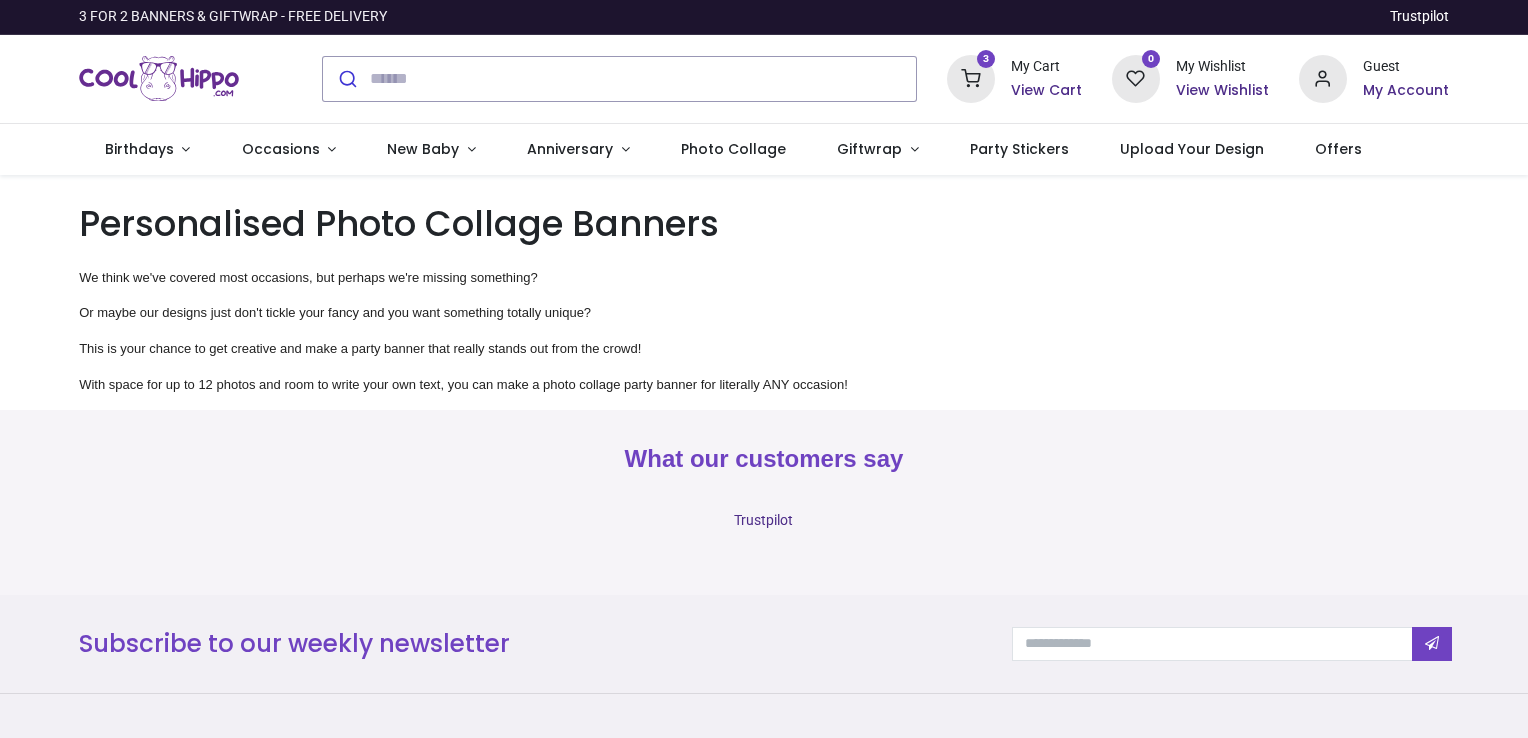 scroll, scrollTop: 0, scrollLeft: 0, axis: both 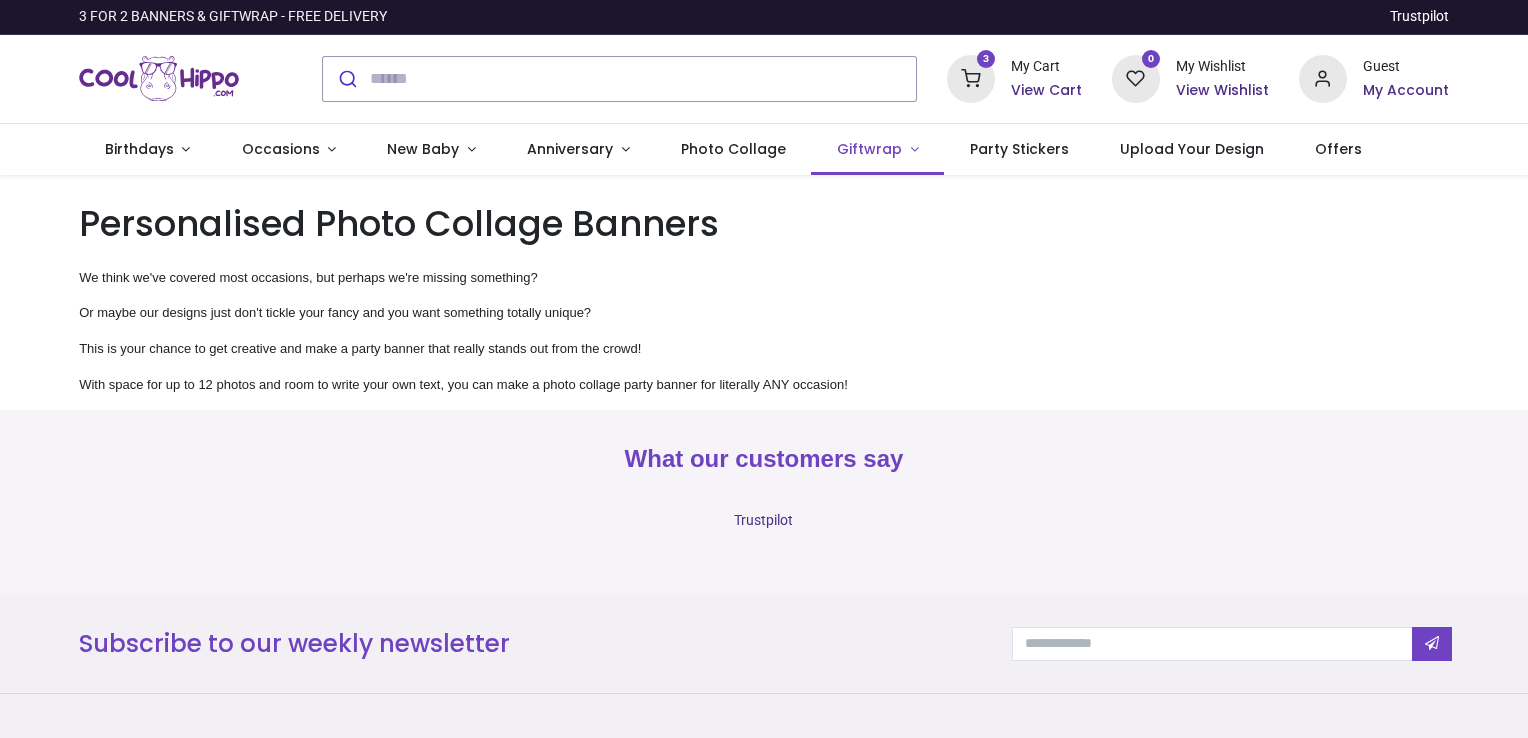 click on "Giftwrap" at bounding box center (869, 149) 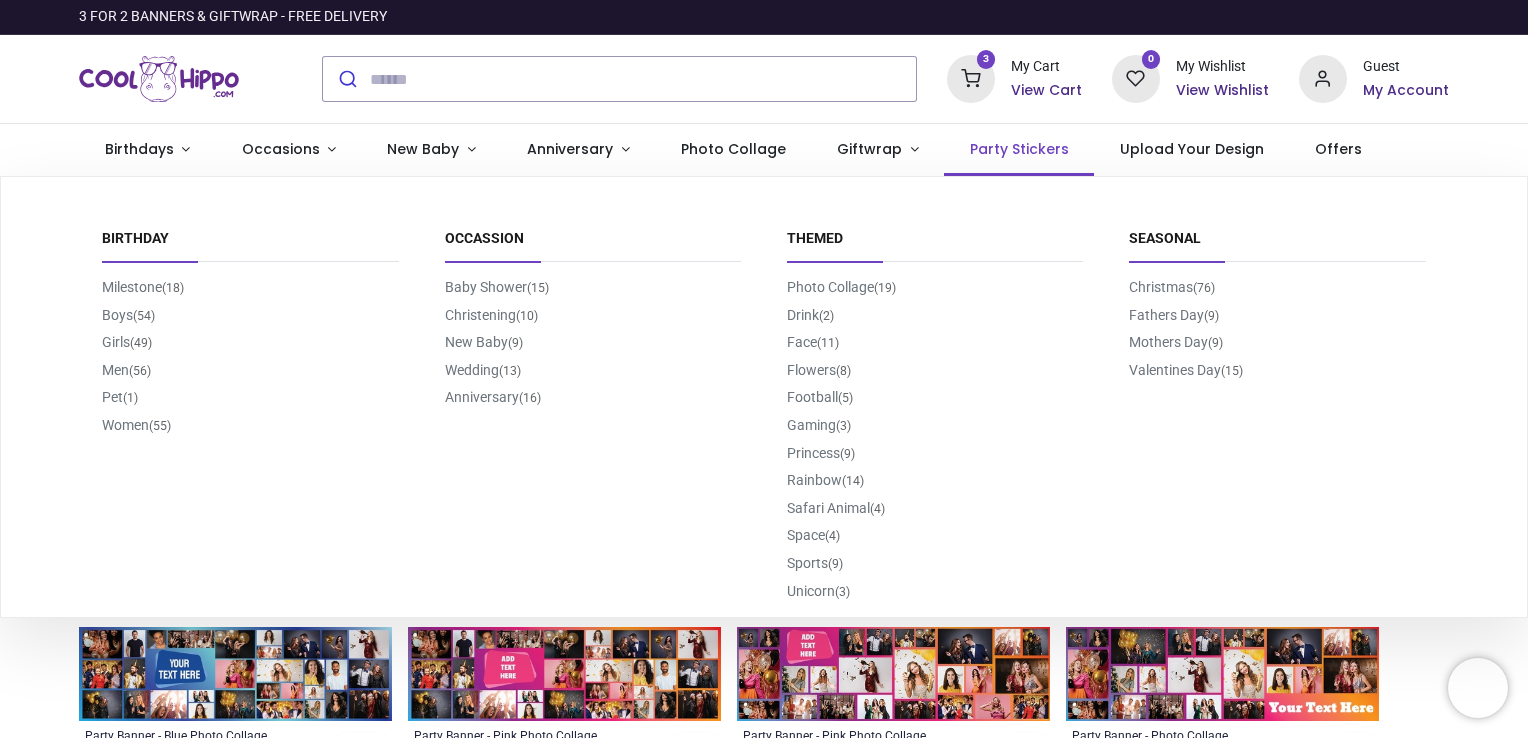 click on "Party Stickers" at bounding box center [1019, 149] 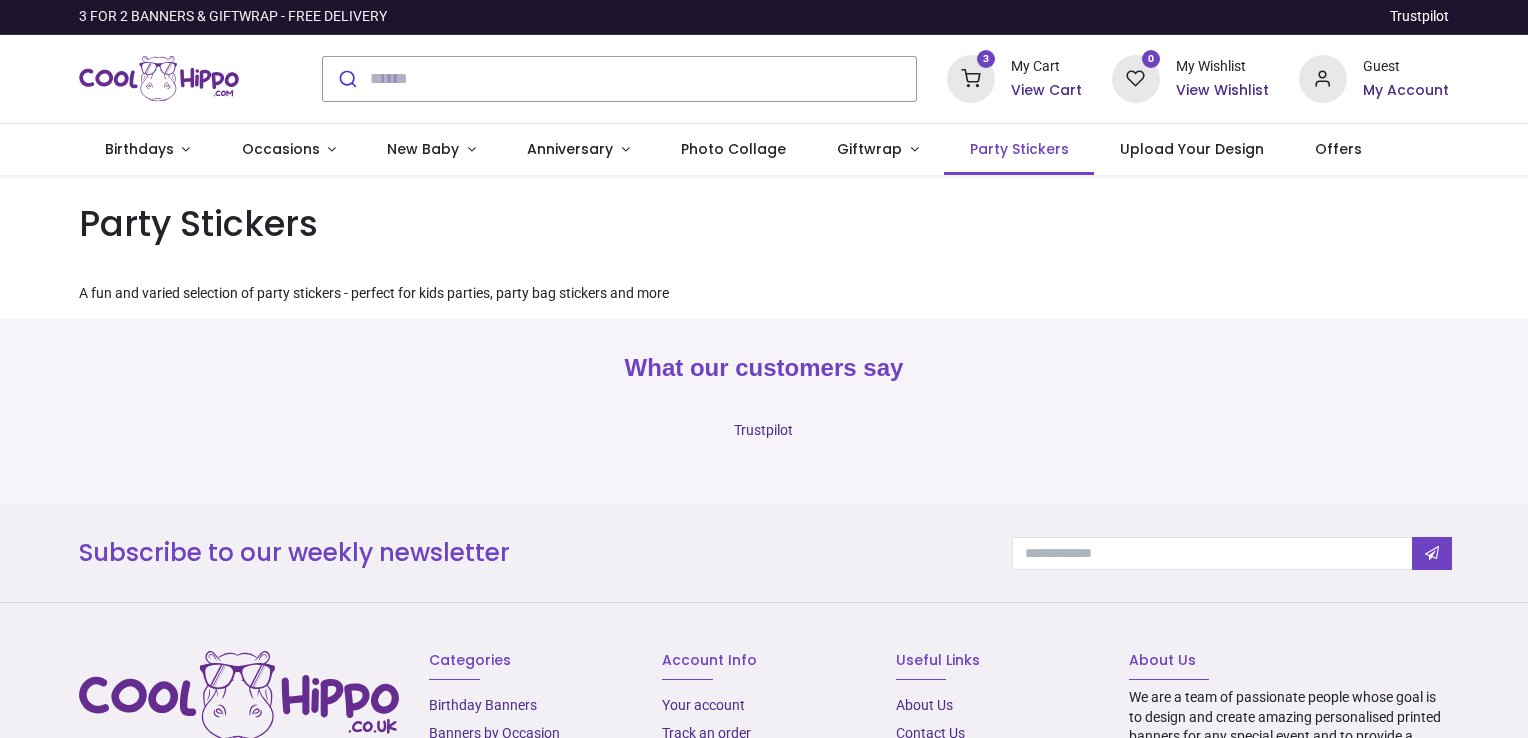 scroll, scrollTop: 0, scrollLeft: 0, axis: both 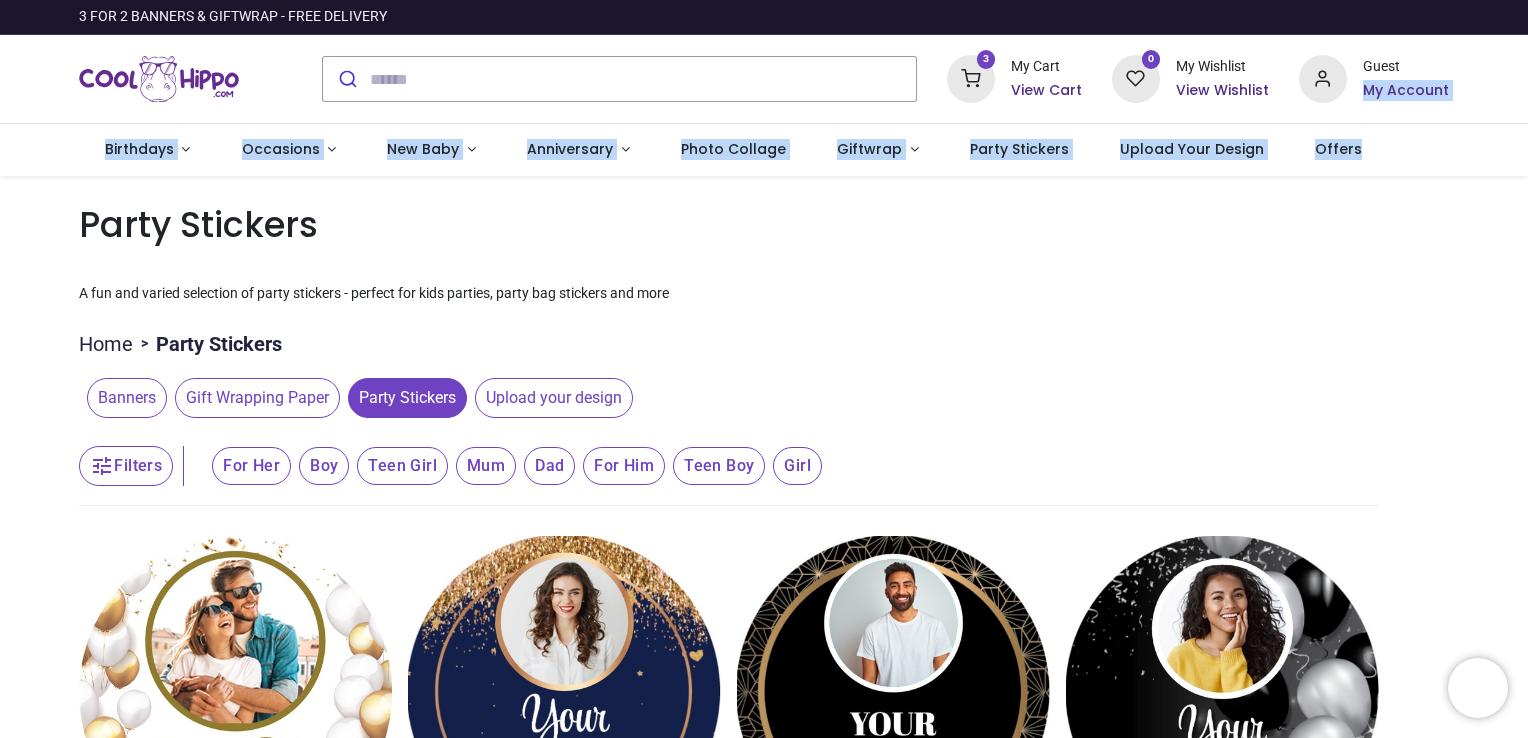 drag, startPoint x: 1524, startPoint y: 54, endPoint x: 1526, endPoint y: 126, distance: 72.02777 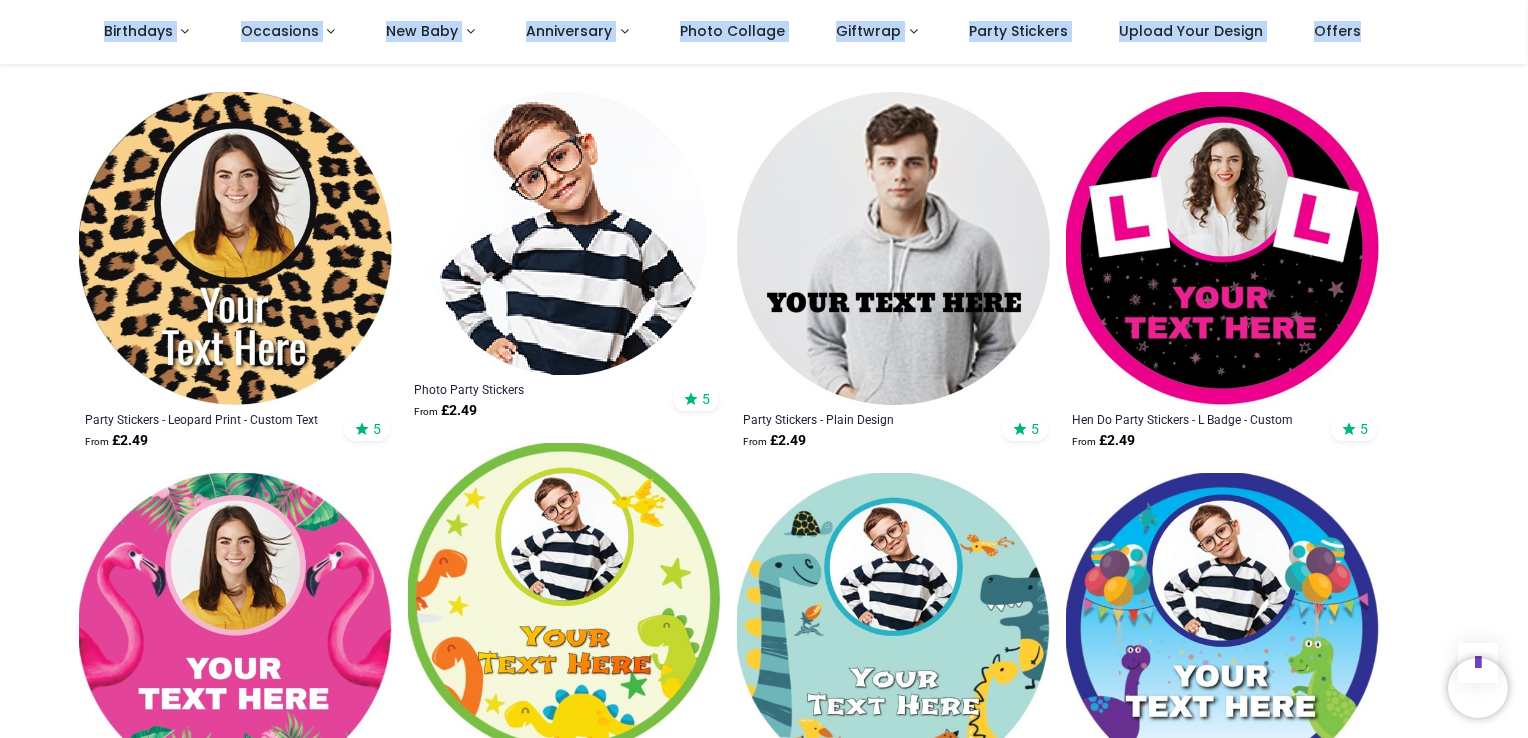 scroll, scrollTop: 0, scrollLeft: 0, axis: both 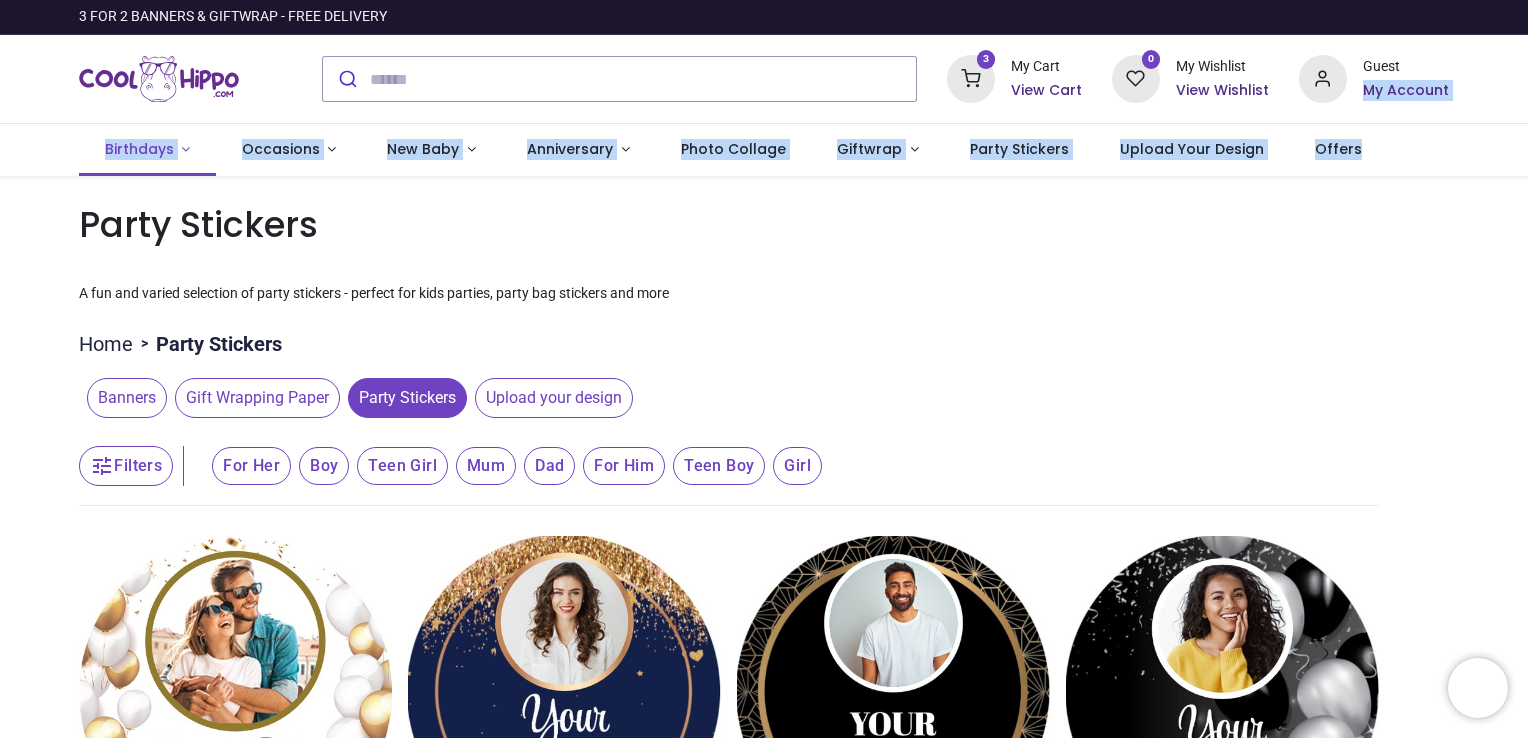click on "Birthdays" at bounding box center (139, 149) 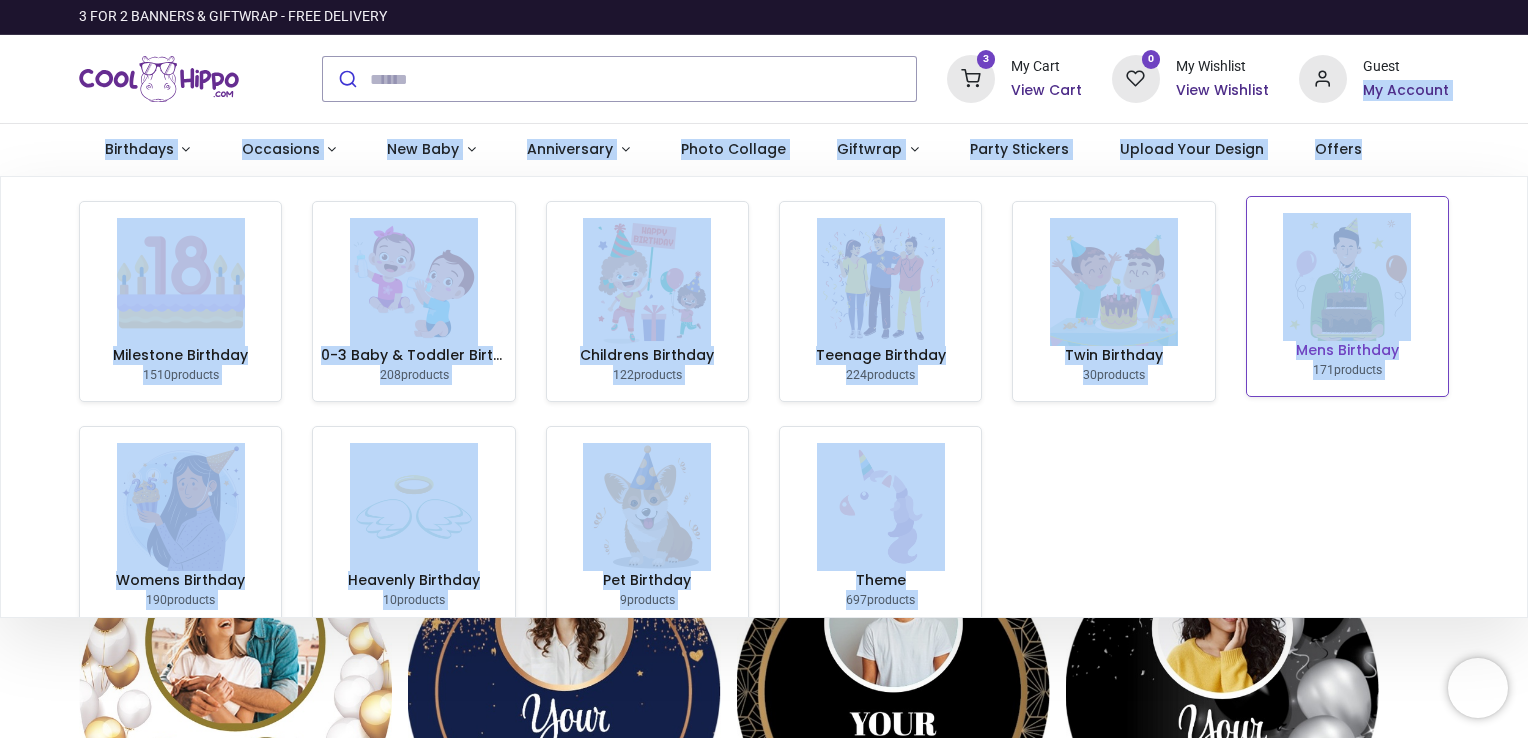 click at bounding box center (1347, 277) 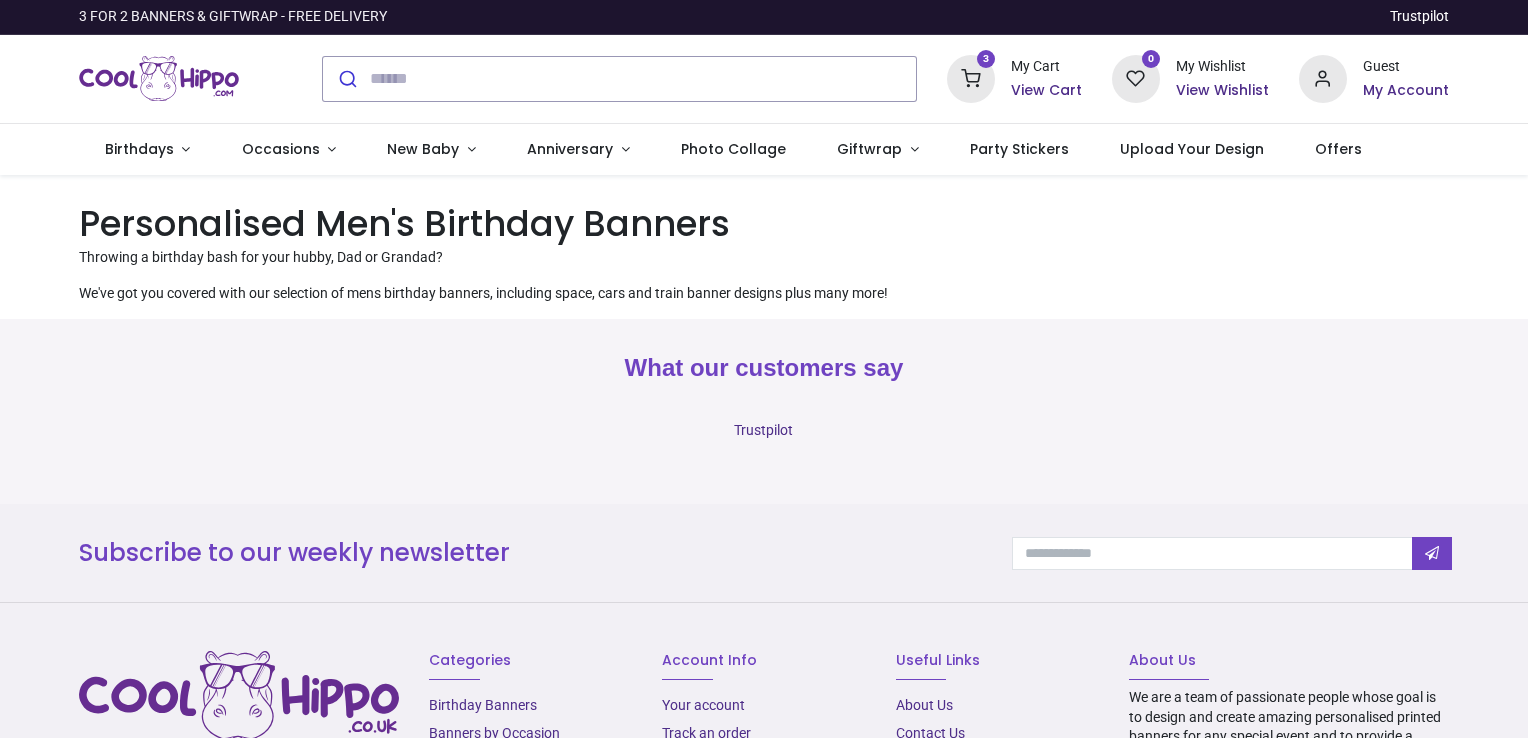 scroll, scrollTop: 0, scrollLeft: 0, axis: both 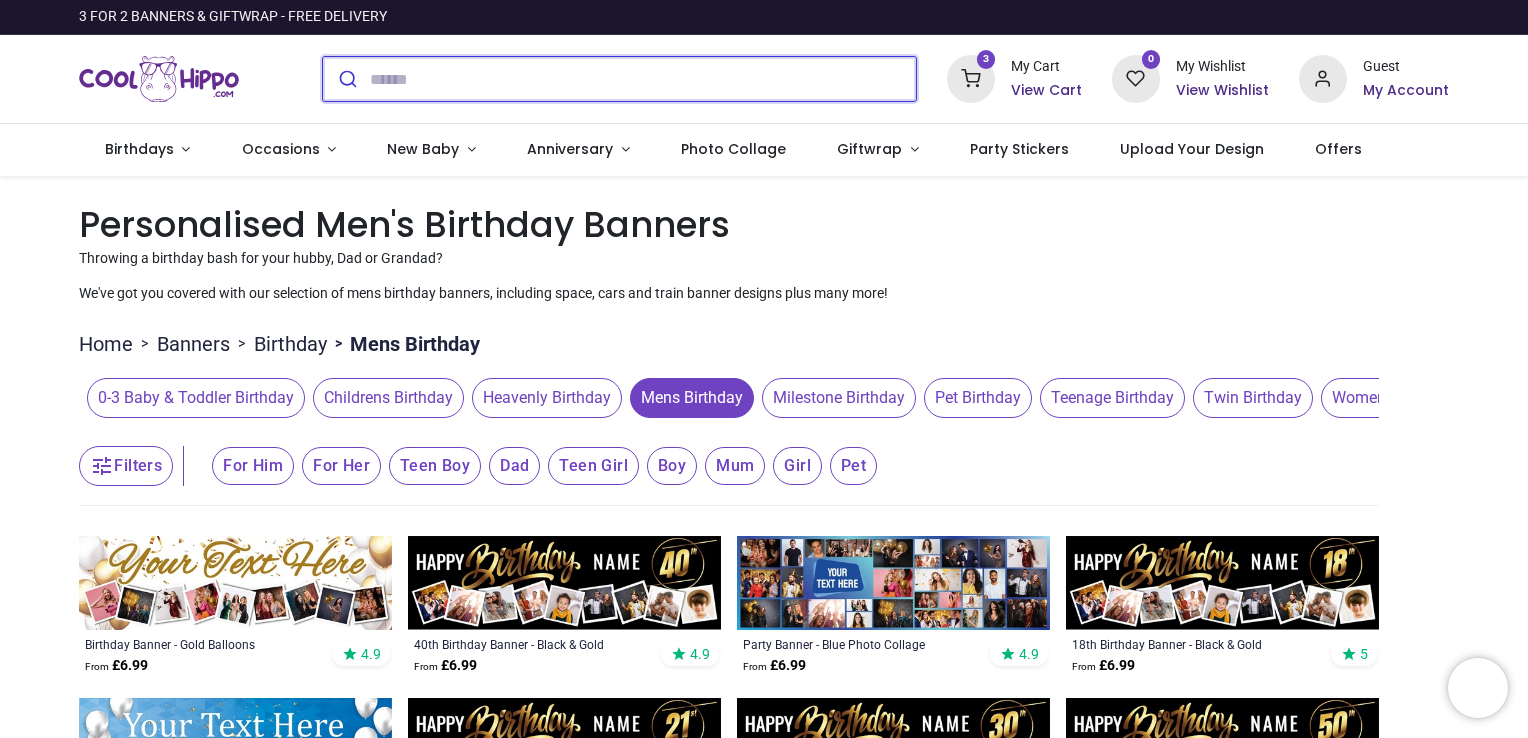 click at bounding box center (643, 79) 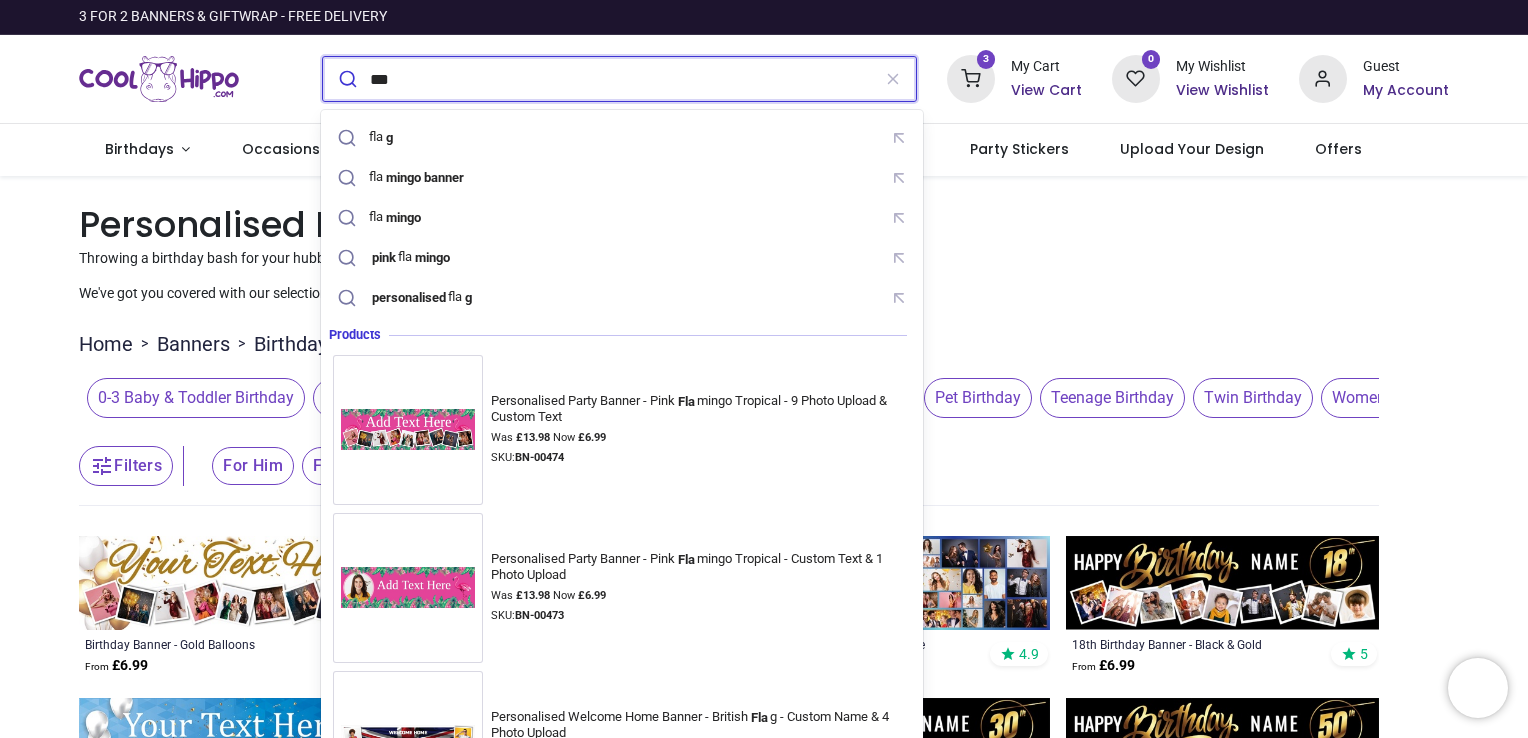 type on "****" 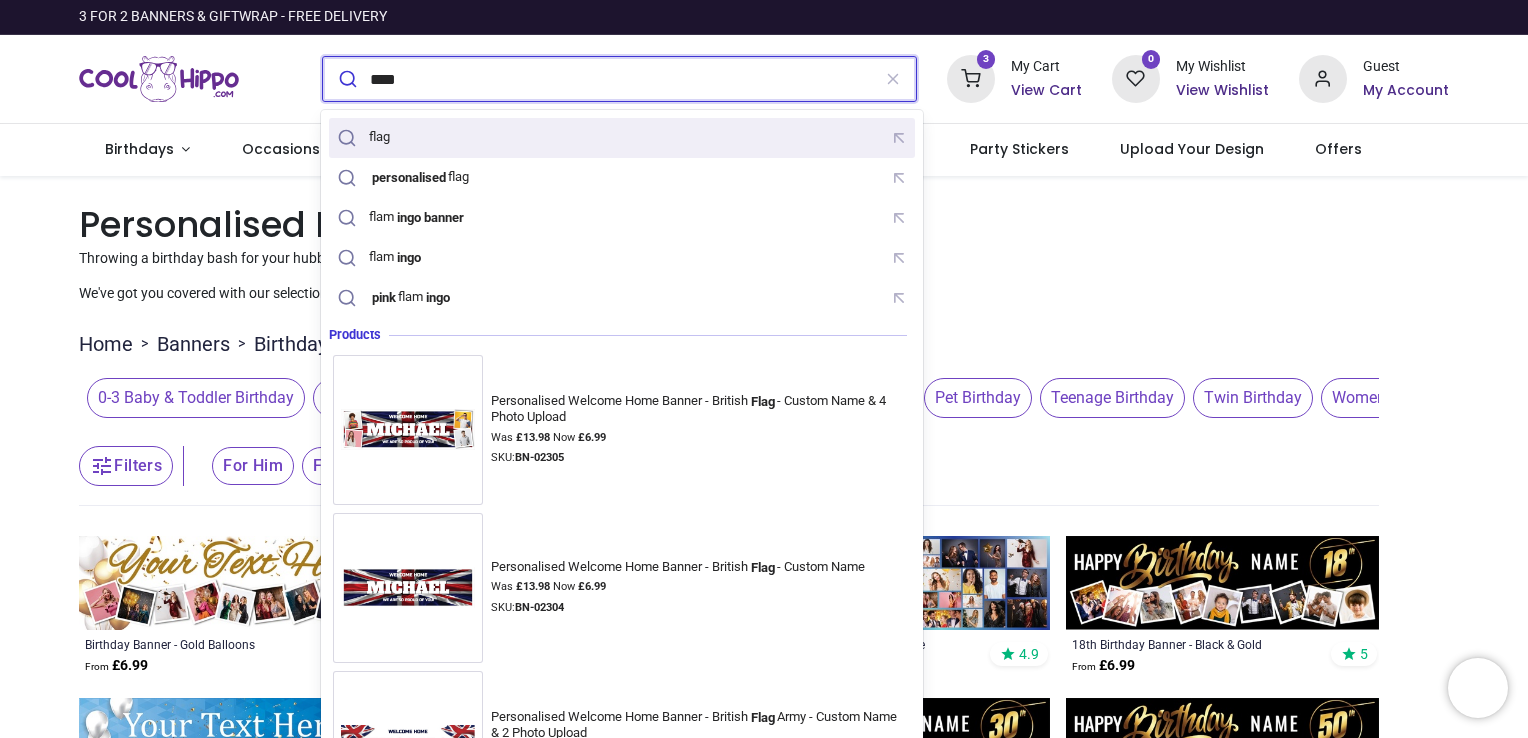 click on "flag" at bounding box center [622, 137] 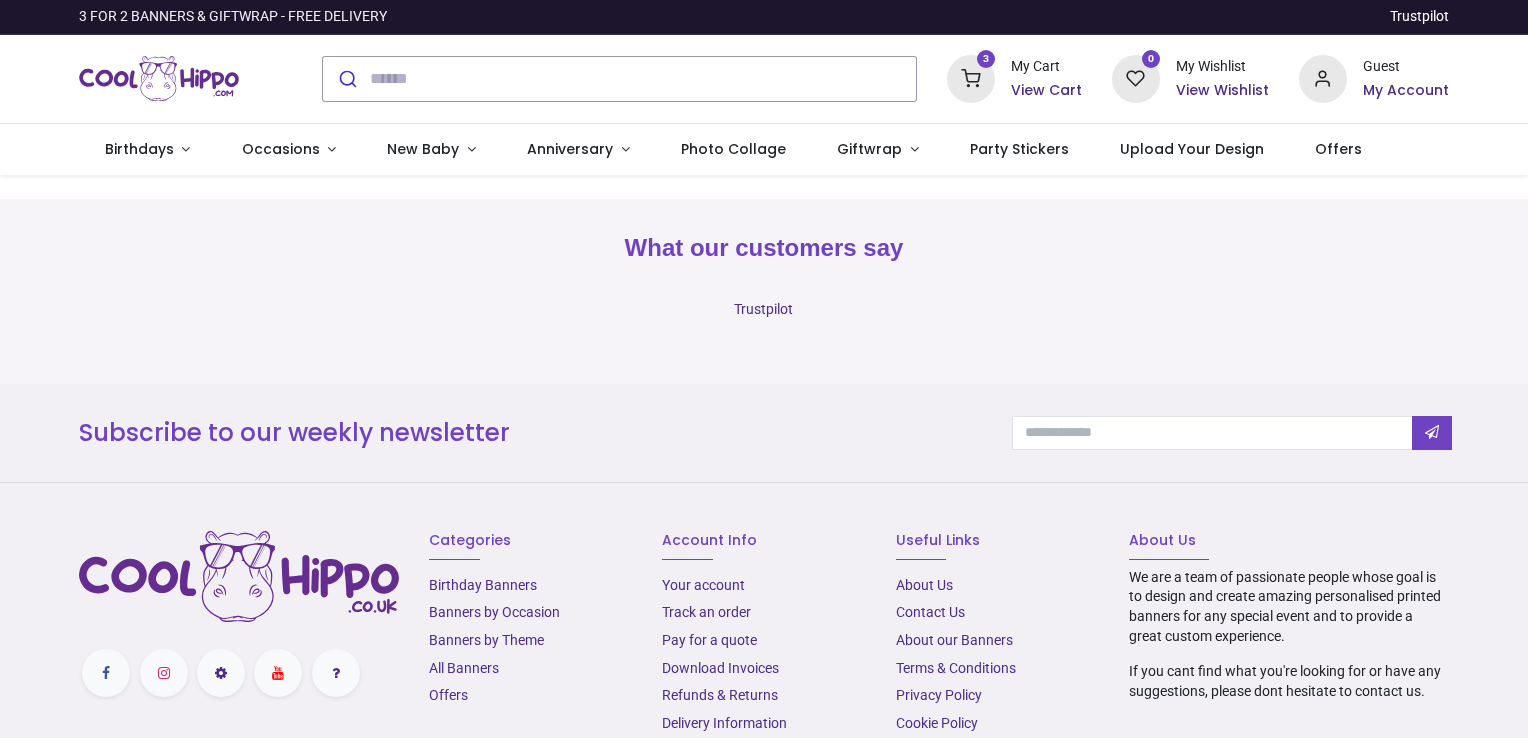 scroll, scrollTop: 0, scrollLeft: 0, axis: both 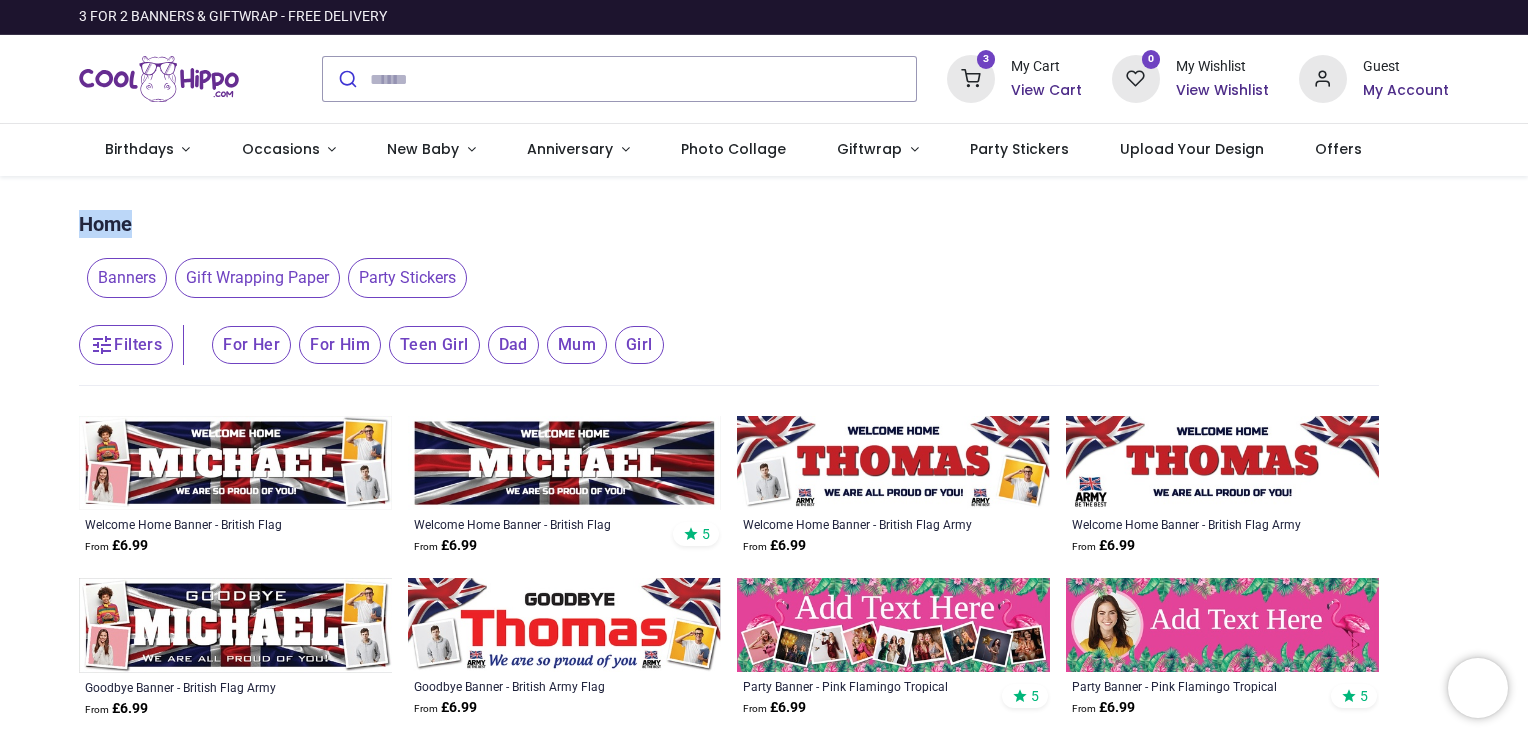 drag, startPoint x: 1524, startPoint y: 130, endPoint x: 1522, endPoint y: 222, distance: 92.021736 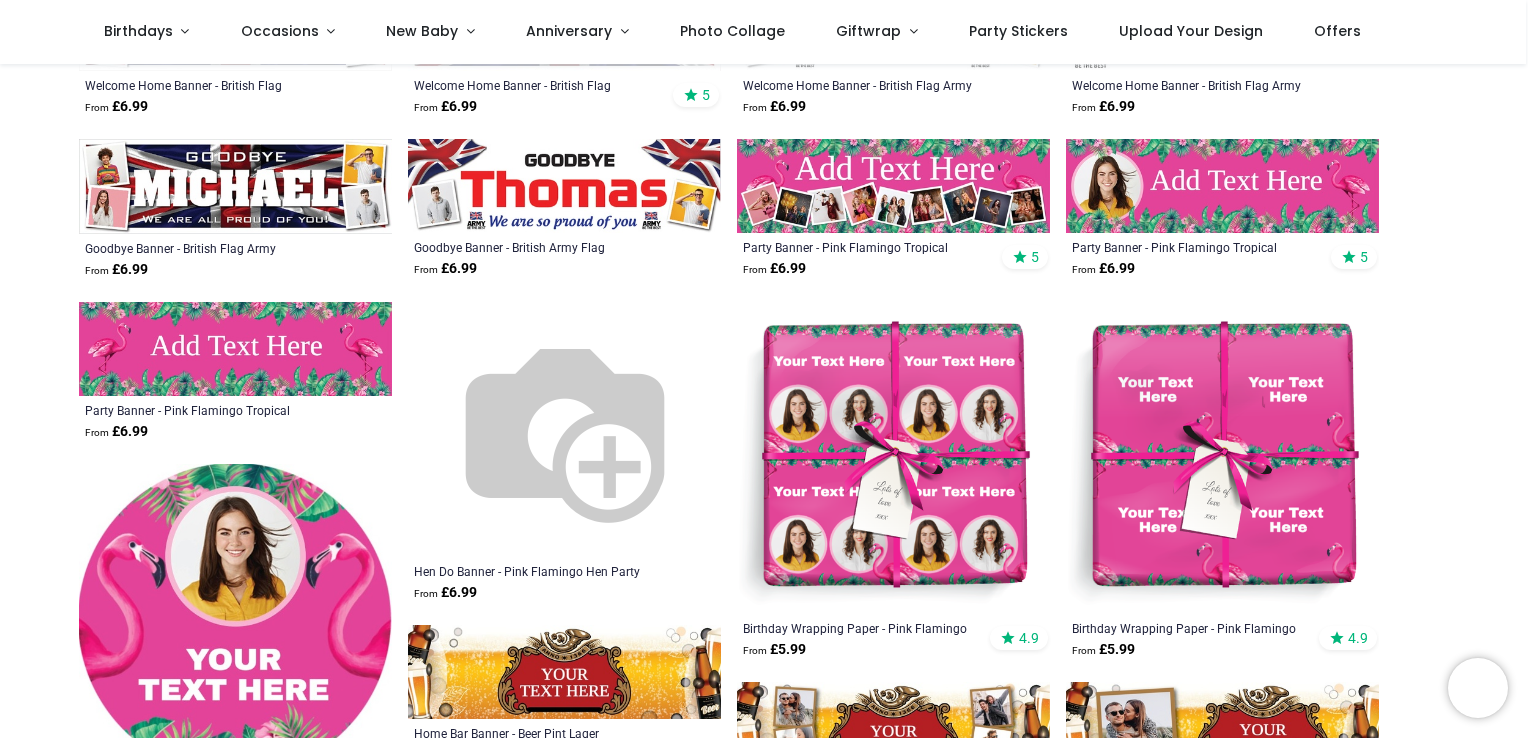 scroll, scrollTop: 0, scrollLeft: 0, axis: both 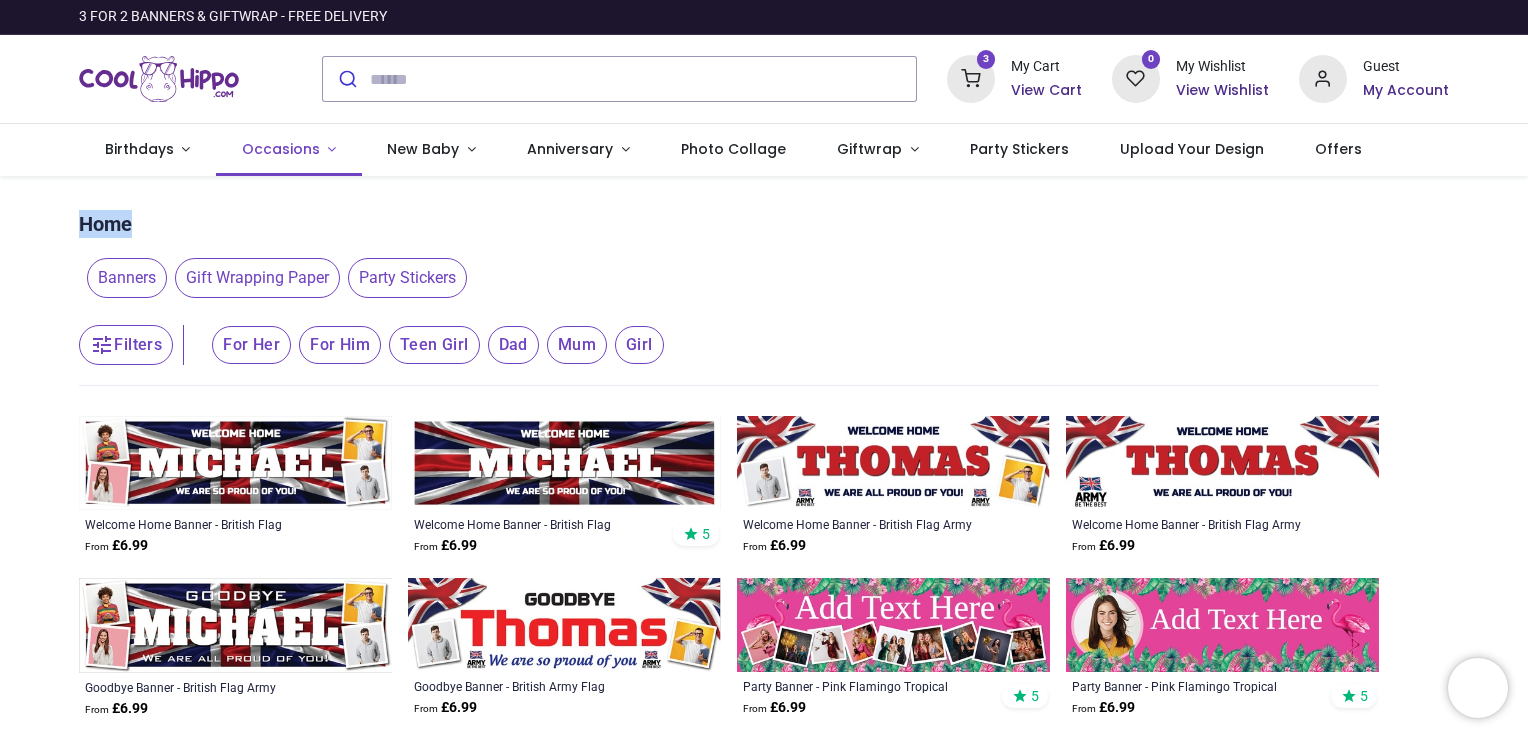 click on "Occasions" at bounding box center (281, 149) 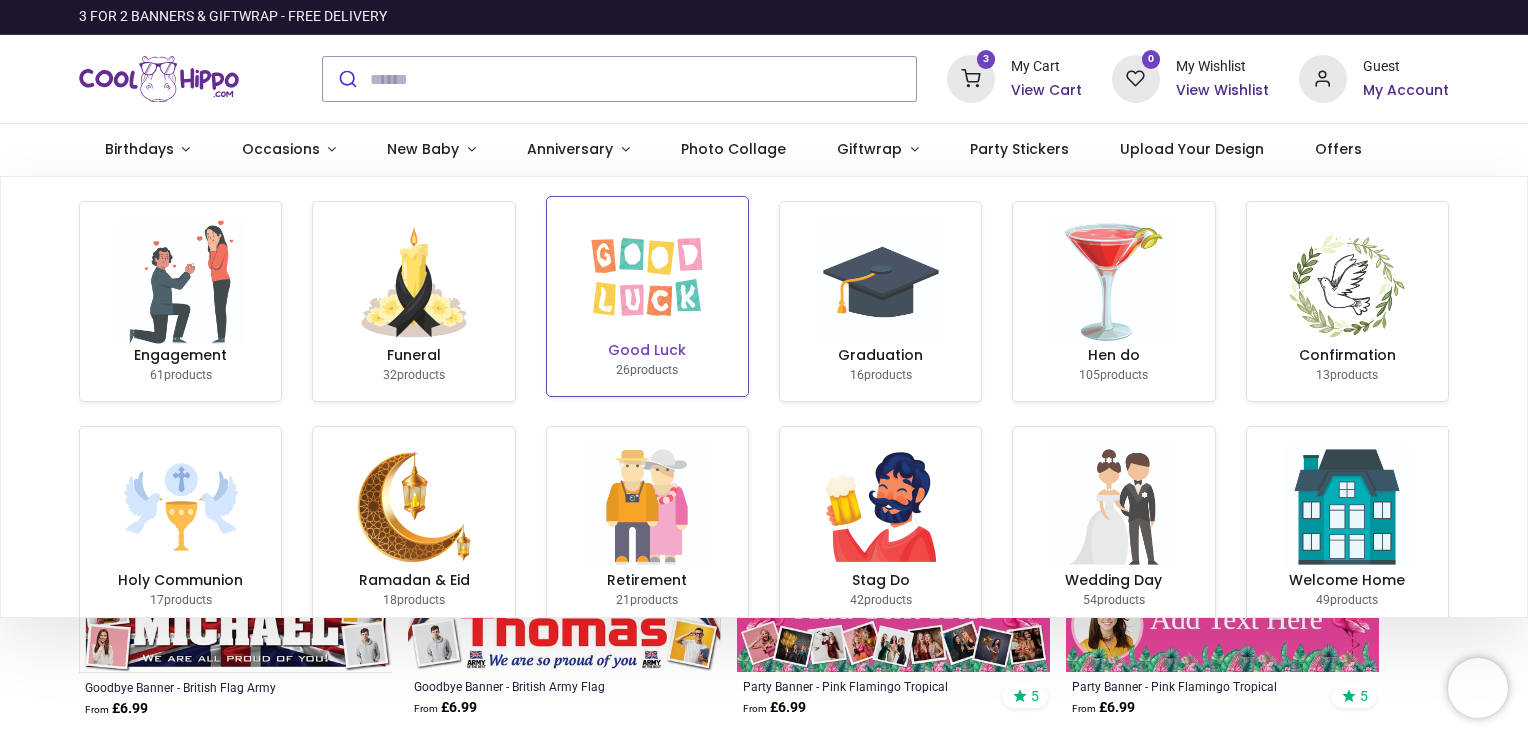 click at bounding box center (647, 277) 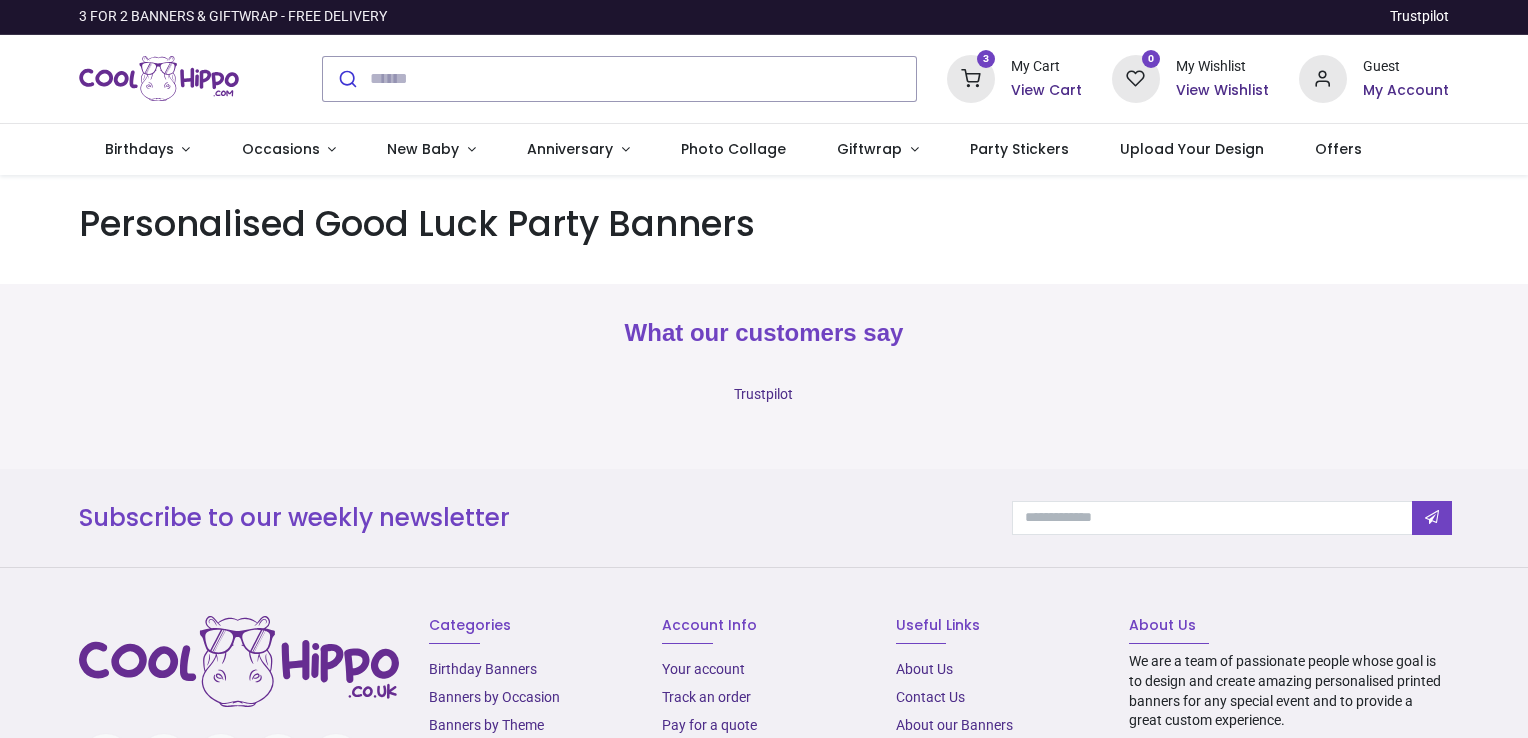 scroll, scrollTop: 0, scrollLeft: 0, axis: both 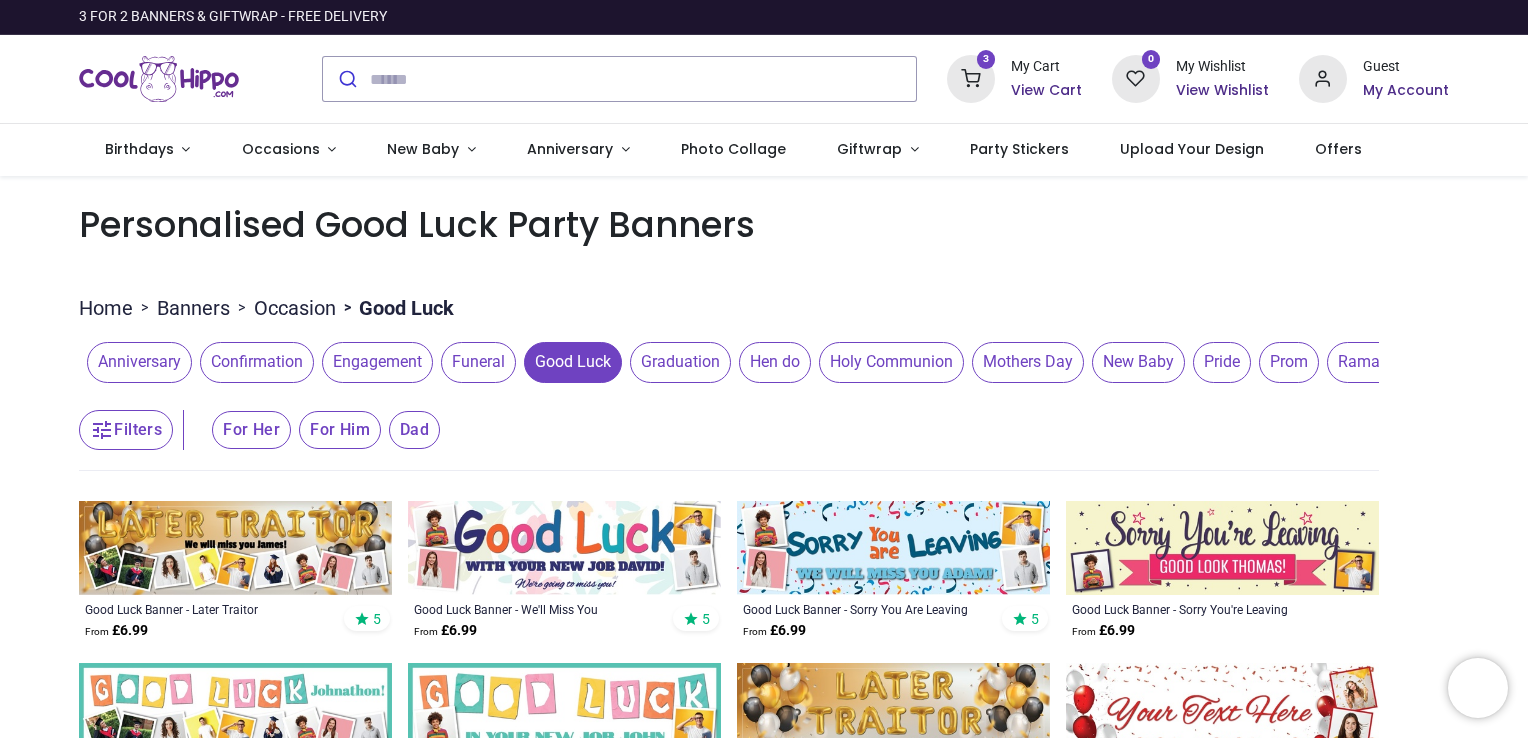 click on "View Cart" at bounding box center [1046, 91] 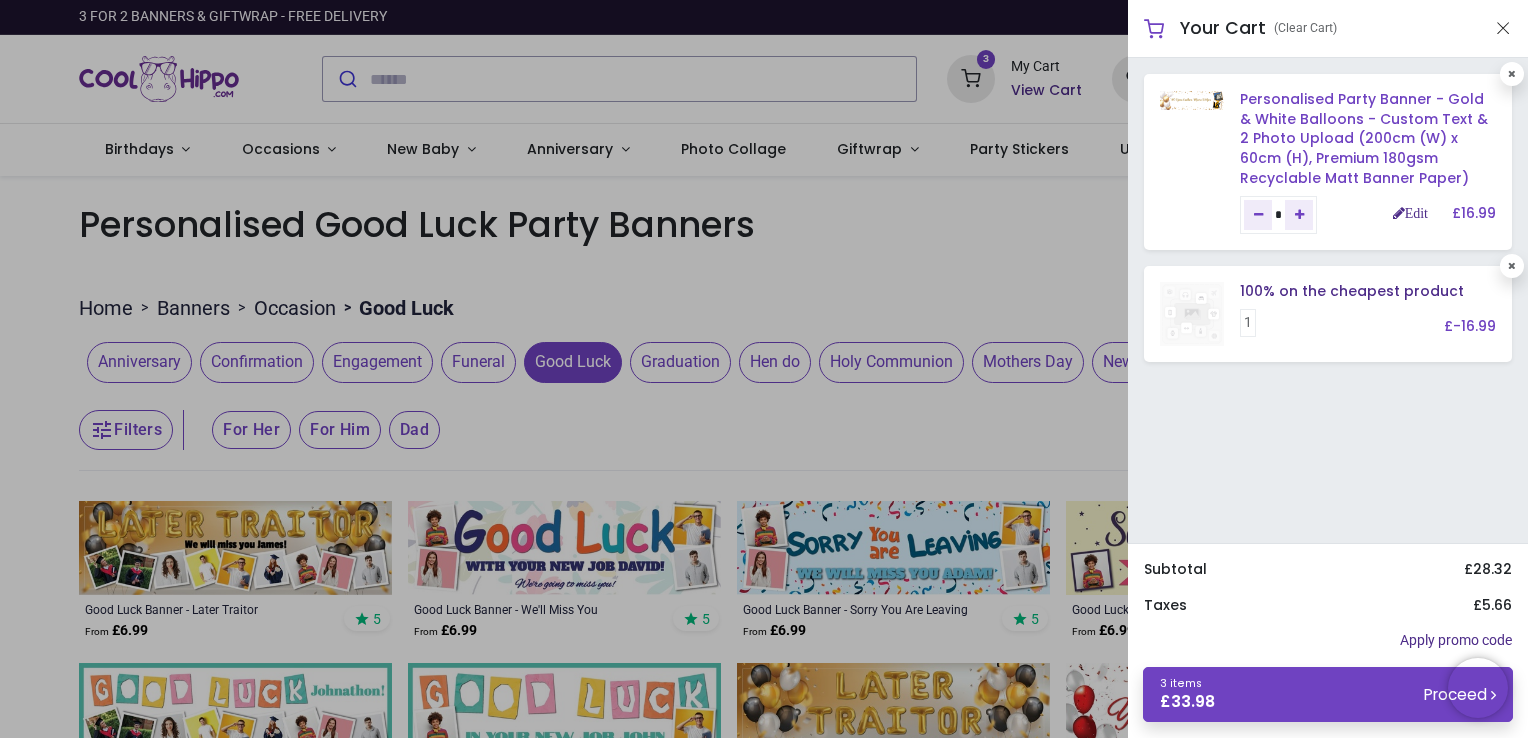 click on "Personalised Party Banner - Gold & White Balloons - Custom Text & 2 Photo Upload (200cm (W) x 60cm (H), Premium 180gsm Recyclable Matt Banner Paper)" at bounding box center [1364, 138] 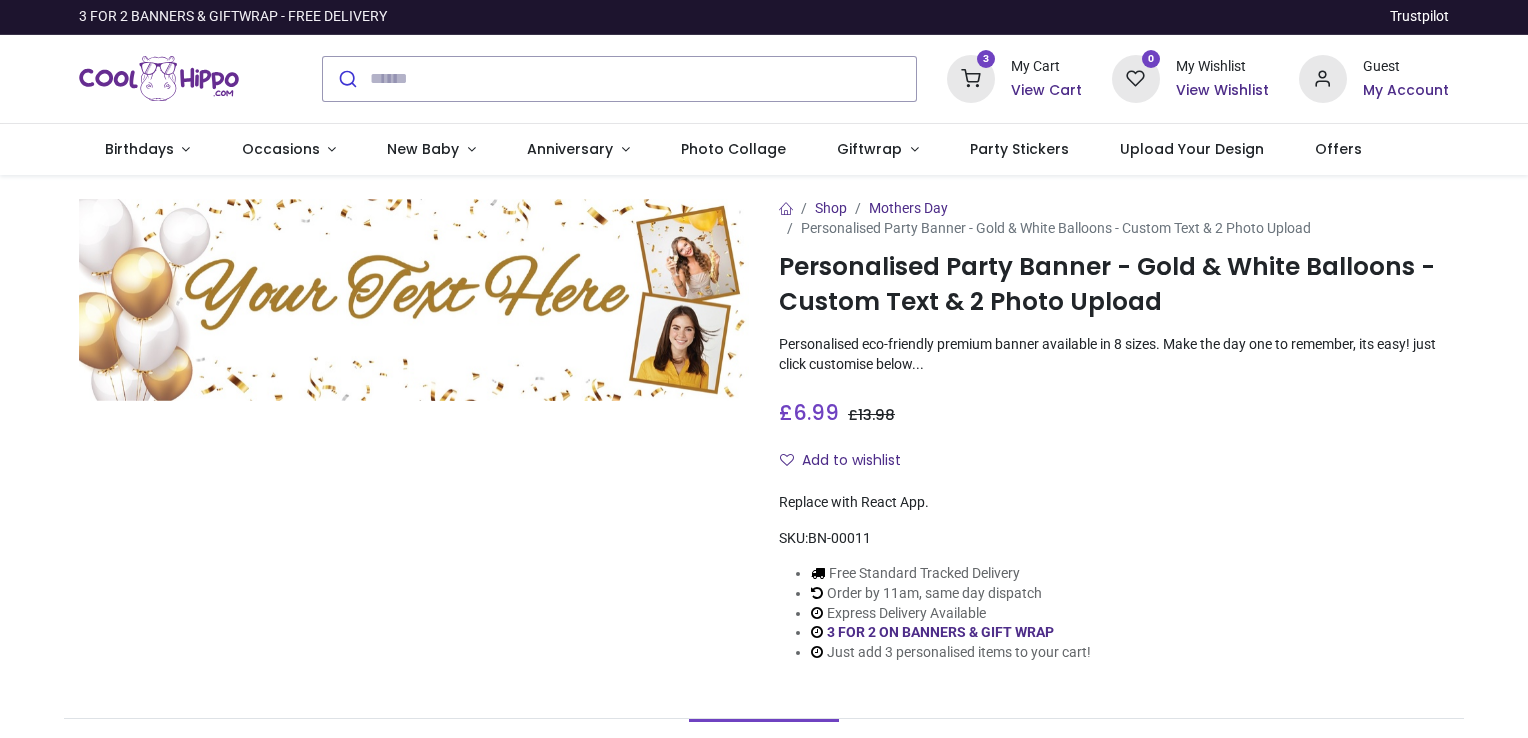 scroll, scrollTop: 0, scrollLeft: 0, axis: both 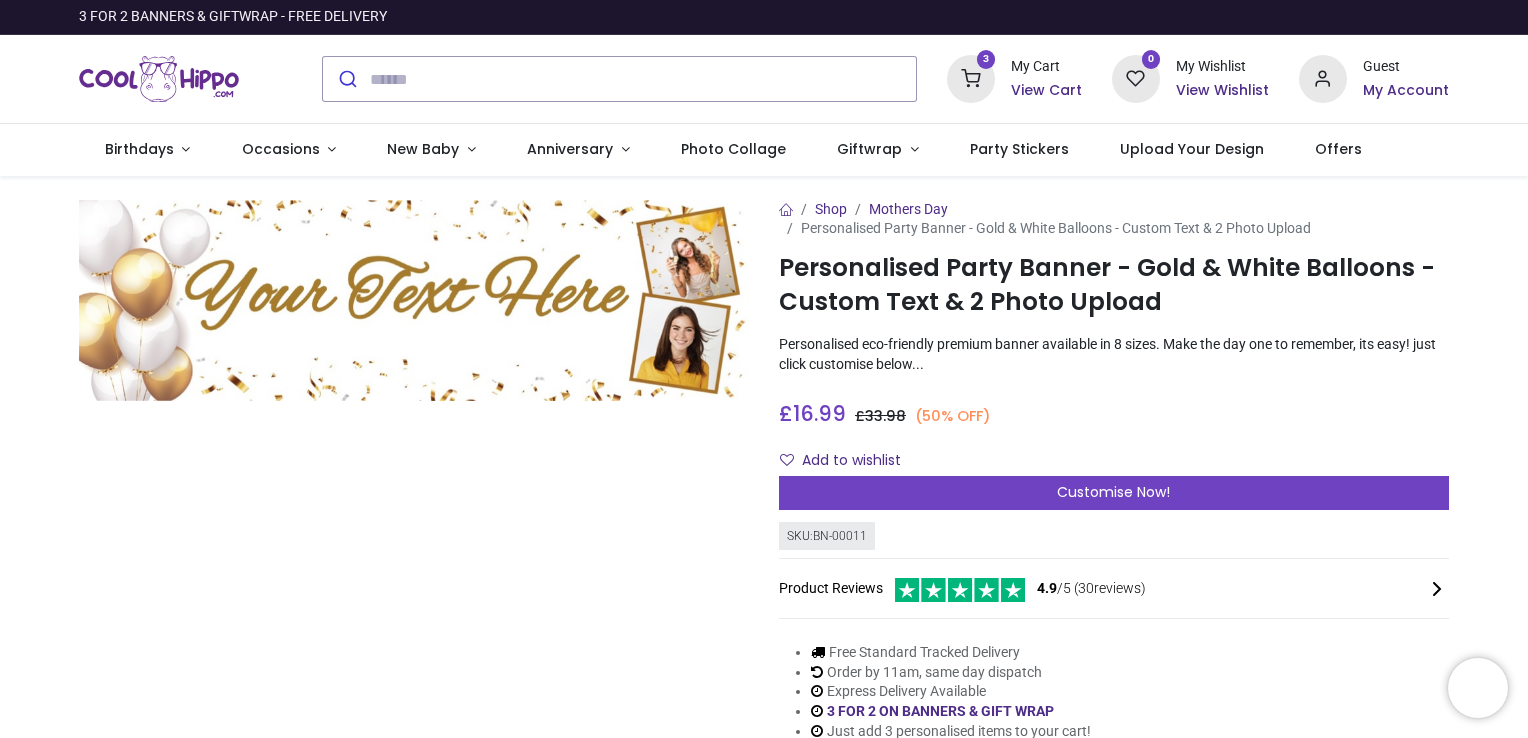 click on "View Cart" at bounding box center [1046, 91] 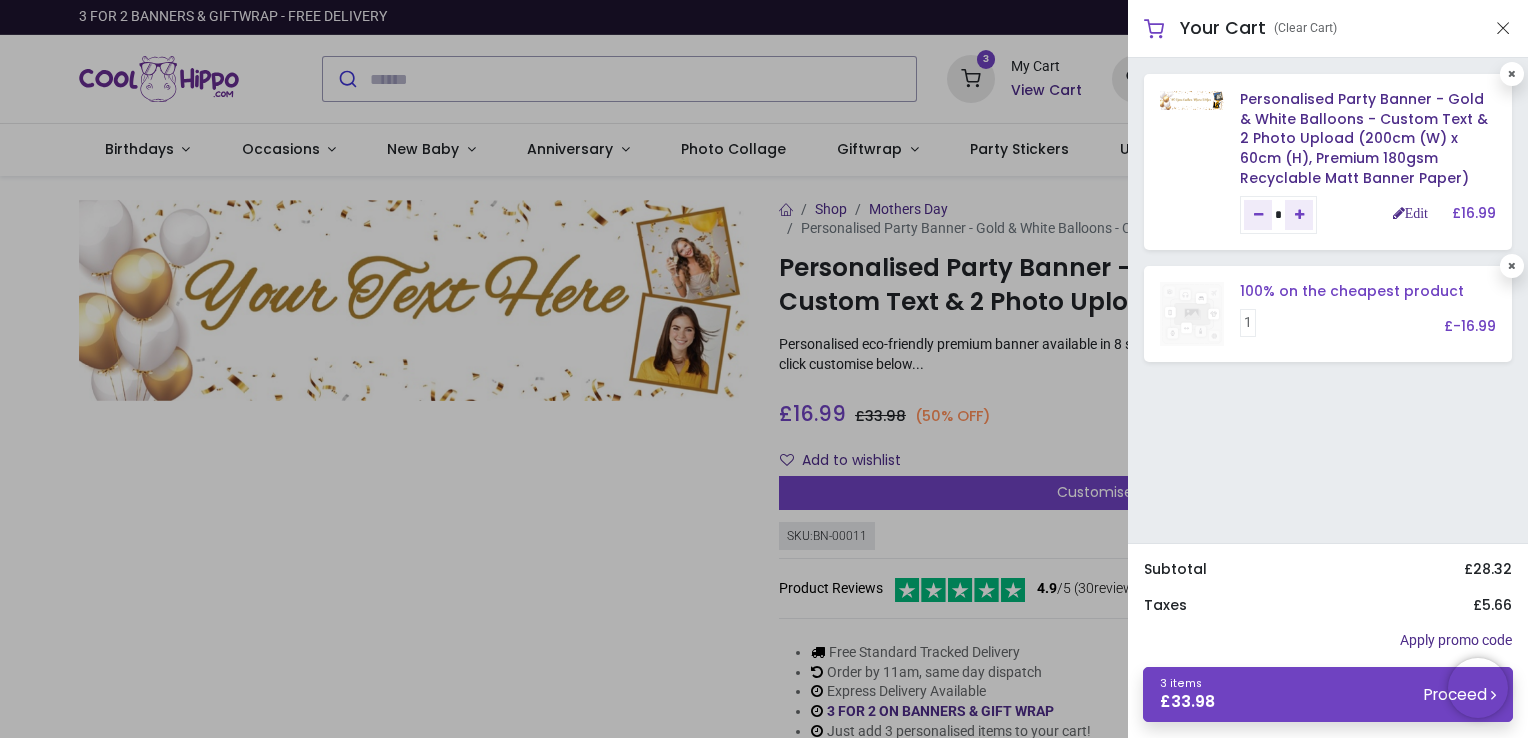 click on "100% on the cheapest product" at bounding box center (1352, 291) 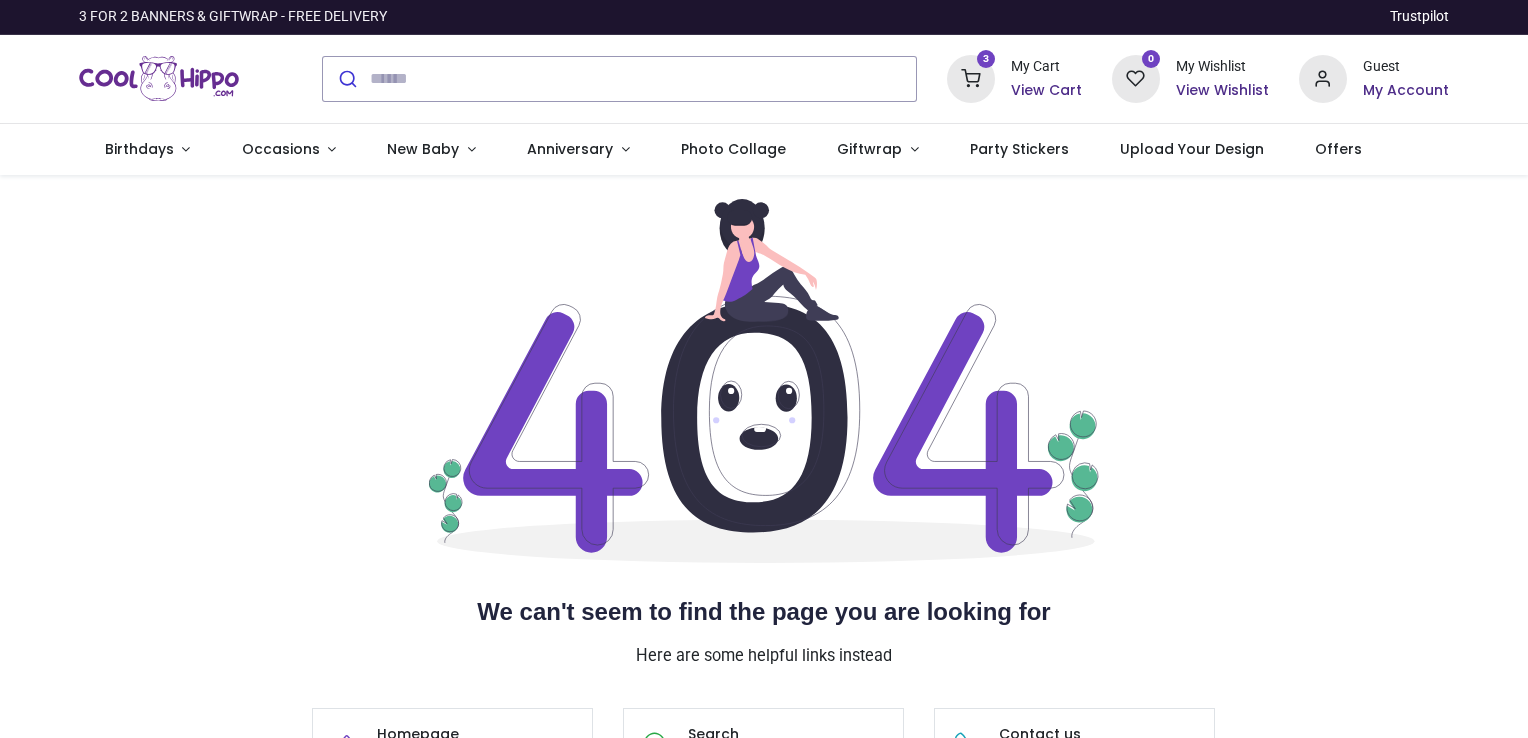 scroll, scrollTop: 0, scrollLeft: 0, axis: both 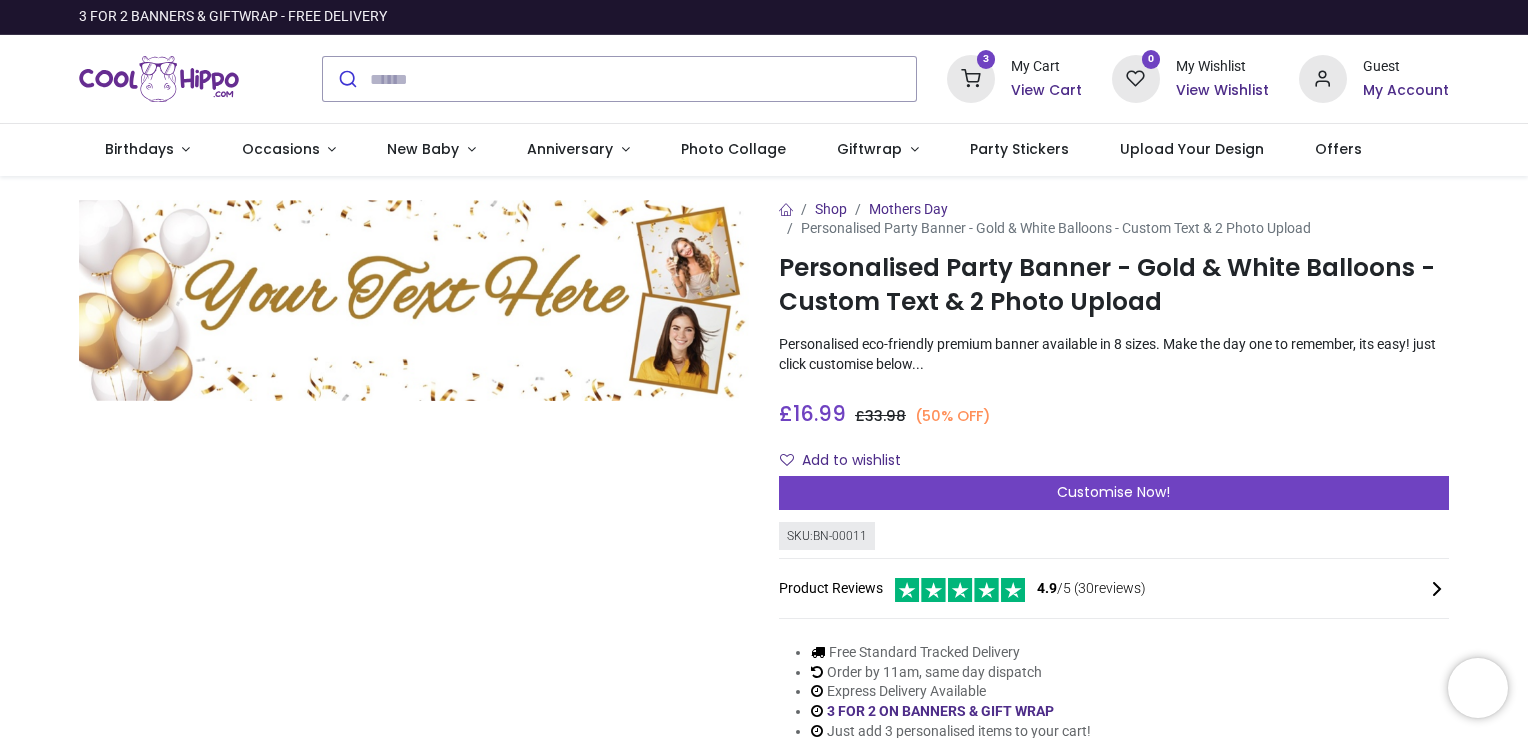 click at bounding box center [971, 79] 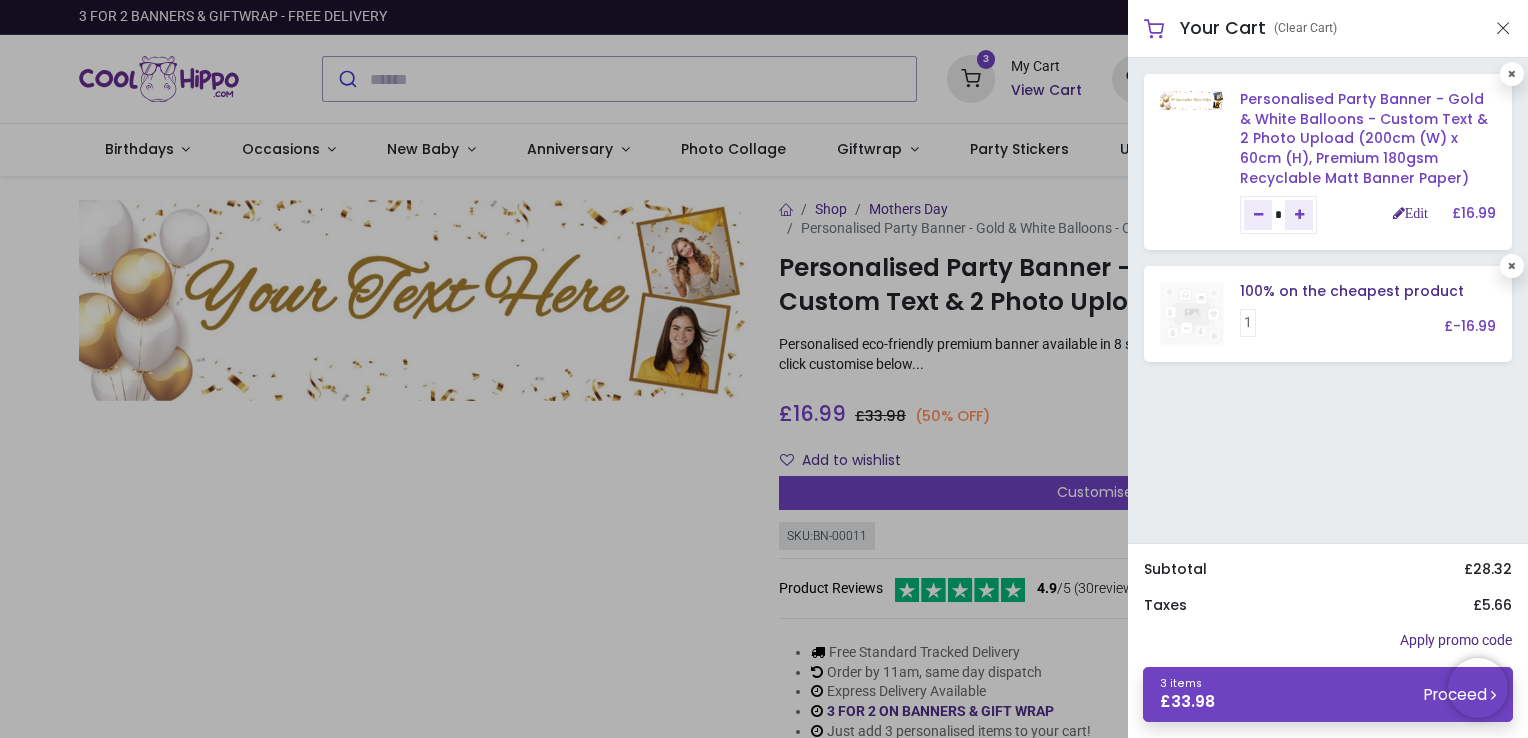 click on "Personalised Party Banner - Gold & White Balloons - Custom Text & 2 Photo Upload (200cm (W) x 60cm (H), Premium 180gsm Recyclable Matt Banner Paper)" at bounding box center (1364, 138) 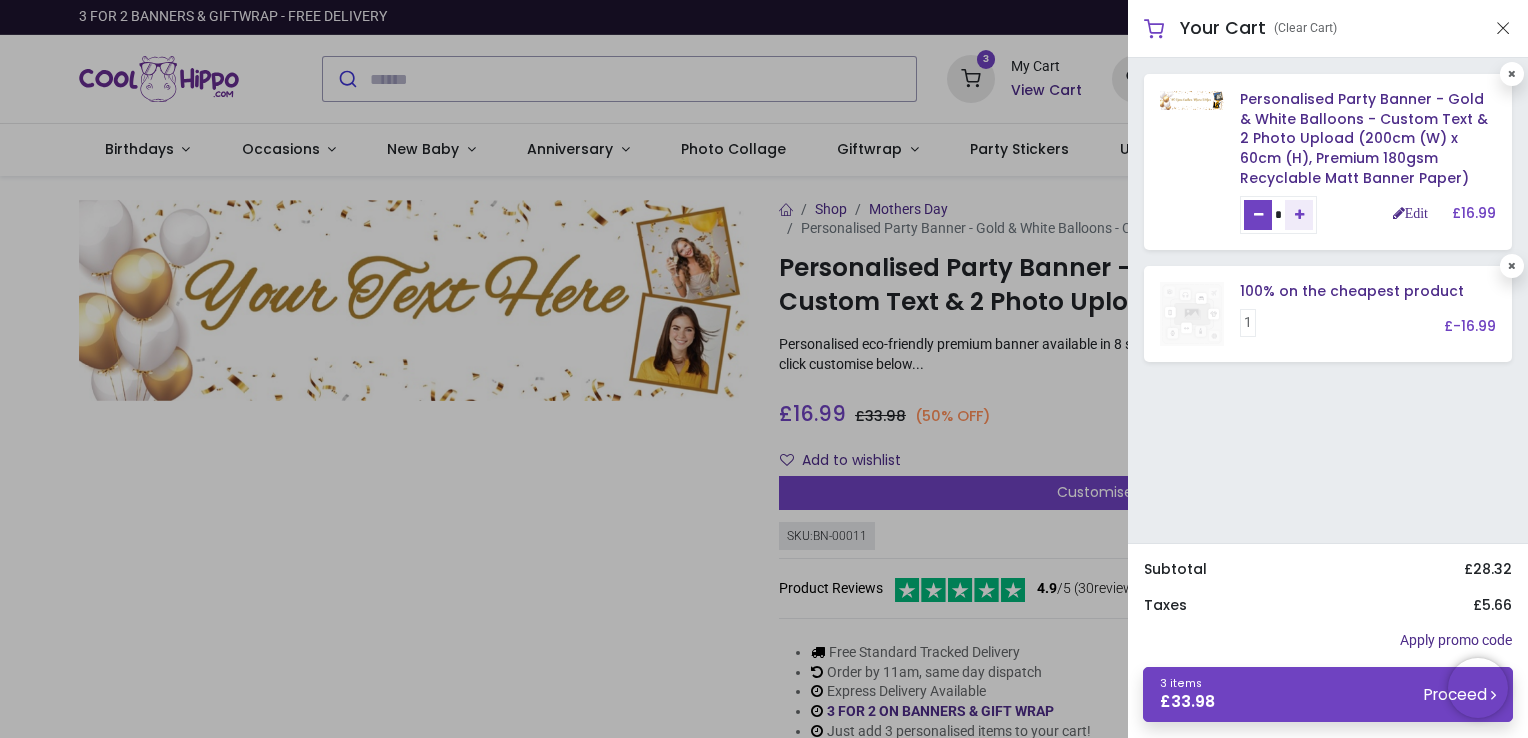 click at bounding box center (1258, 215) 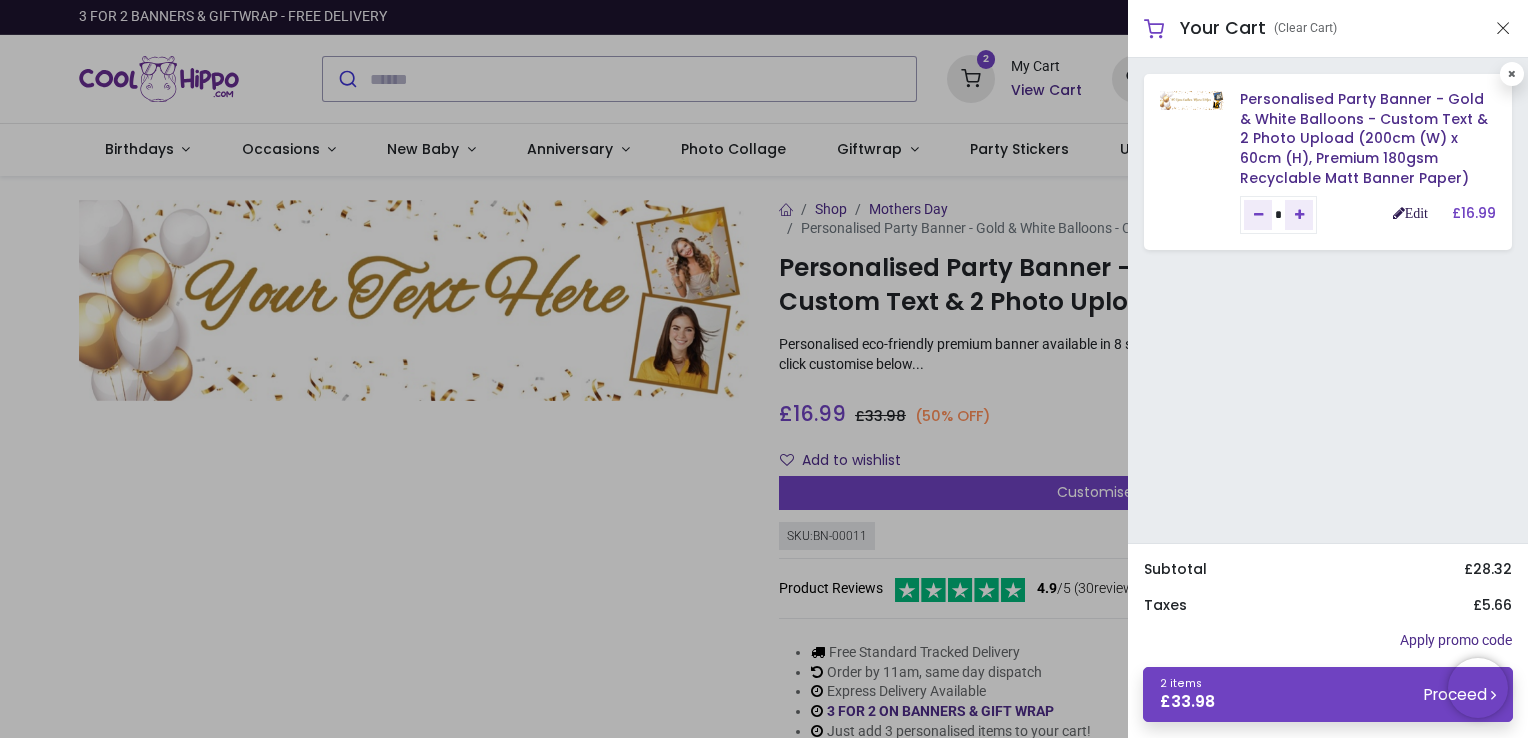 click on "Edit" at bounding box center (1410, 213) 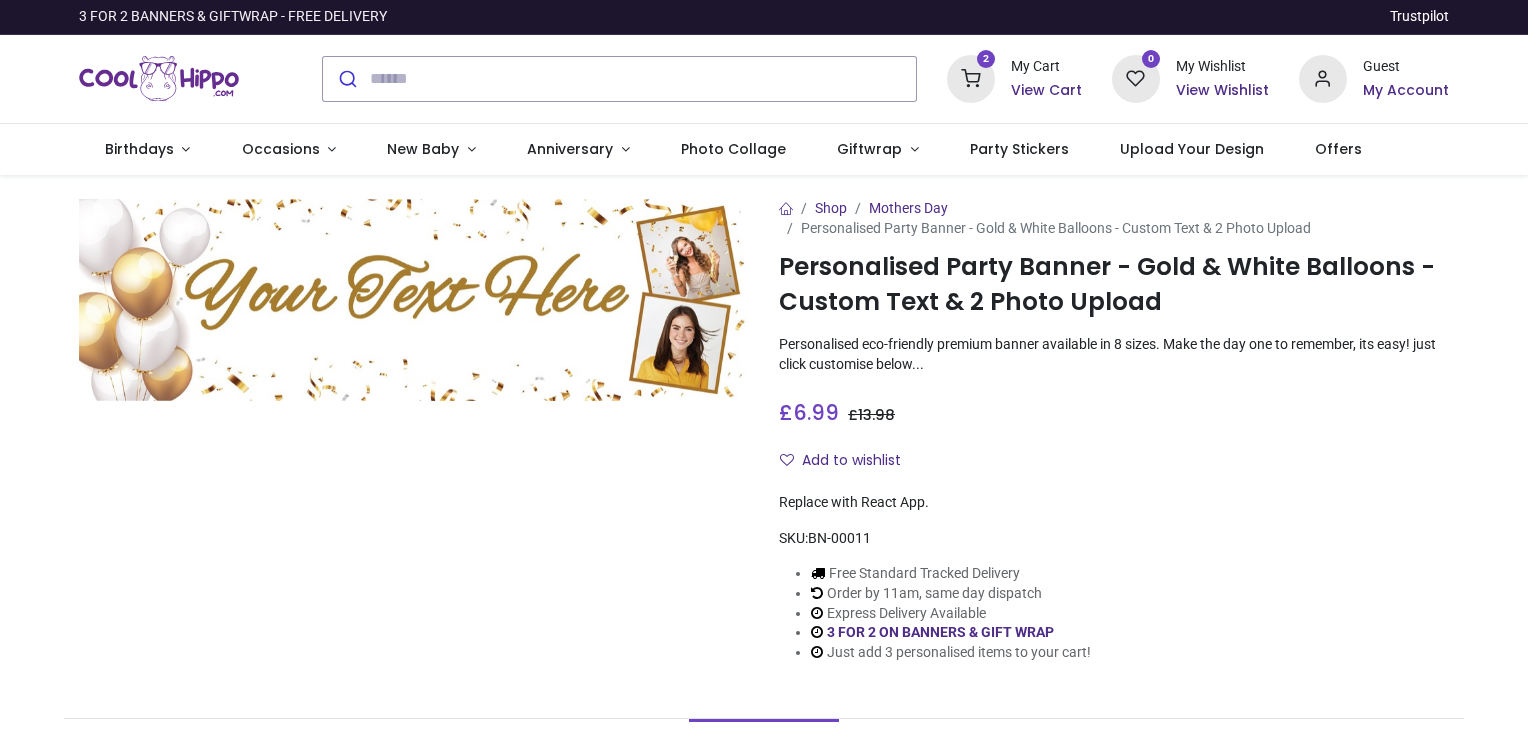 scroll, scrollTop: 0, scrollLeft: 0, axis: both 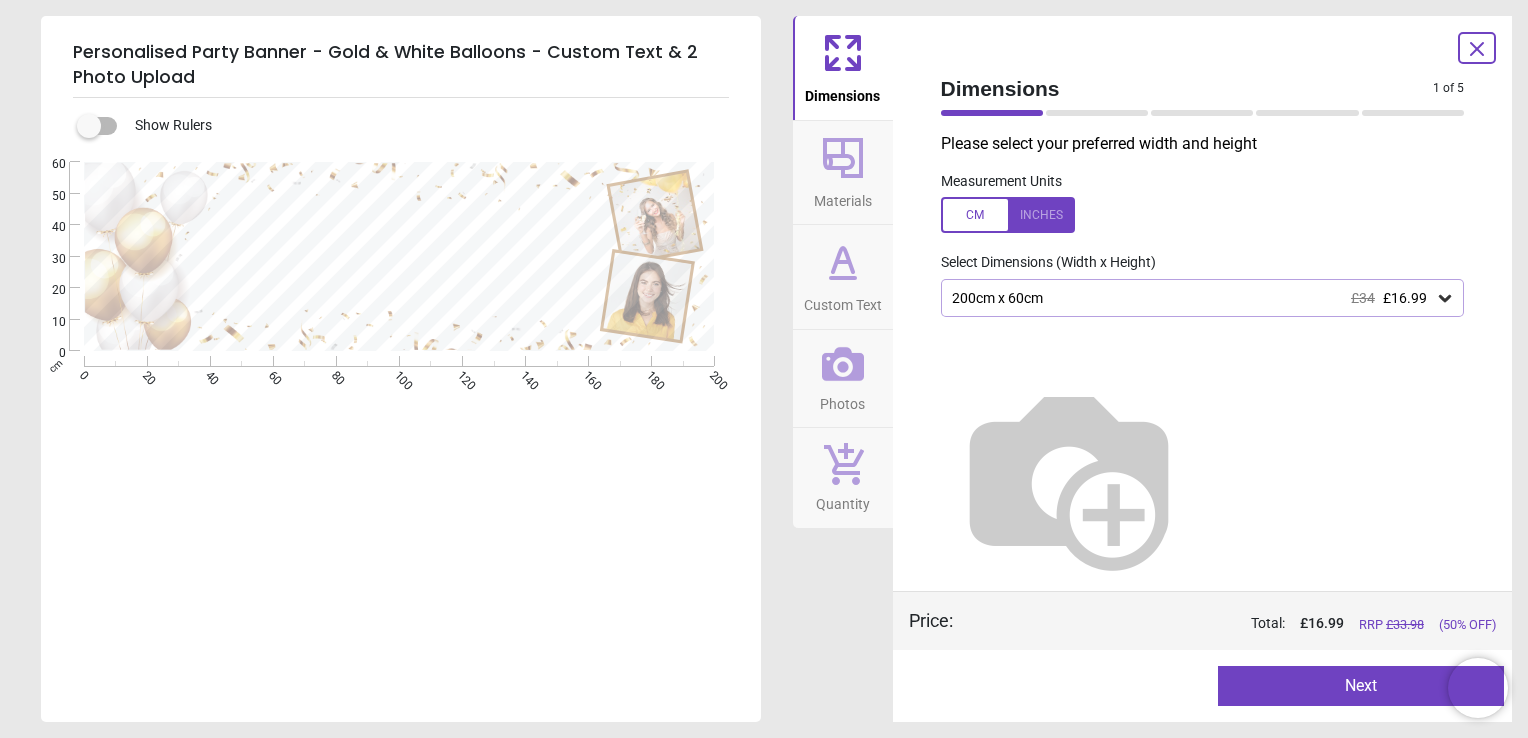 type on "**********" 